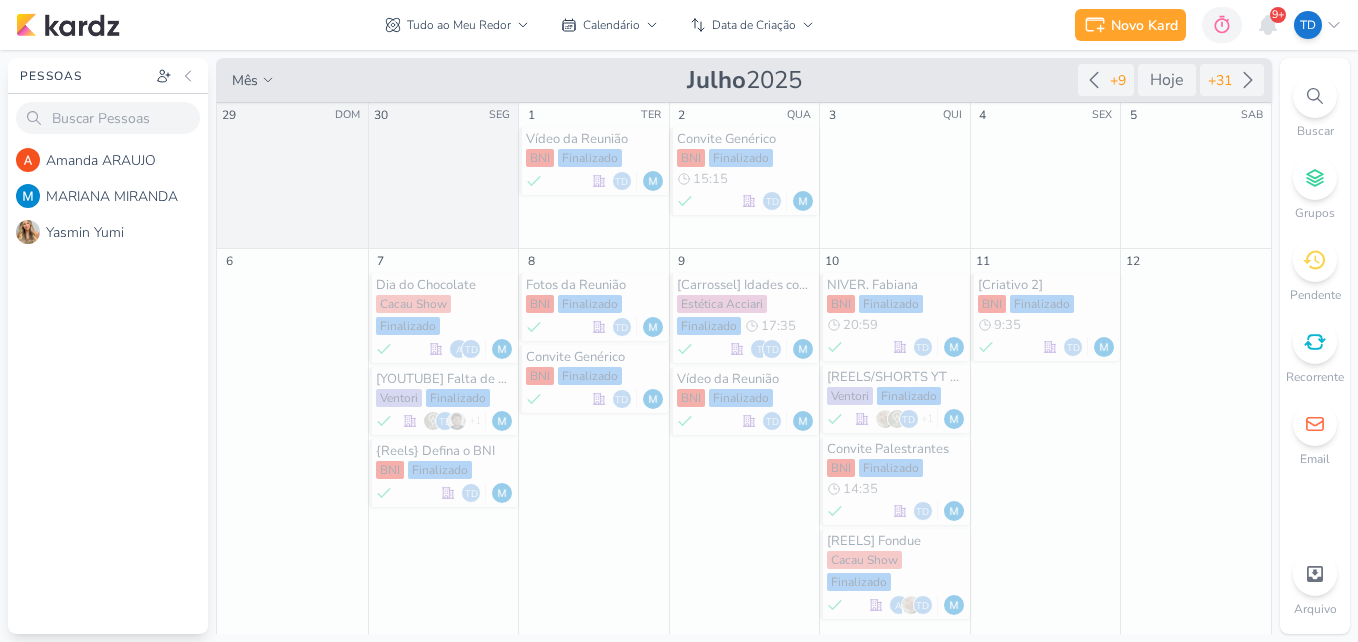 scroll, scrollTop: 0, scrollLeft: 0, axis: both 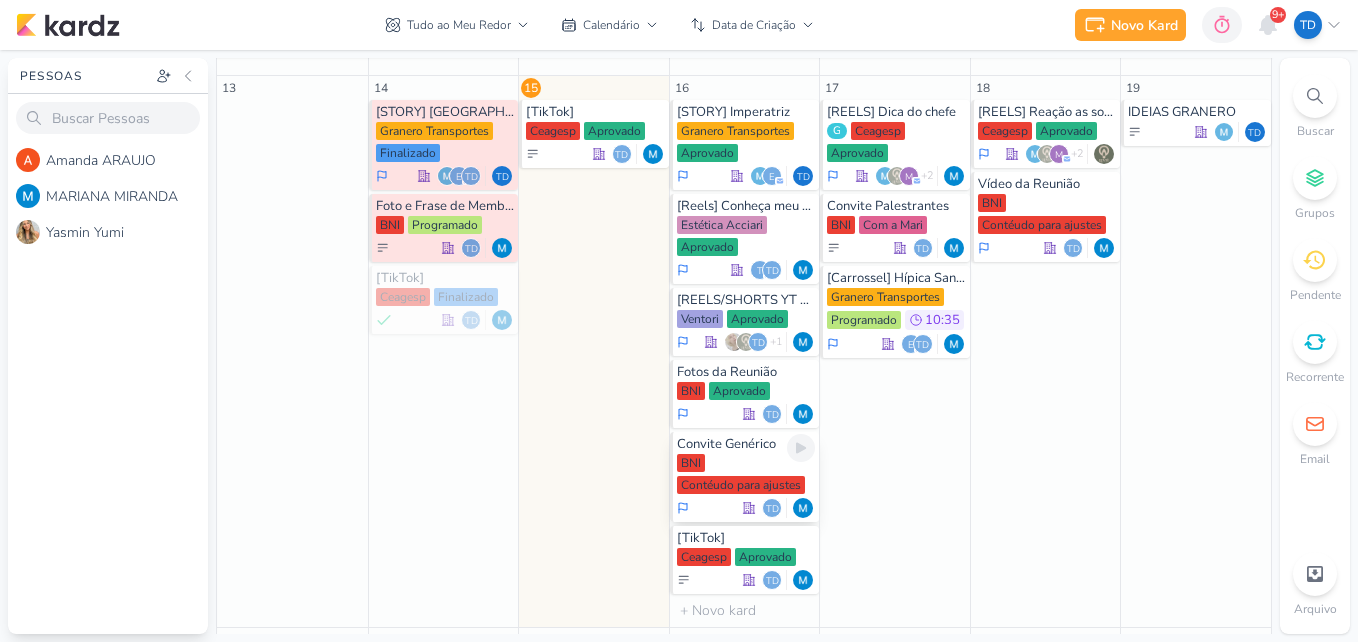 click on "BNI
Contéudo para ajustes" at bounding box center (746, 475) 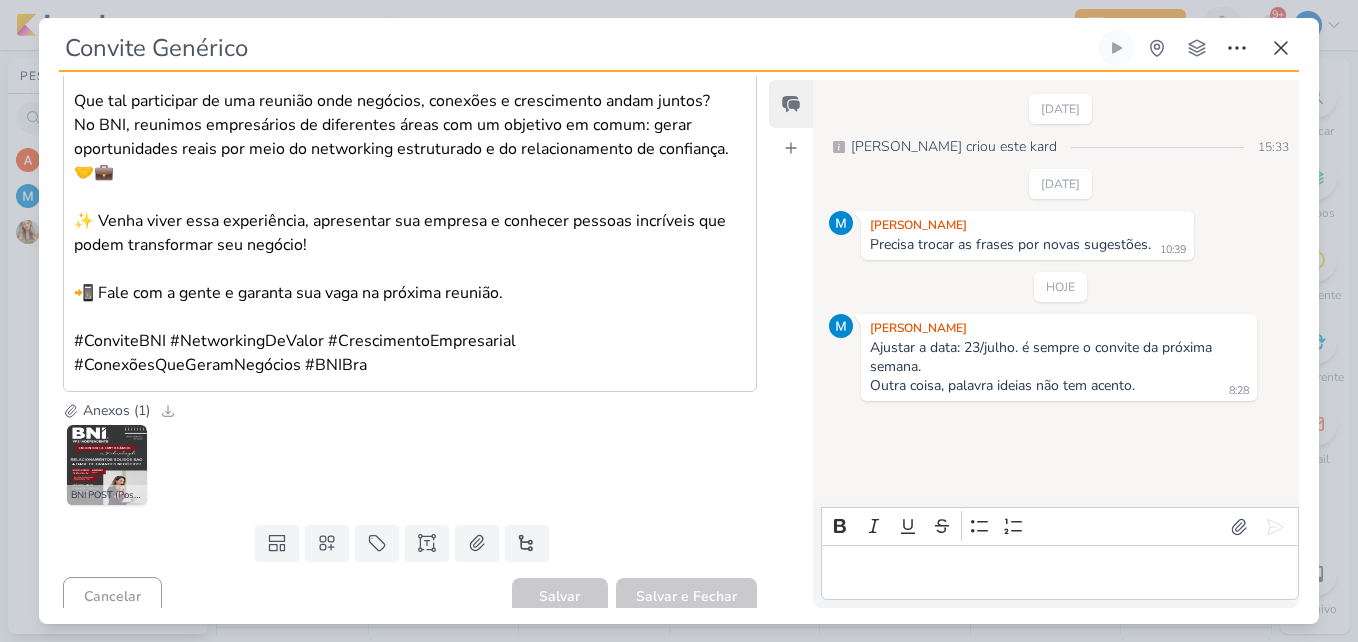 scroll, scrollTop: 408, scrollLeft: 0, axis: vertical 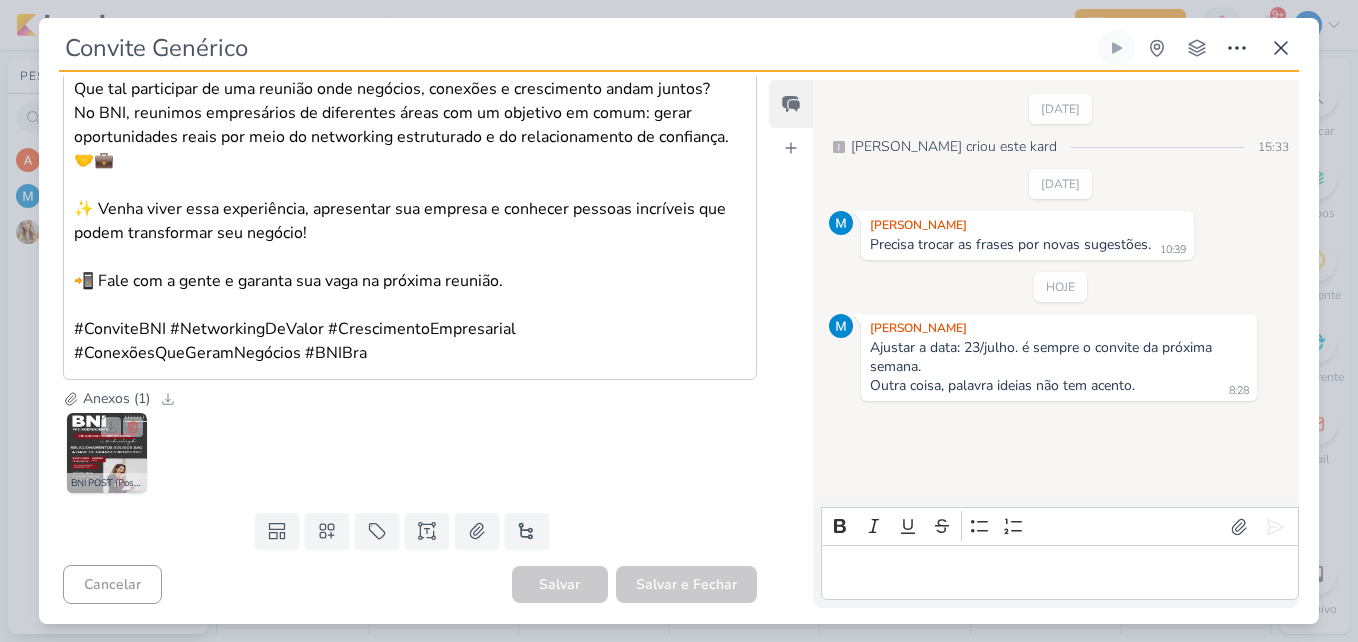 click at bounding box center [107, 453] 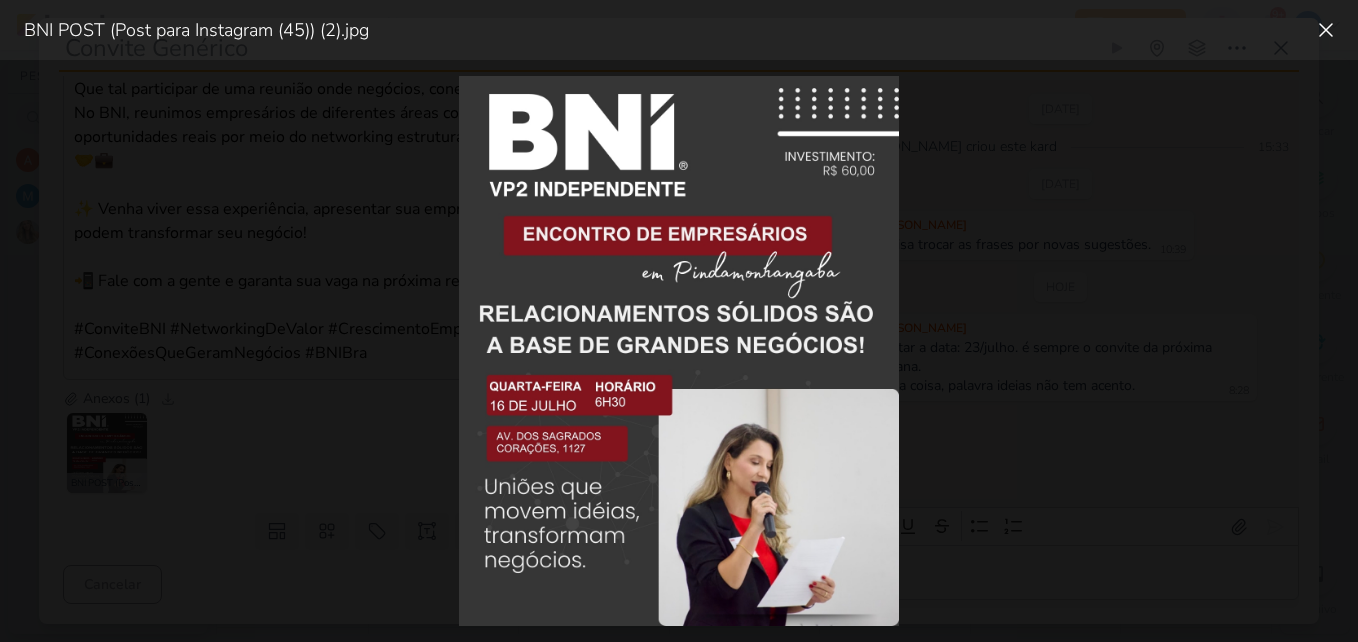 click at bounding box center (679, 351) 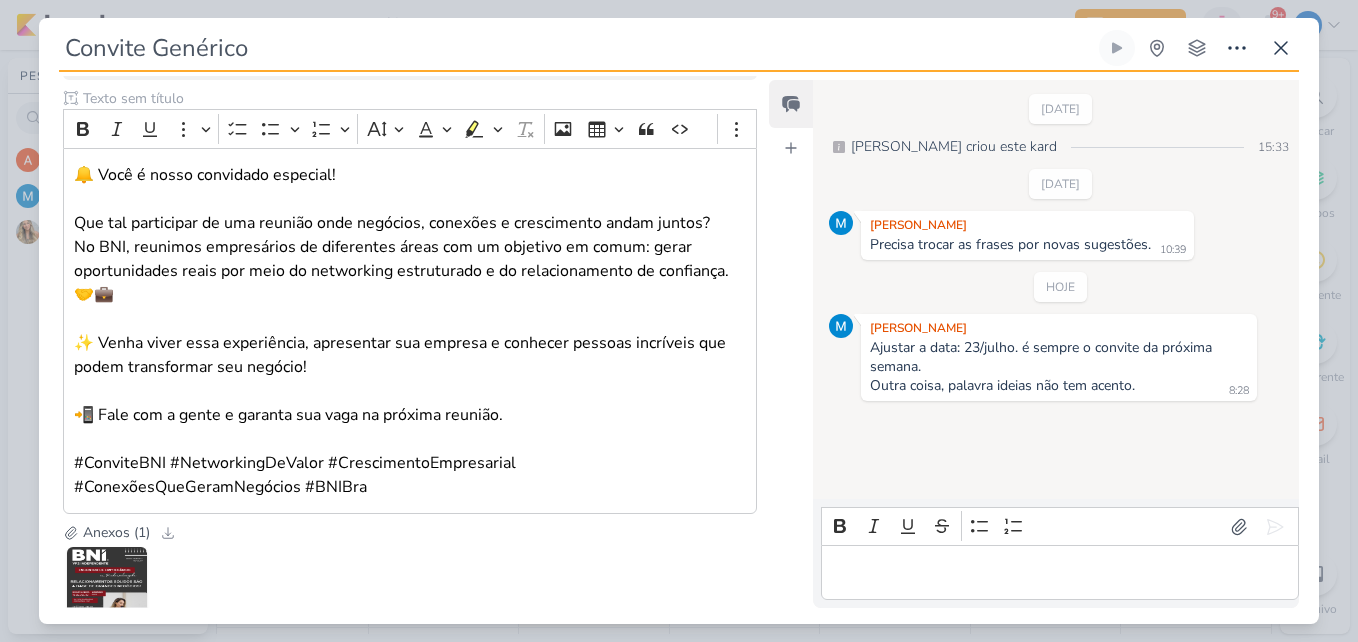 scroll, scrollTop: 408, scrollLeft: 0, axis: vertical 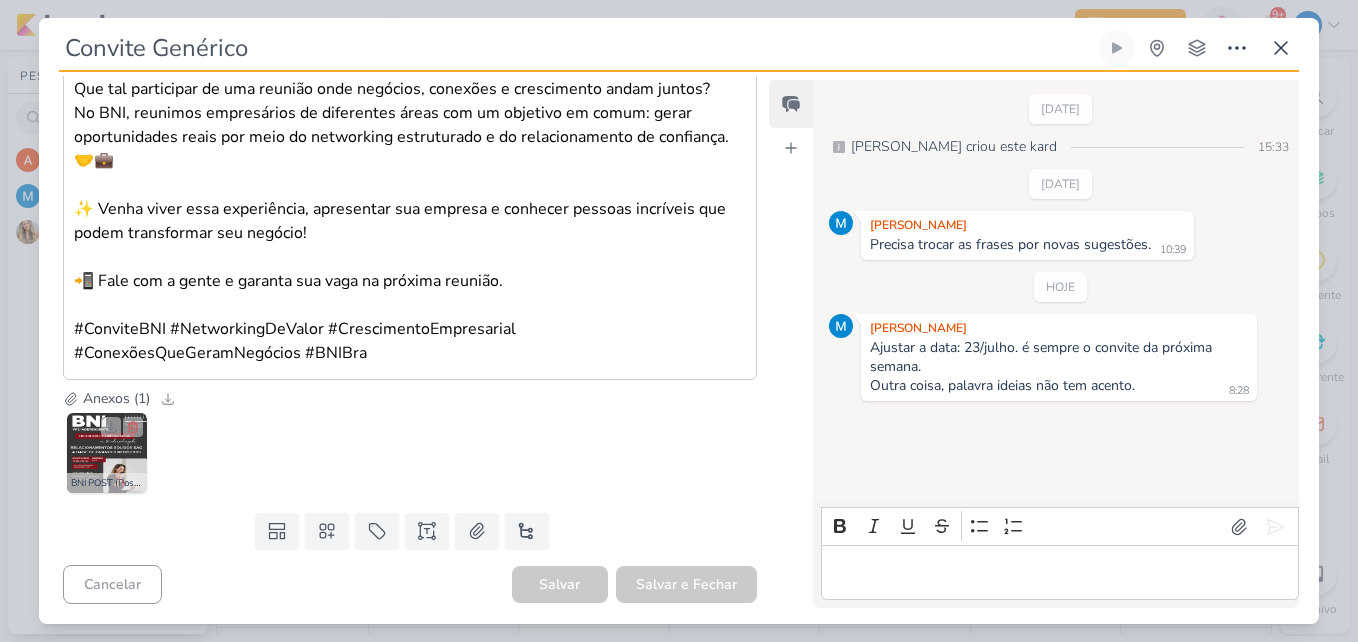 click at bounding box center [107, 453] 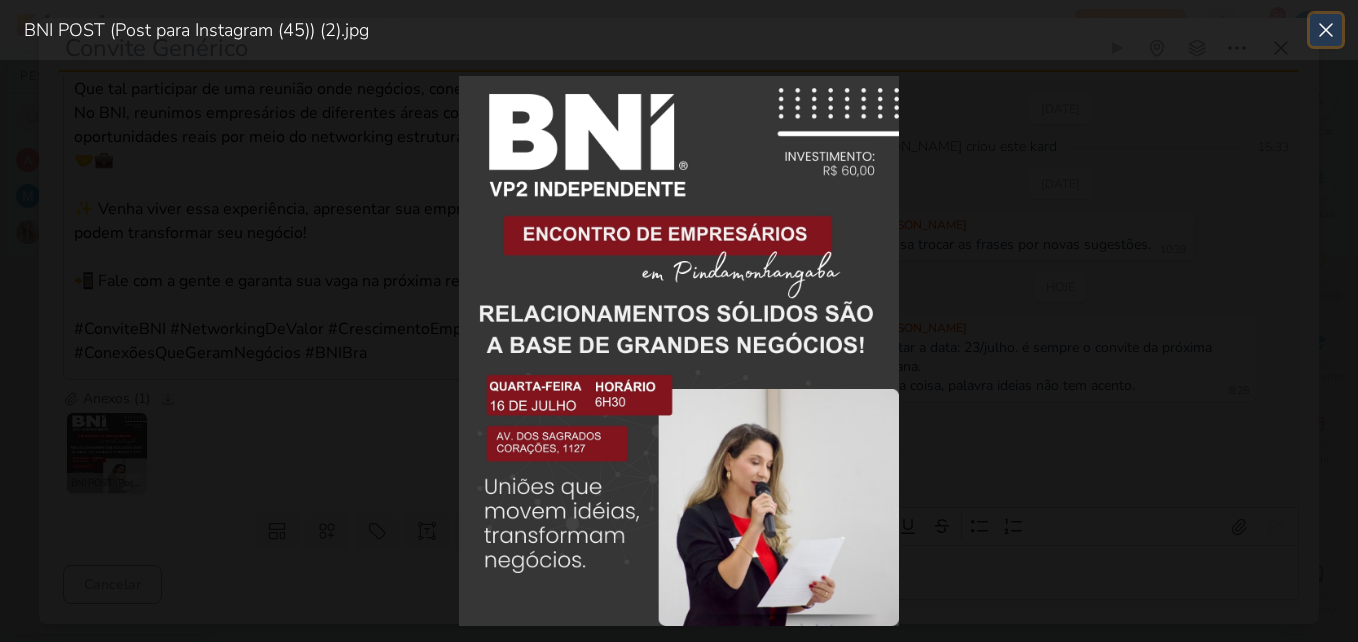 click 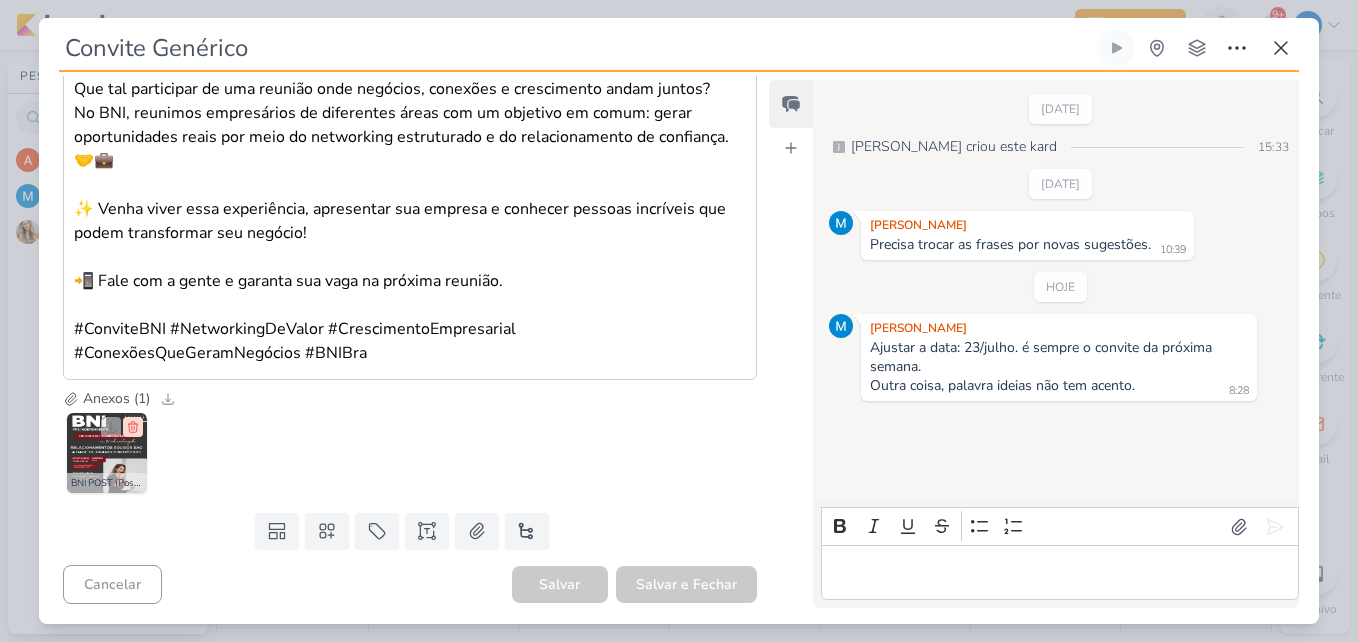 click 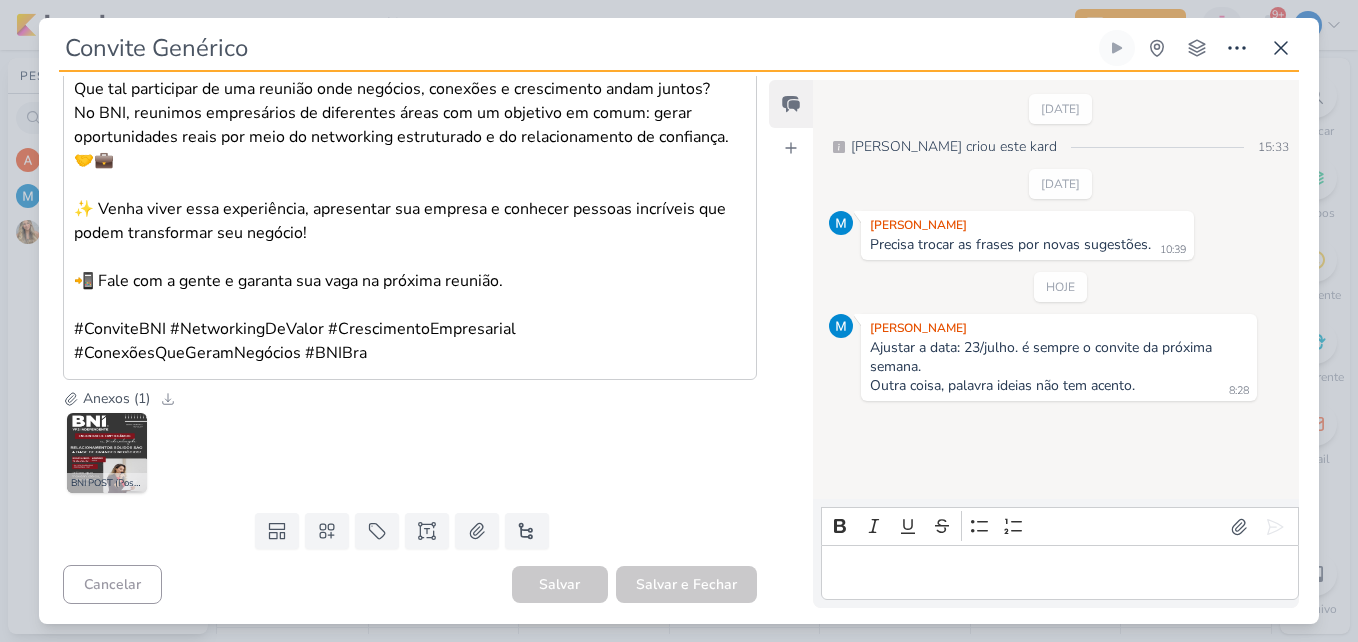 scroll, scrollTop: 291, scrollLeft: 0, axis: vertical 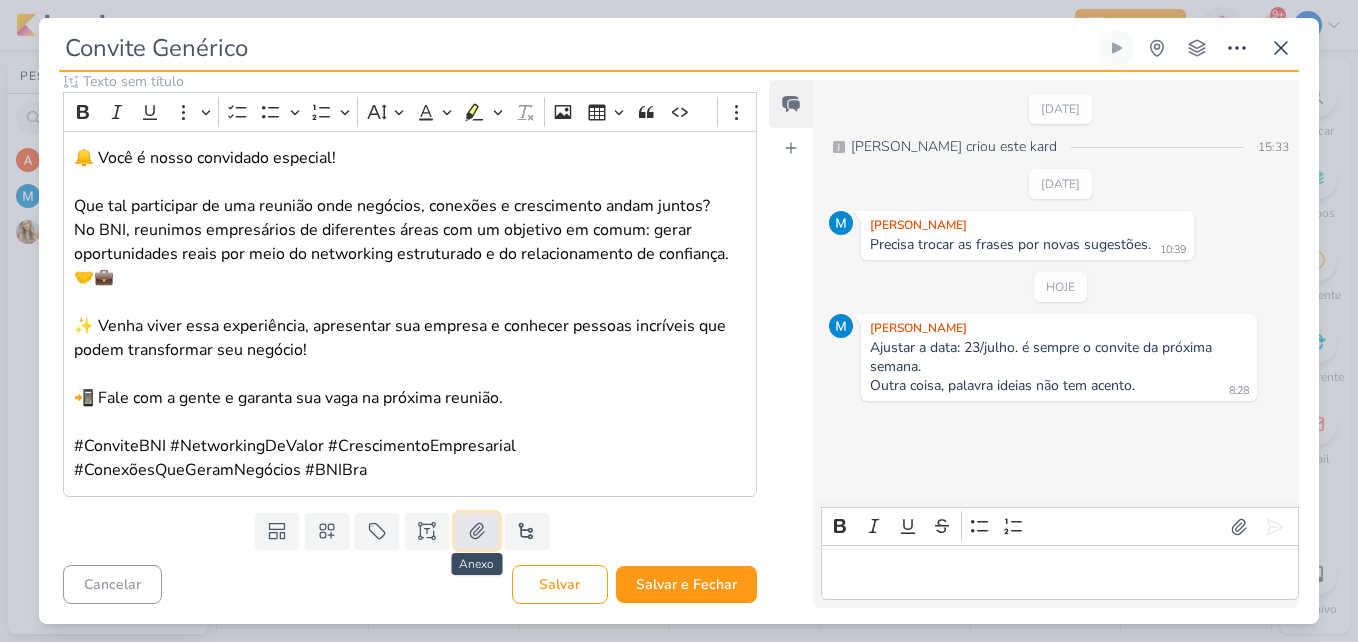 click 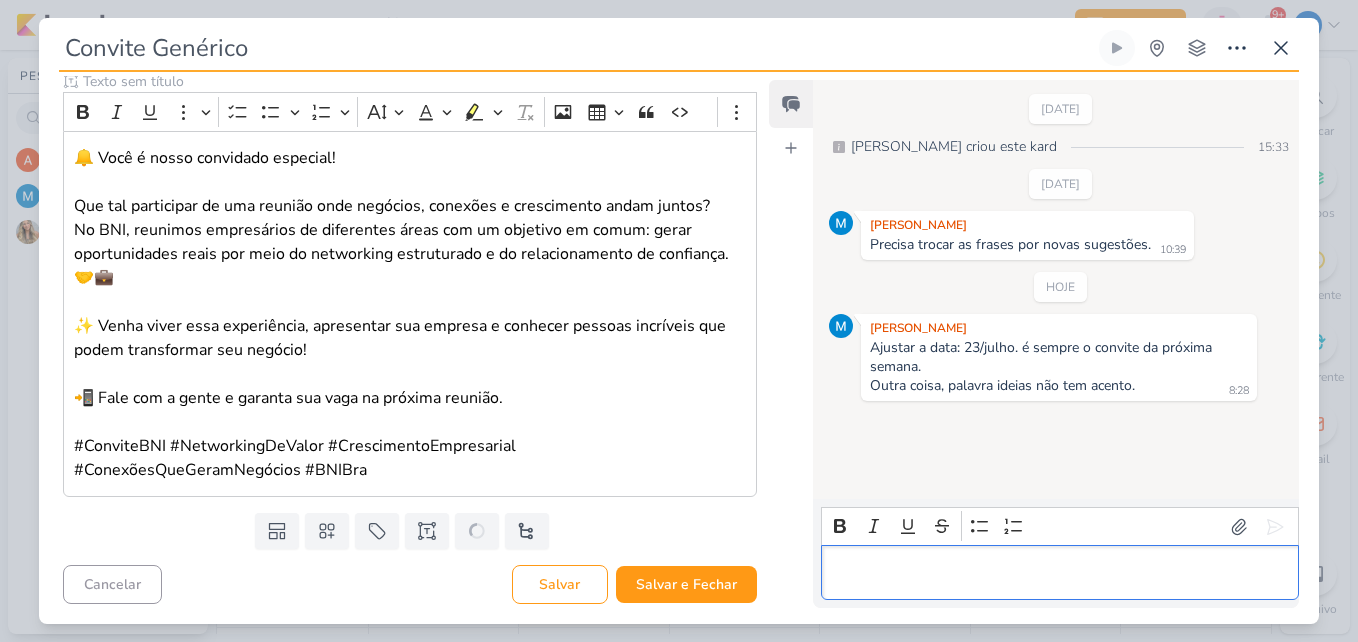 click at bounding box center (1059, 573) 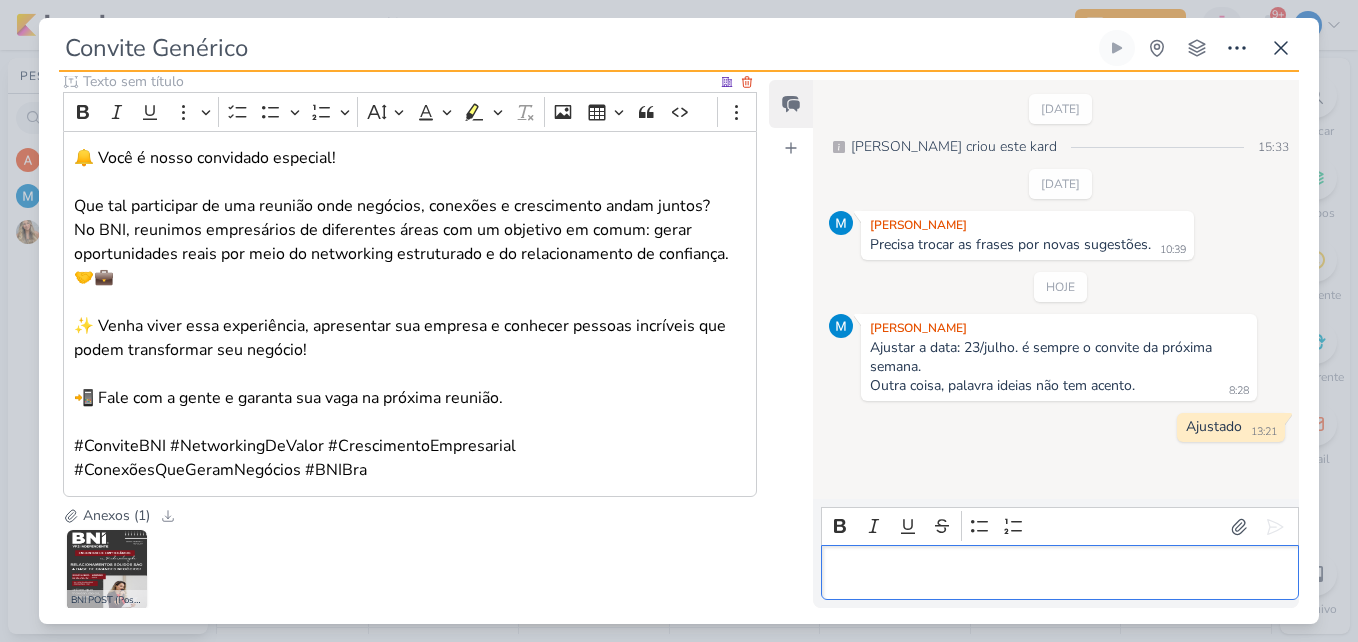 scroll, scrollTop: 391, scrollLeft: 0, axis: vertical 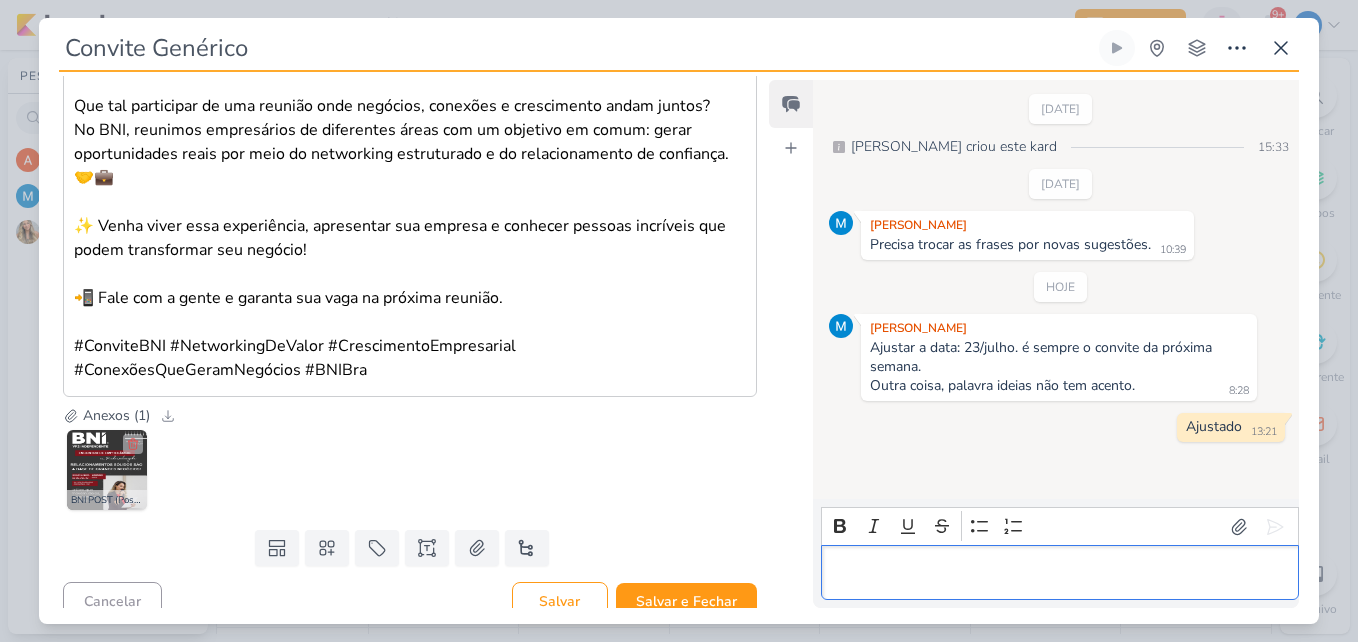 click at bounding box center [107, 470] 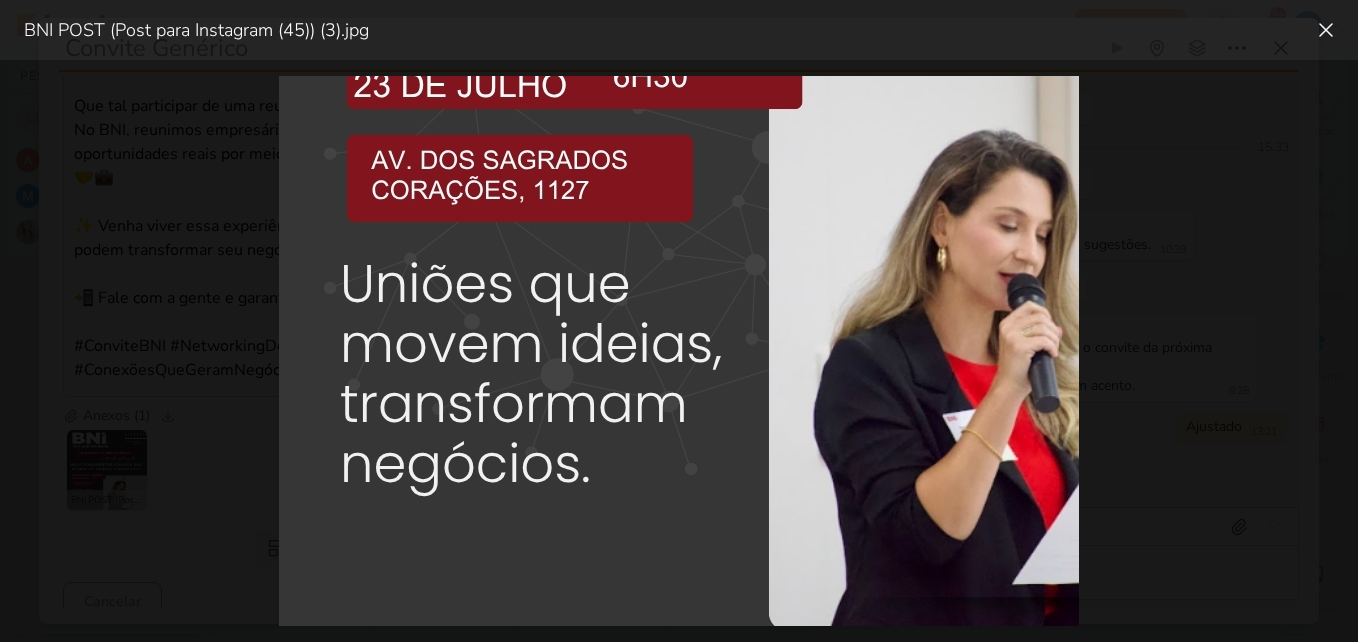 scroll, scrollTop: 815, scrollLeft: 0, axis: vertical 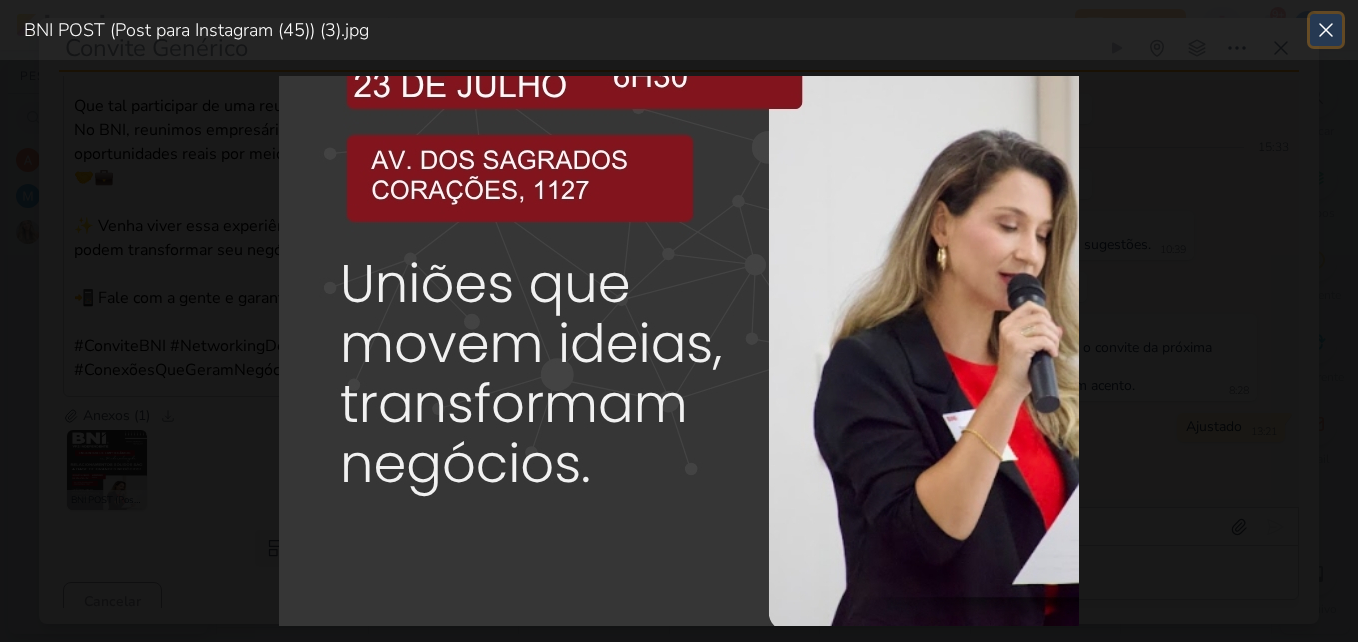 click at bounding box center [1326, 30] 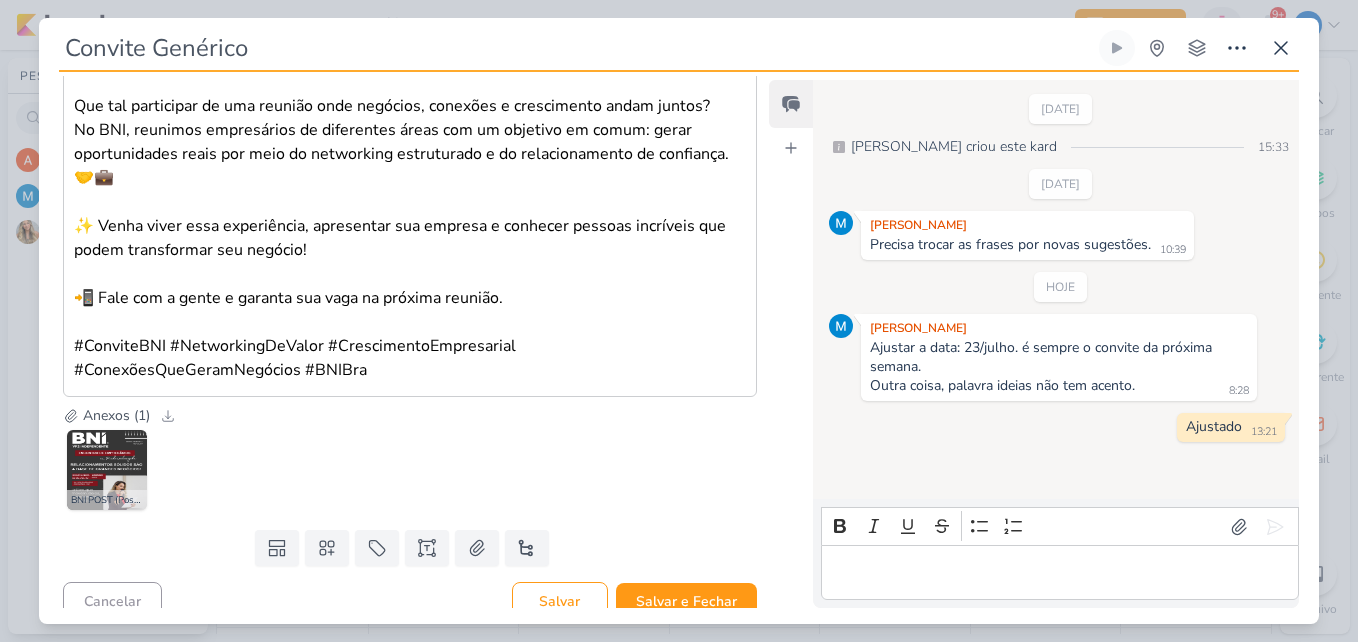 scroll, scrollTop: 408, scrollLeft: 0, axis: vertical 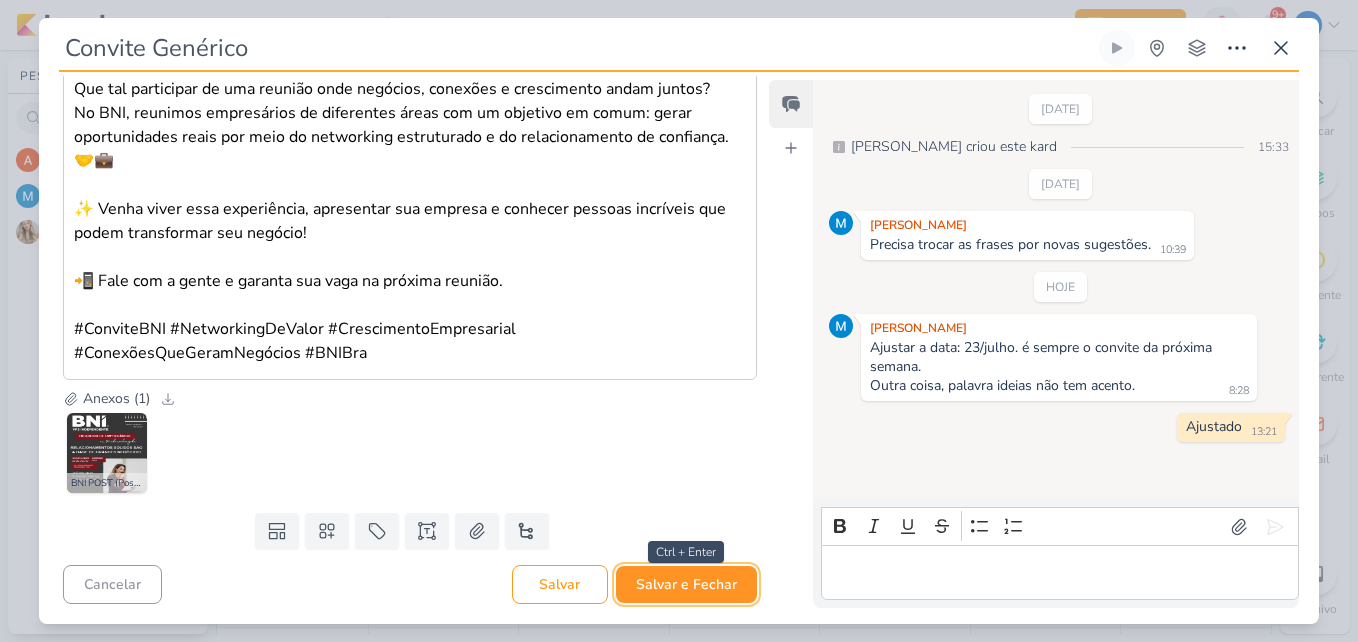 click on "Salvar e Fechar" at bounding box center (686, 584) 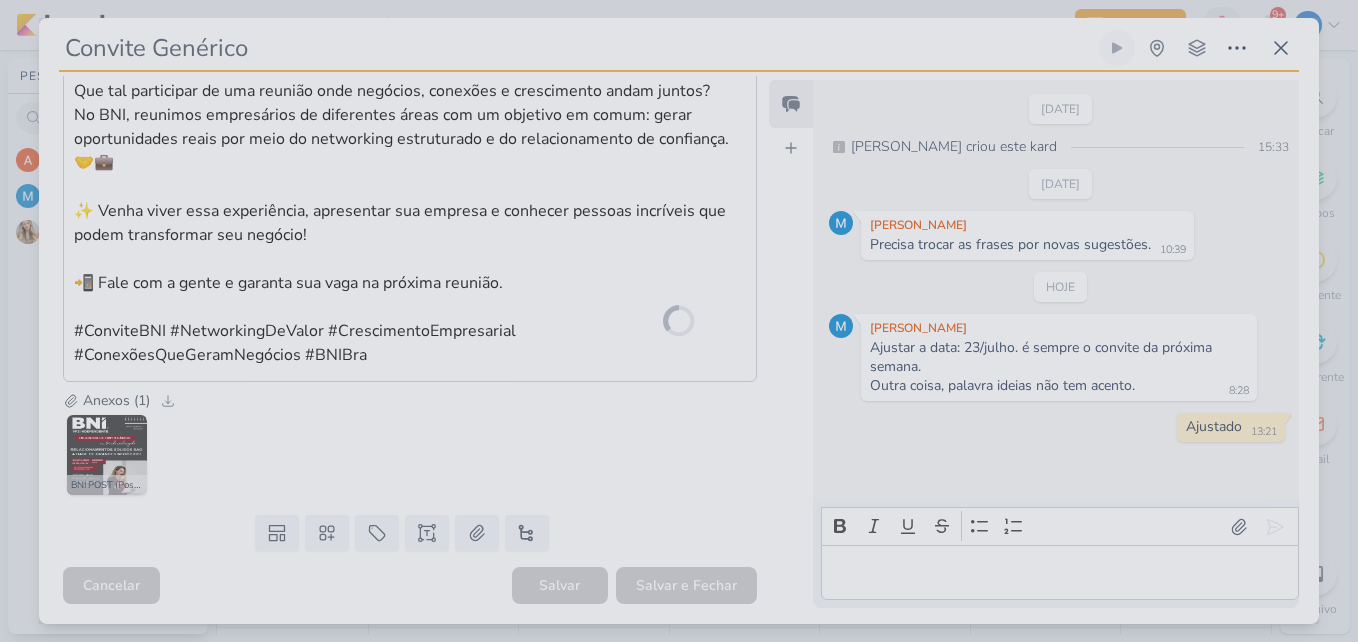 scroll, scrollTop: 406, scrollLeft: 0, axis: vertical 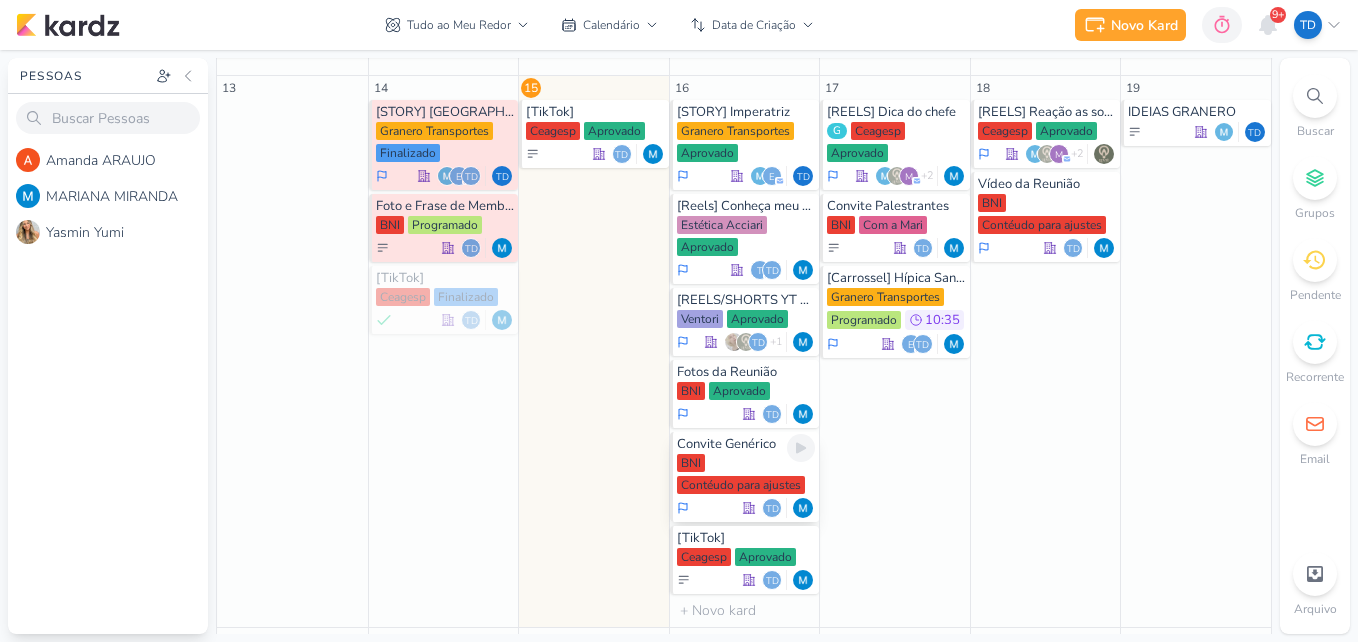 click on "BNI
Contéudo para ajustes" at bounding box center [746, 475] 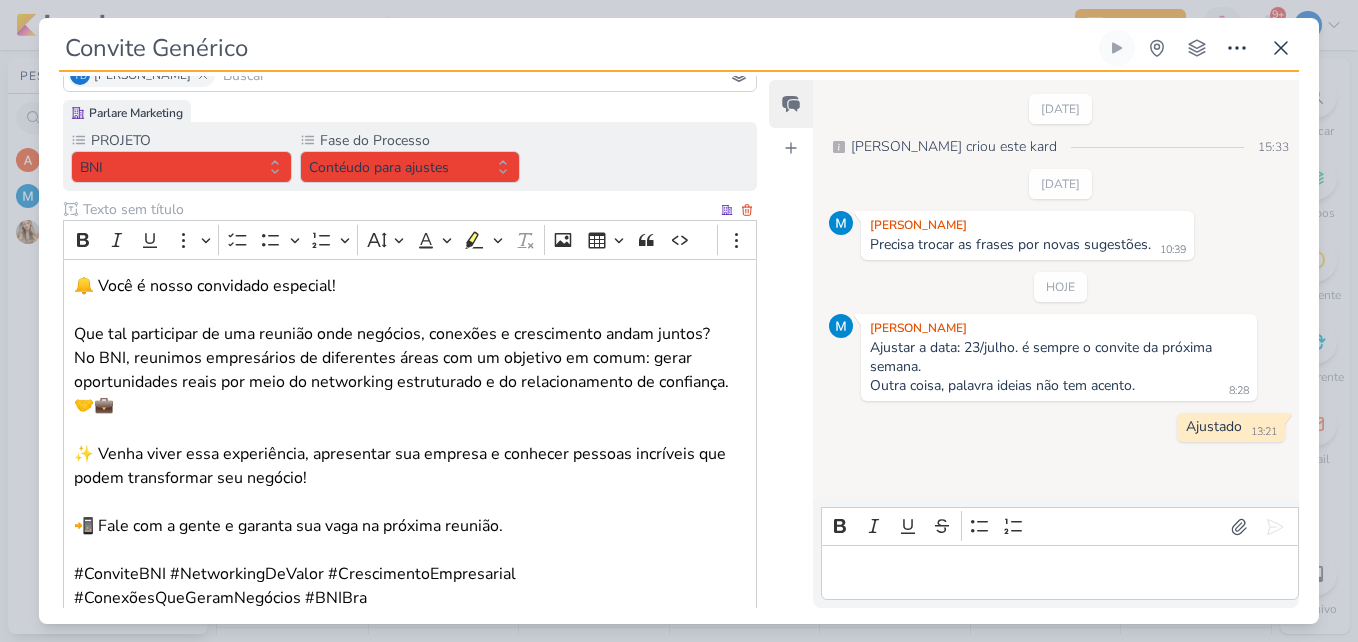 scroll, scrollTop: 106, scrollLeft: 0, axis: vertical 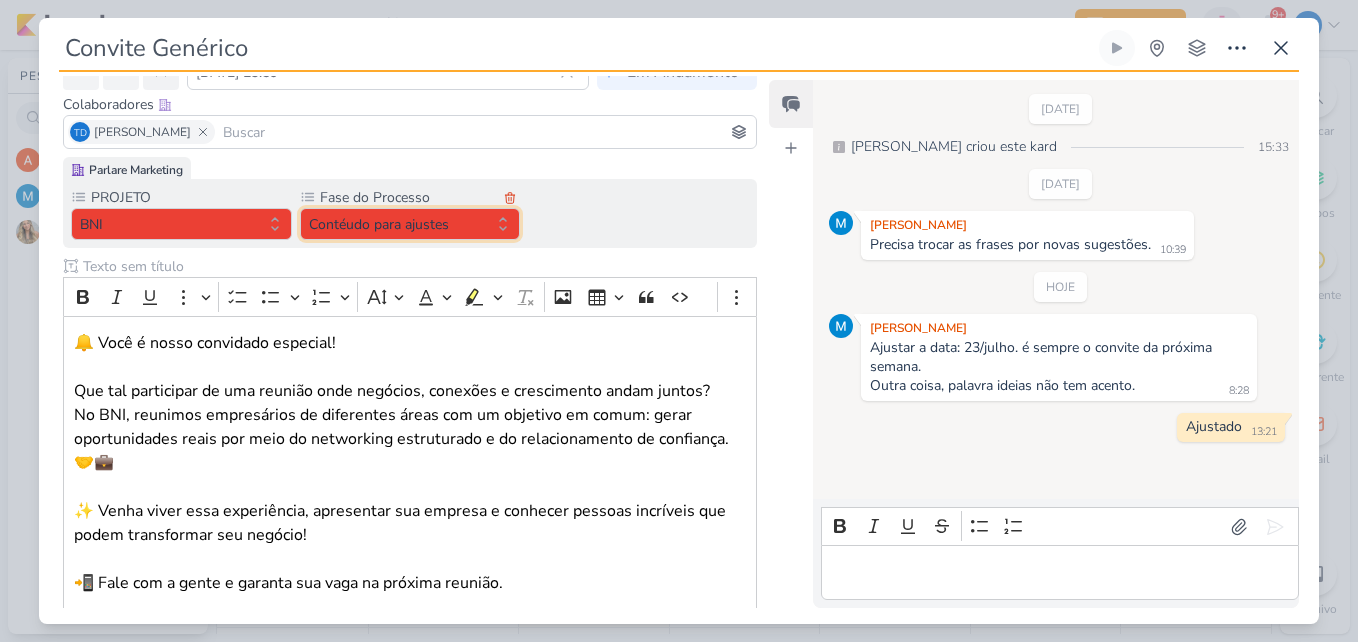 click on "Contéudo para ajustes" at bounding box center [410, 224] 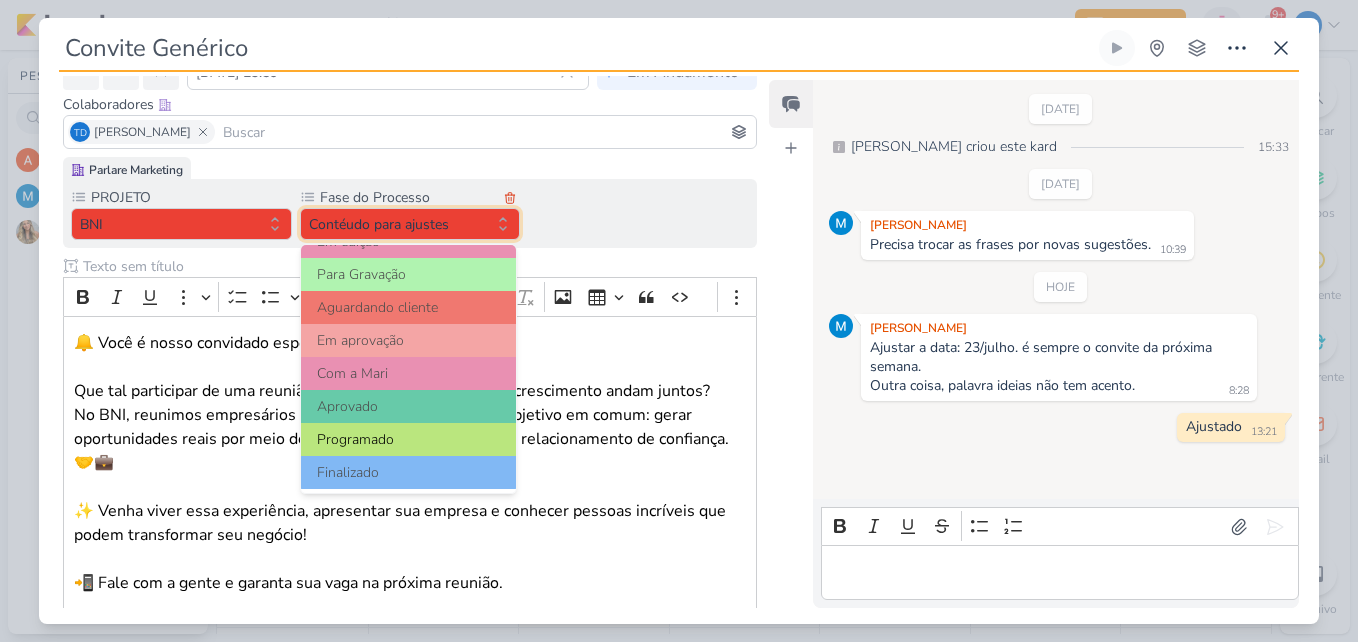 scroll, scrollTop: 193, scrollLeft: 0, axis: vertical 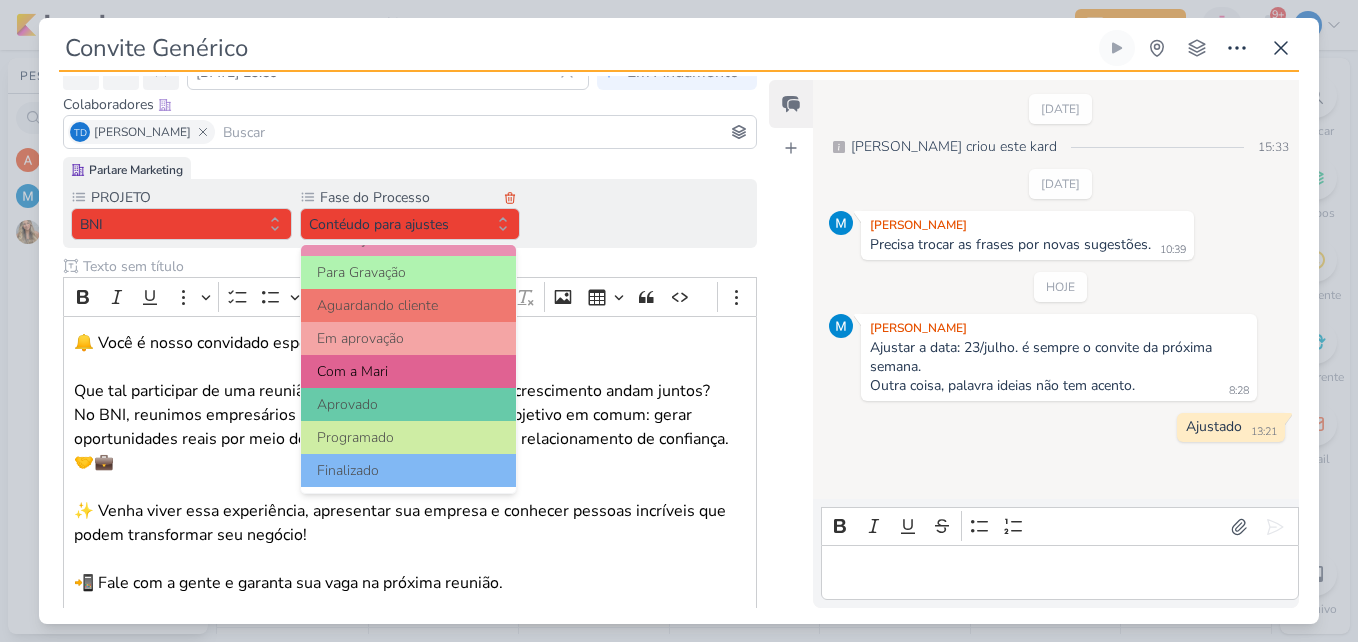 click on "Com a Mari" at bounding box center (409, 371) 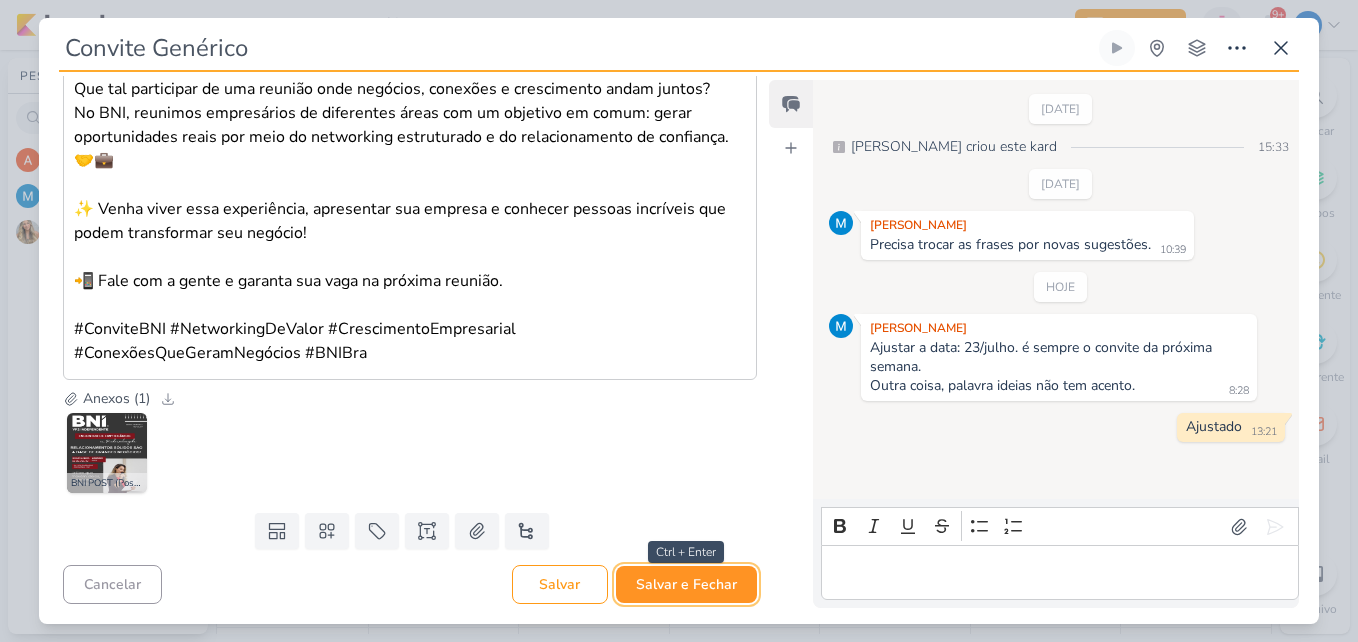 click on "Salvar e Fechar" at bounding box center [686, 584] 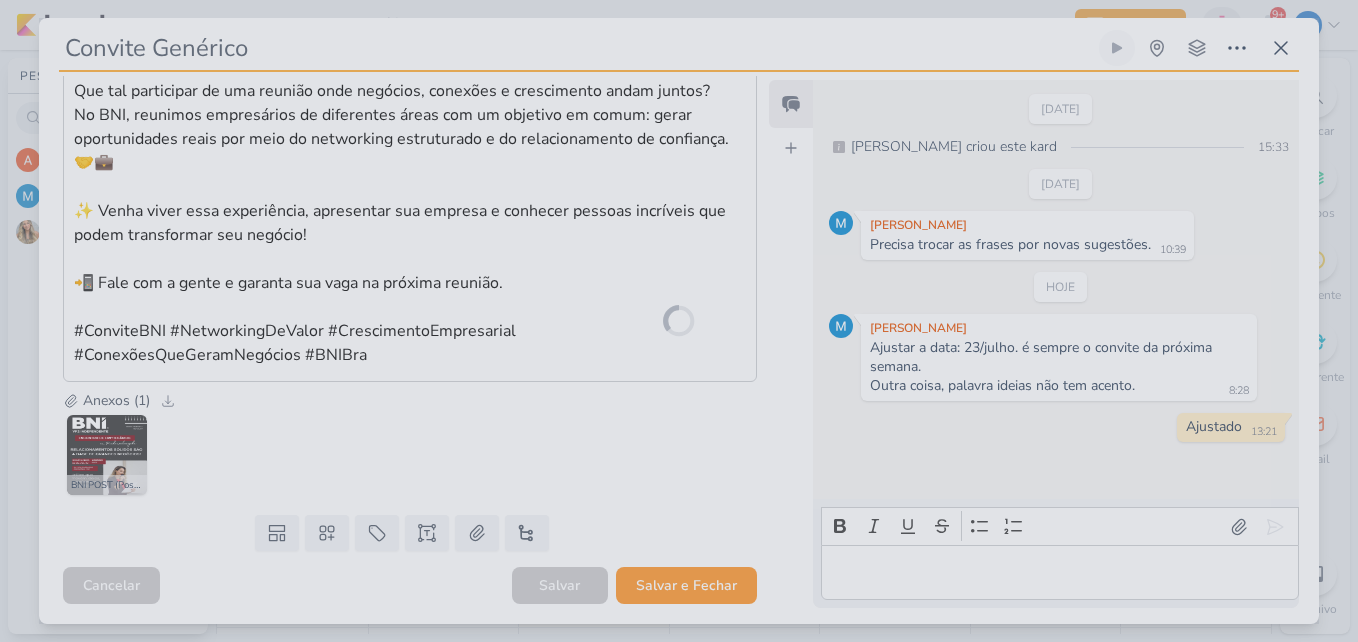 scroll, scrollTop: 406, scrollLeft: 0, axis: vertical 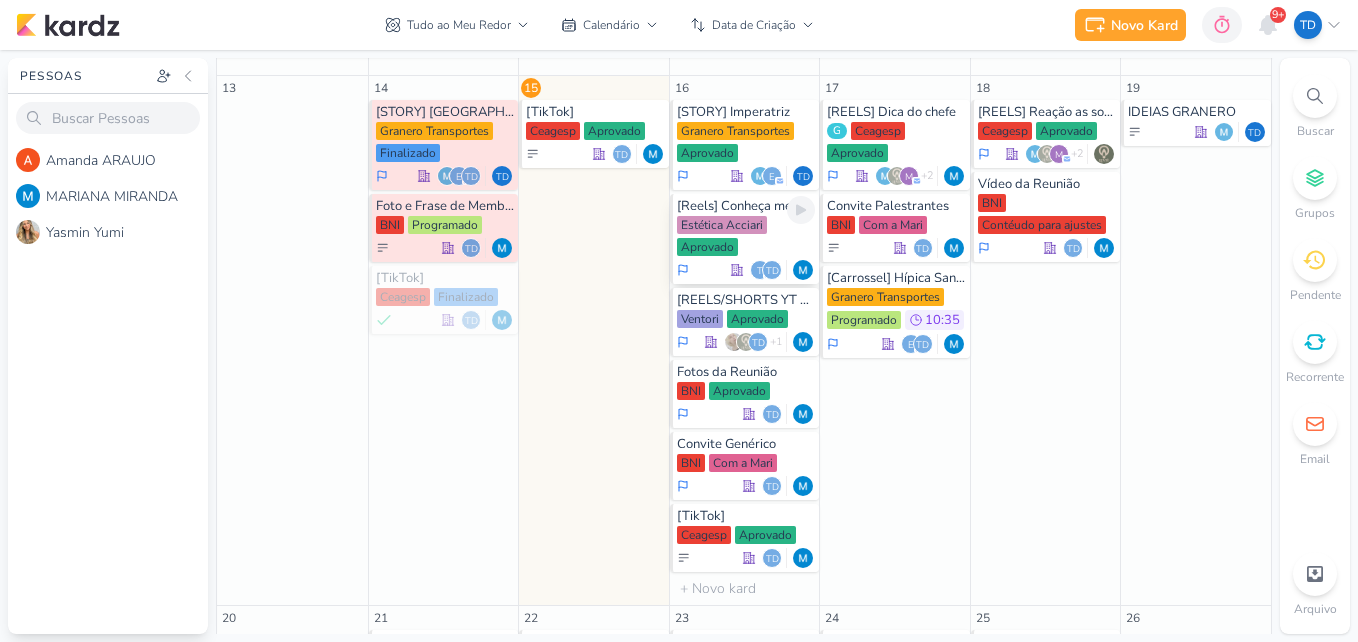 click on "Estética Acciari
Aprovado" at bounding box center [746, 237] 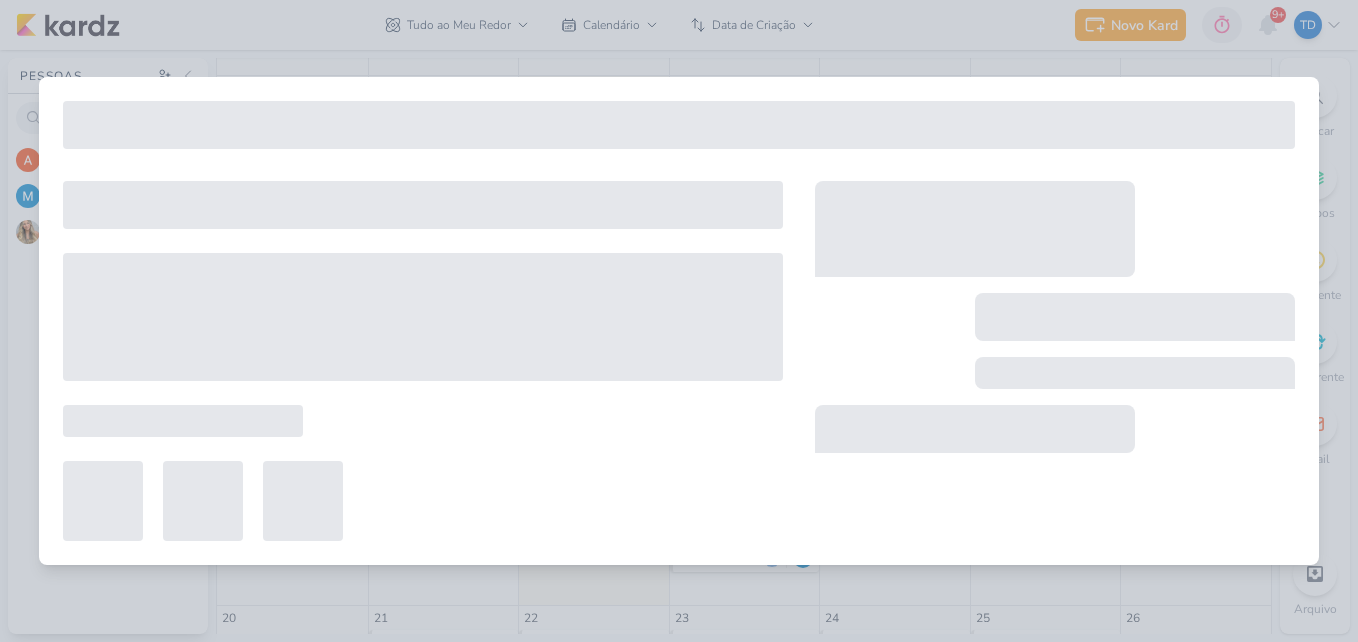 type on "[Reels] Conheça meu consultório" 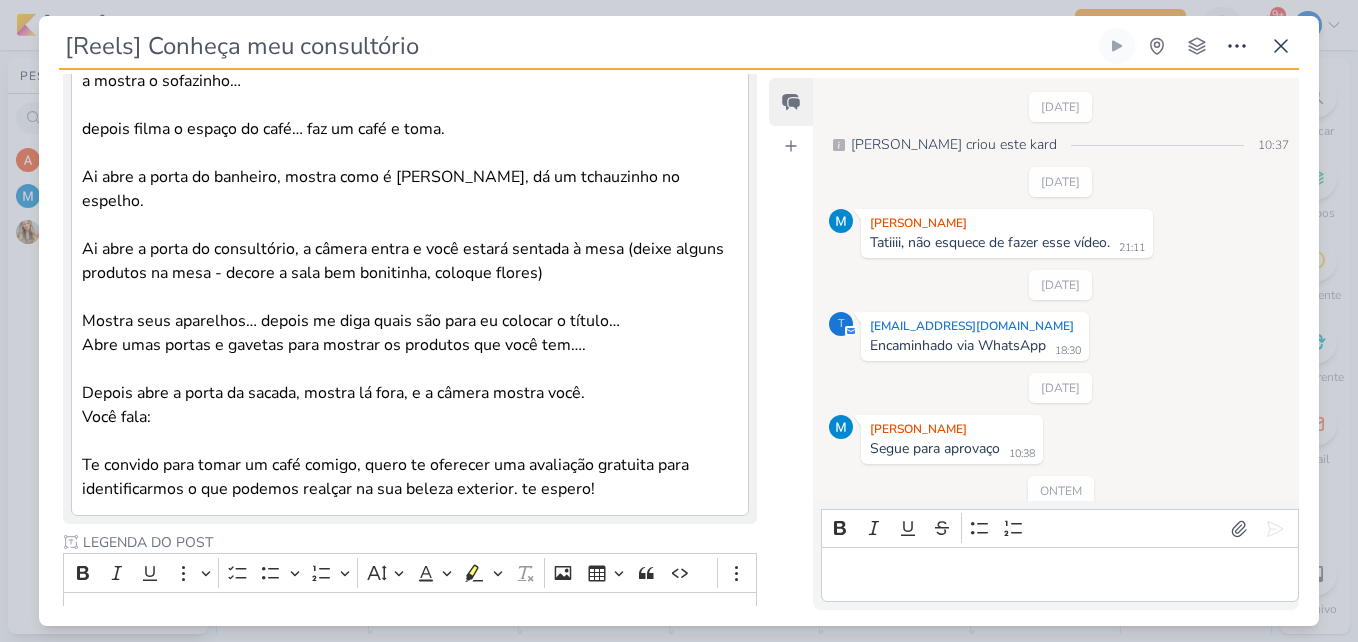 scroll, scrollTop: 0, scrollLeft: 0, axis: both 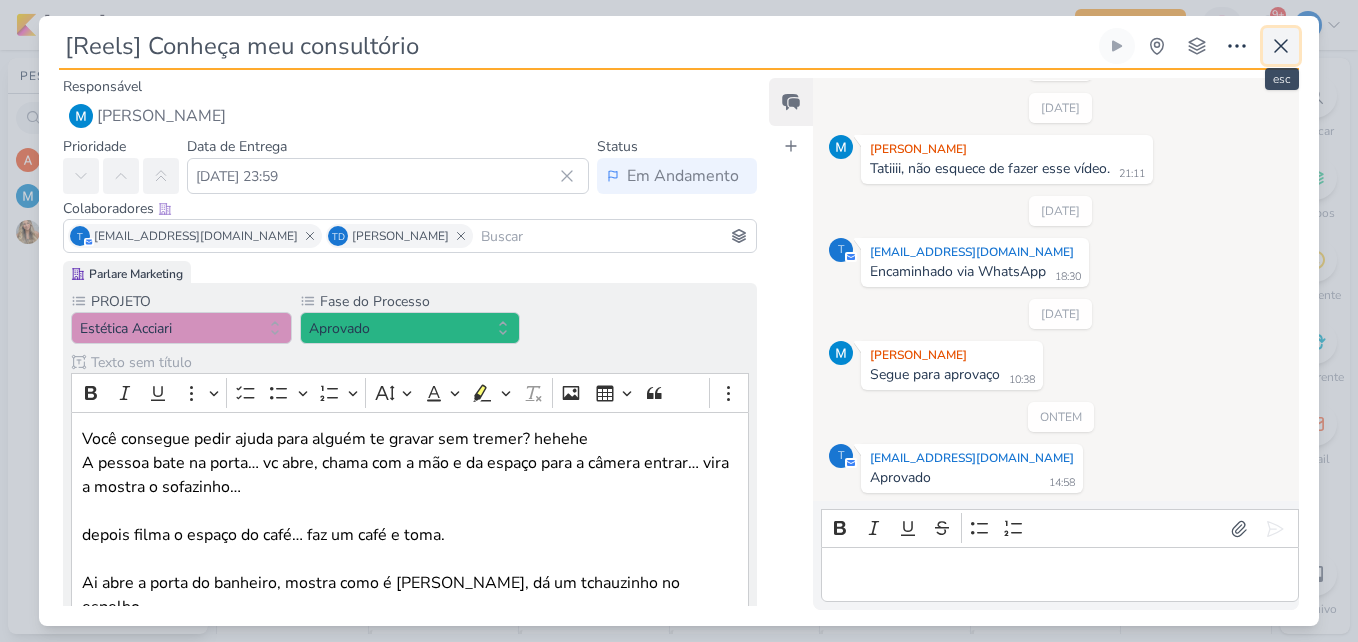 click 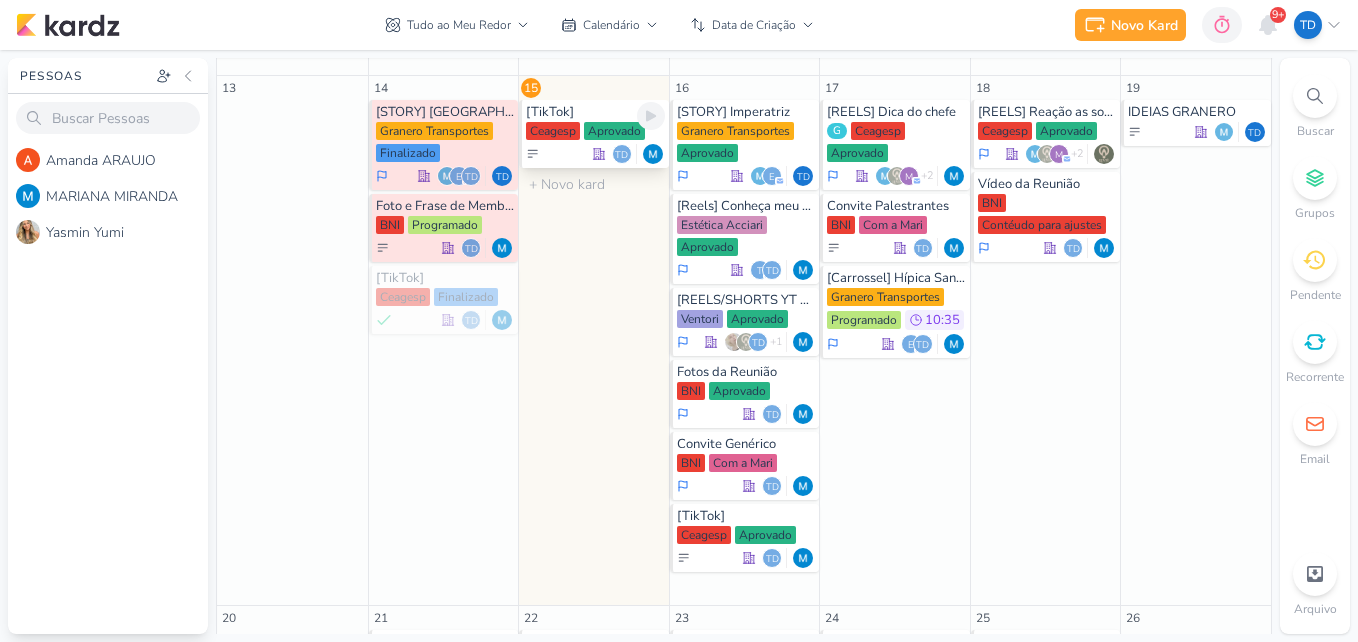 click on "[TikTok]" at bounding box center (595, 112) 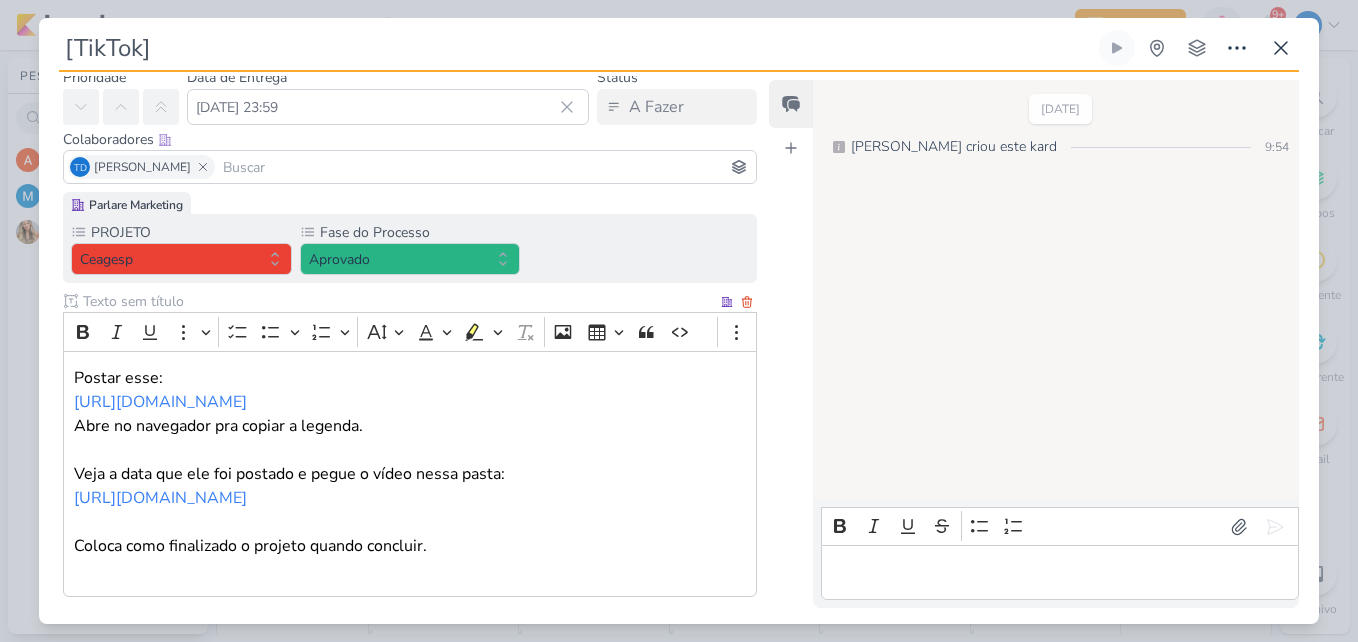 scroll, scrollTop: 100, scrollLeft: 0, axis: vertical 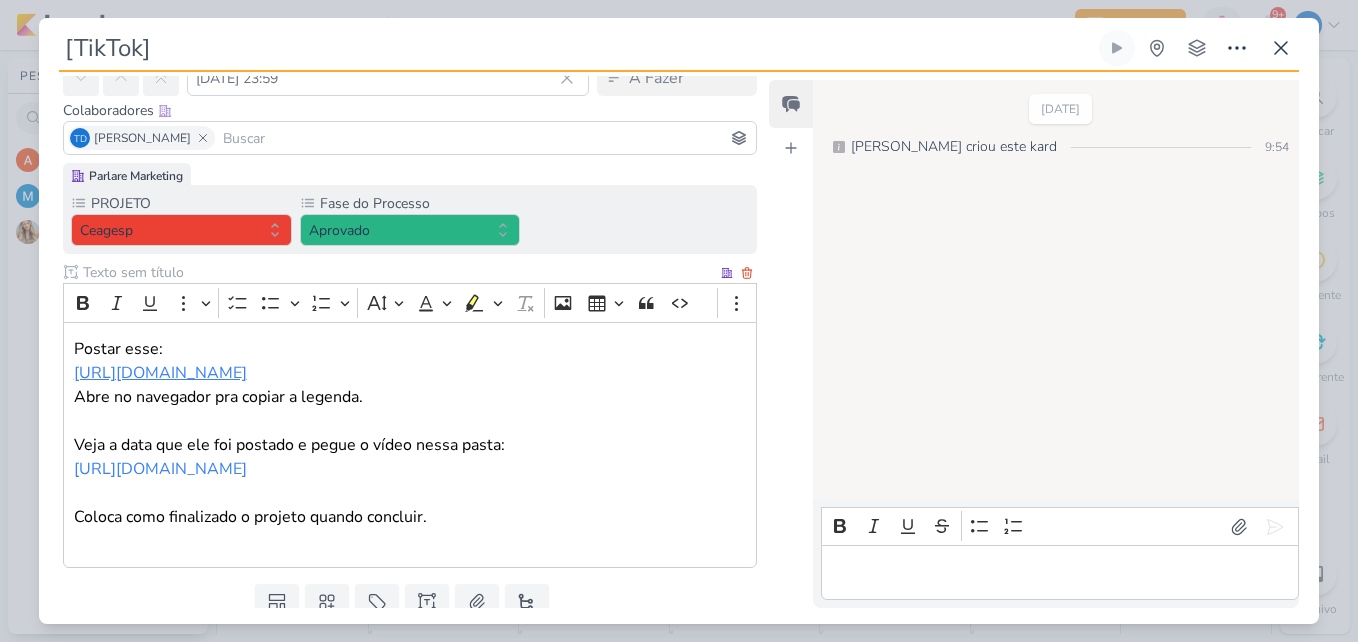 click on "https://www.instagram.com/reel/DKkX_kmOnQW/?igsh=MWR6a2hham1jMHZ3dg%3D%3D" at bounding box center [160, 373] 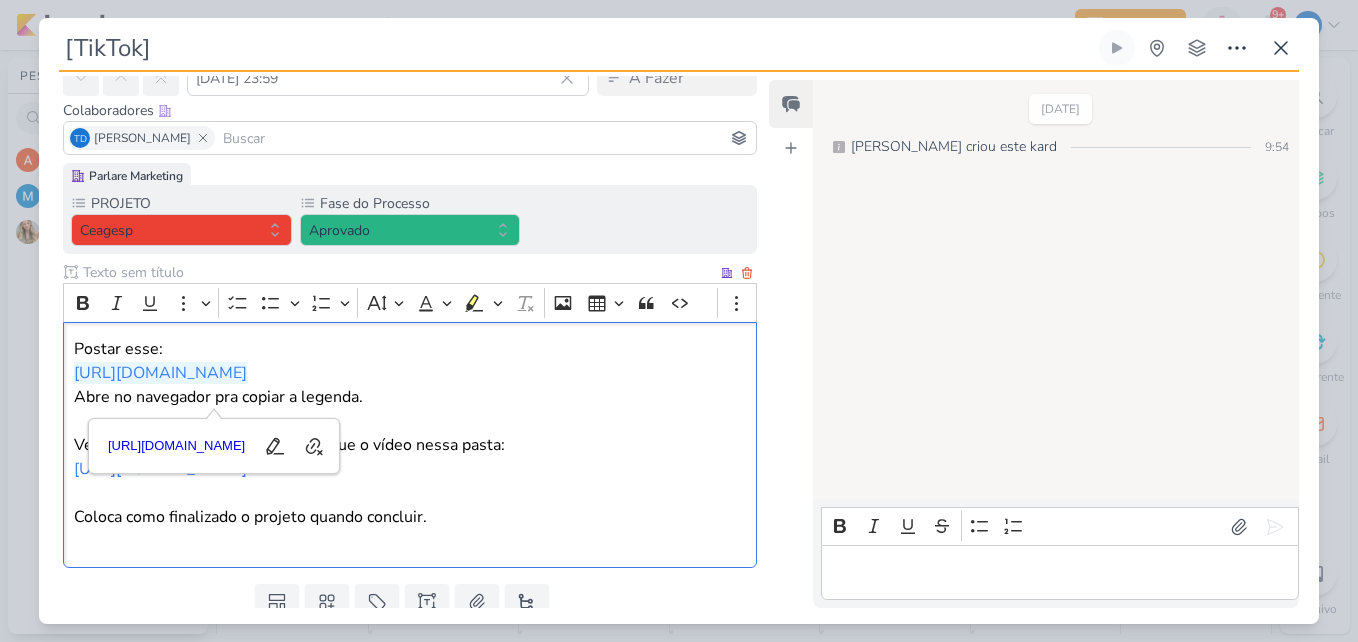 scroll, scrollTop: 195, scrollLeft: 0, axis: vertical 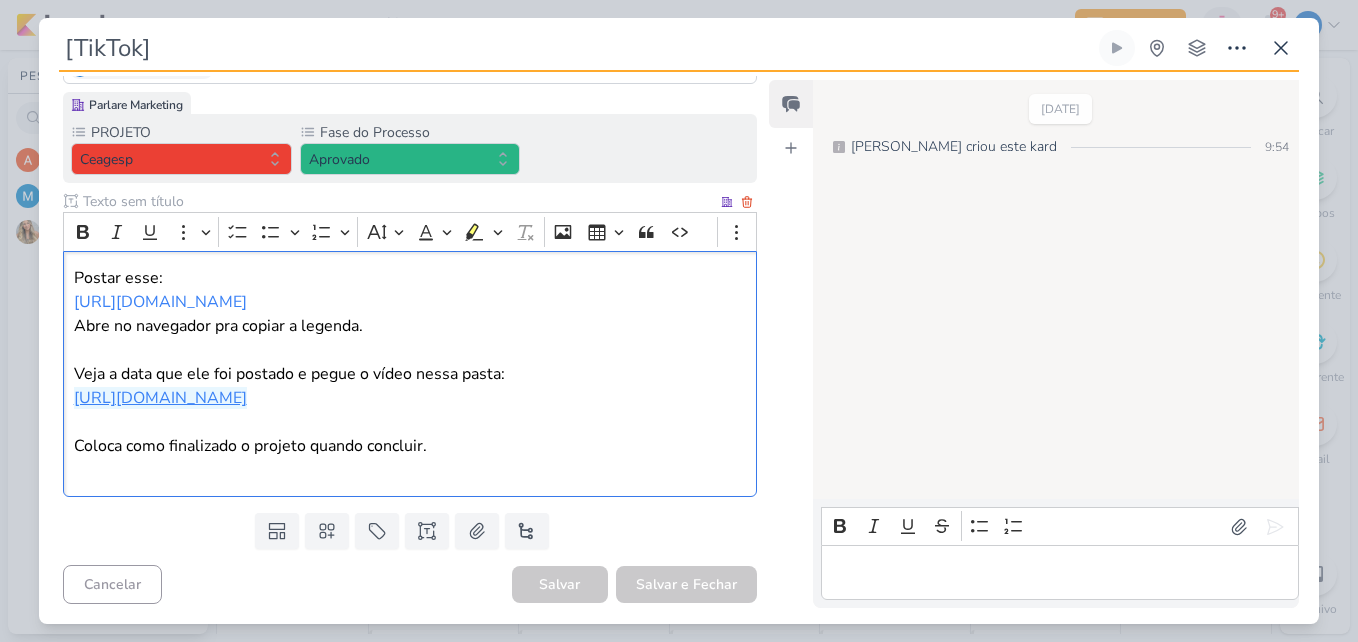 click on "https://drive.google.com/drive/folders/1BrqoB8dDUkXq8mIgtK4LT3MMs5-Es31n" at bounding box center [160, 398] 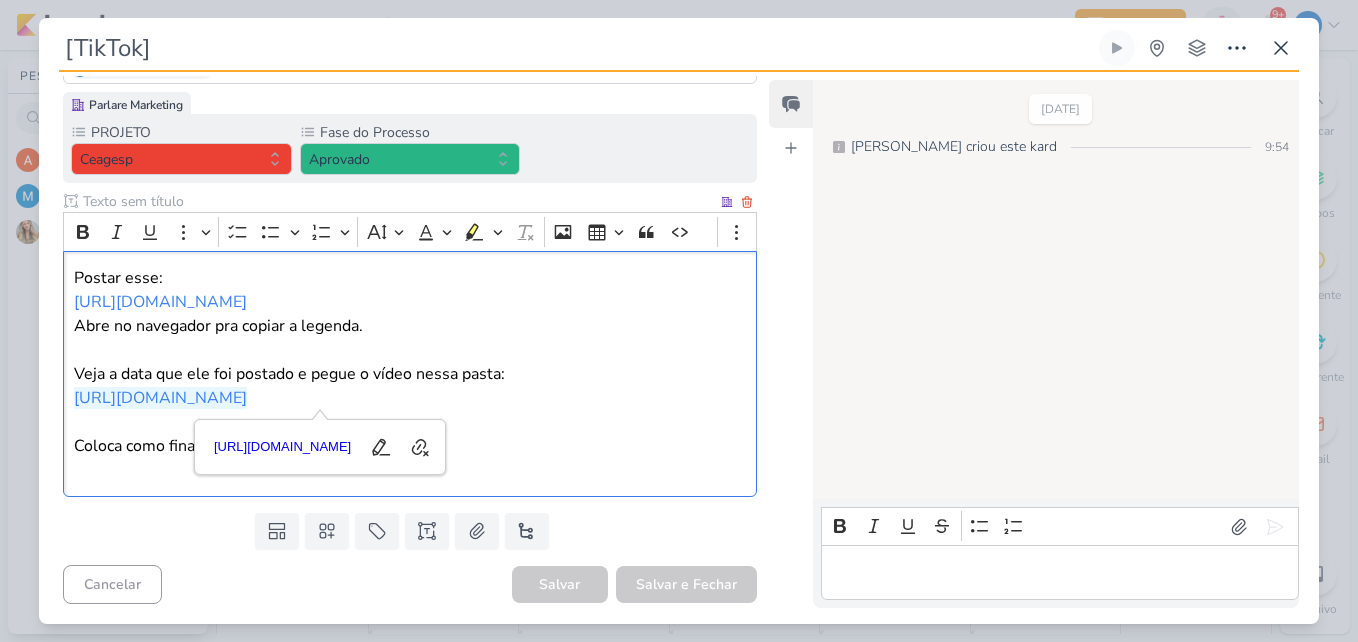 click on "Abre no navegador pra copiar a legenda." at bounding box center (410, 326) 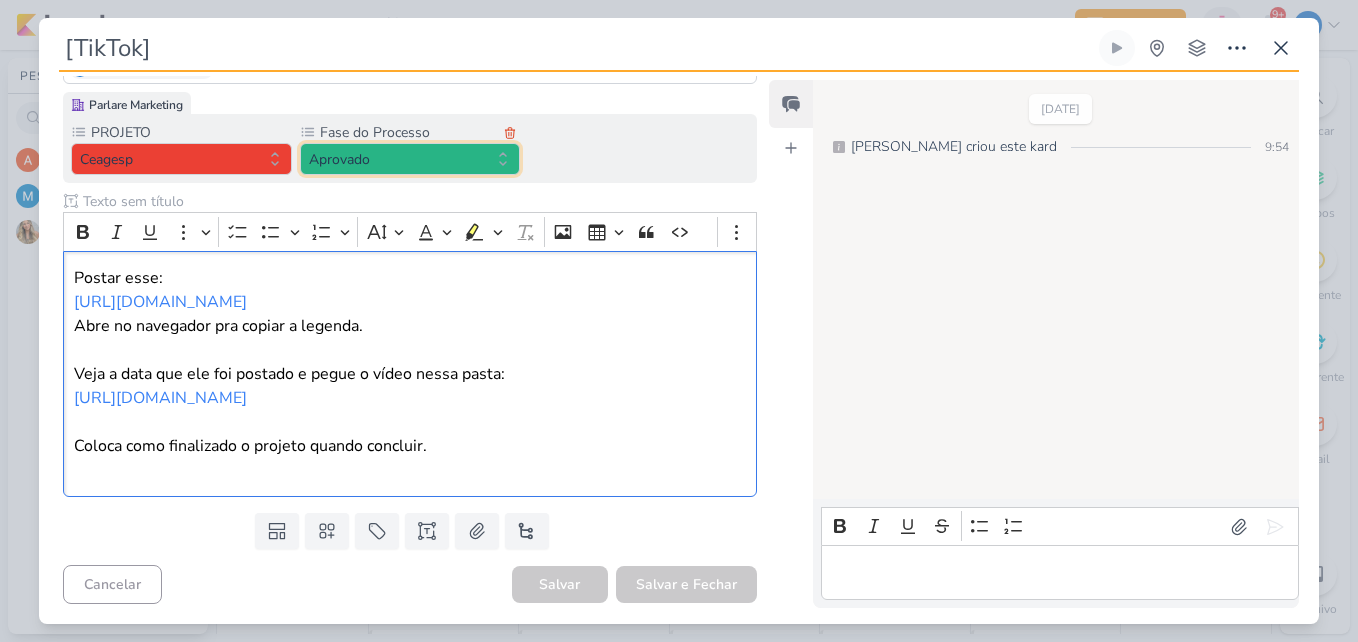 click on "Aprovado" at bounding box center [410, 159] 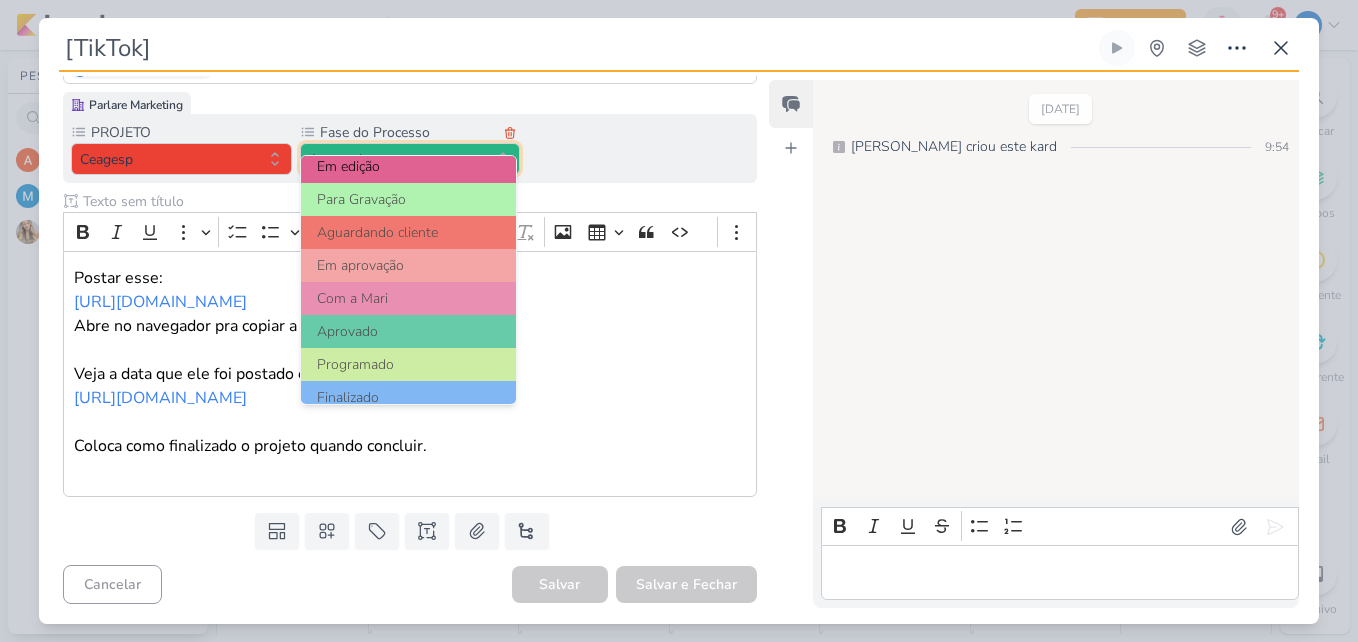 scroll, scrollTop: 193, scrollLeft: 0, axis: vertical 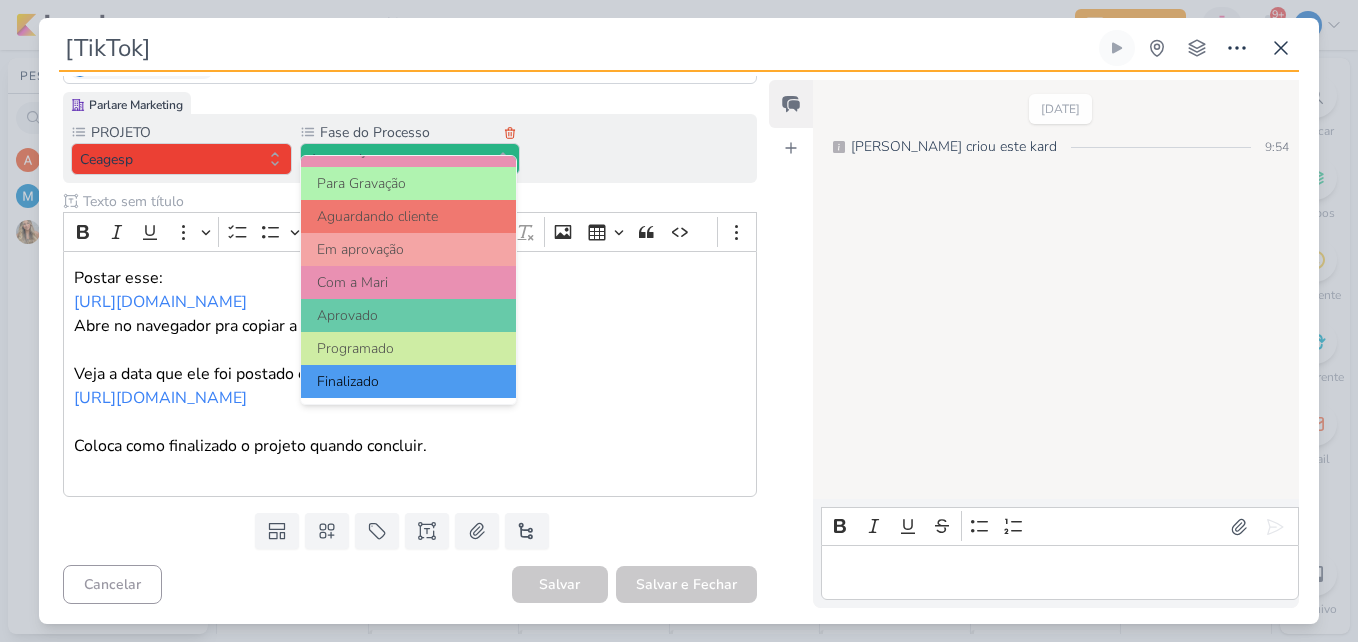 click on "Finalizado" at bounding box center (409, 381) 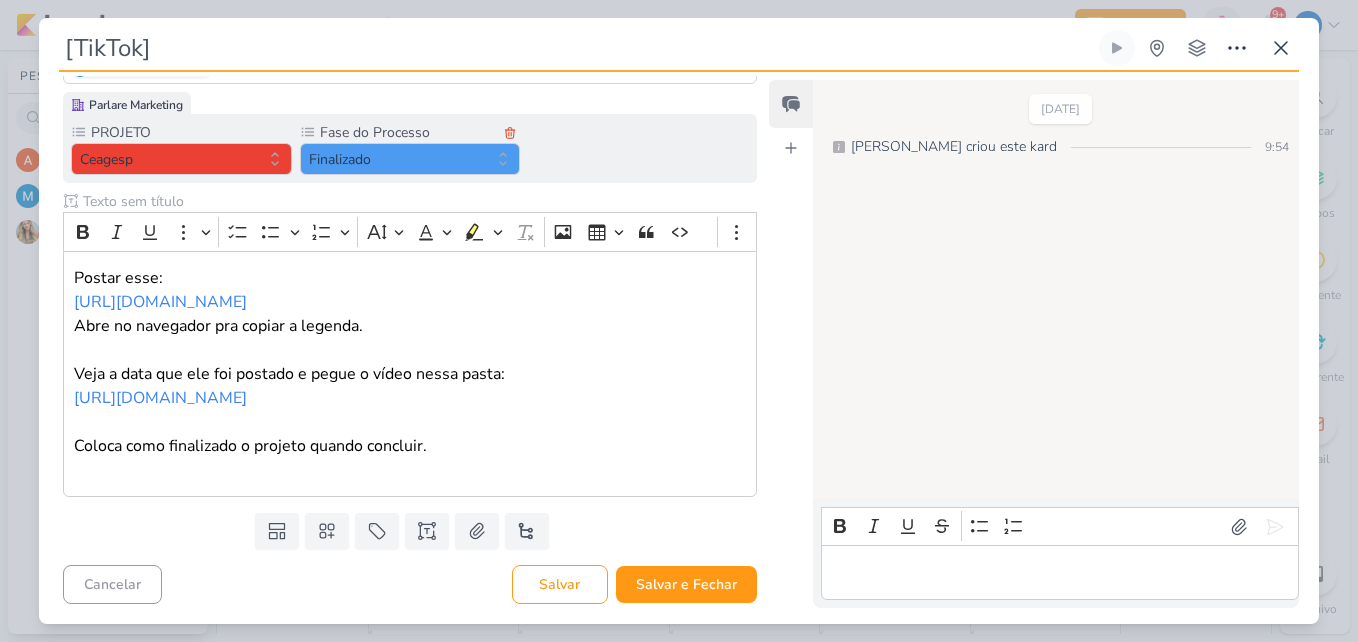 scroll, scrollTop: 195, scrollLeft: 0, axis: vertical 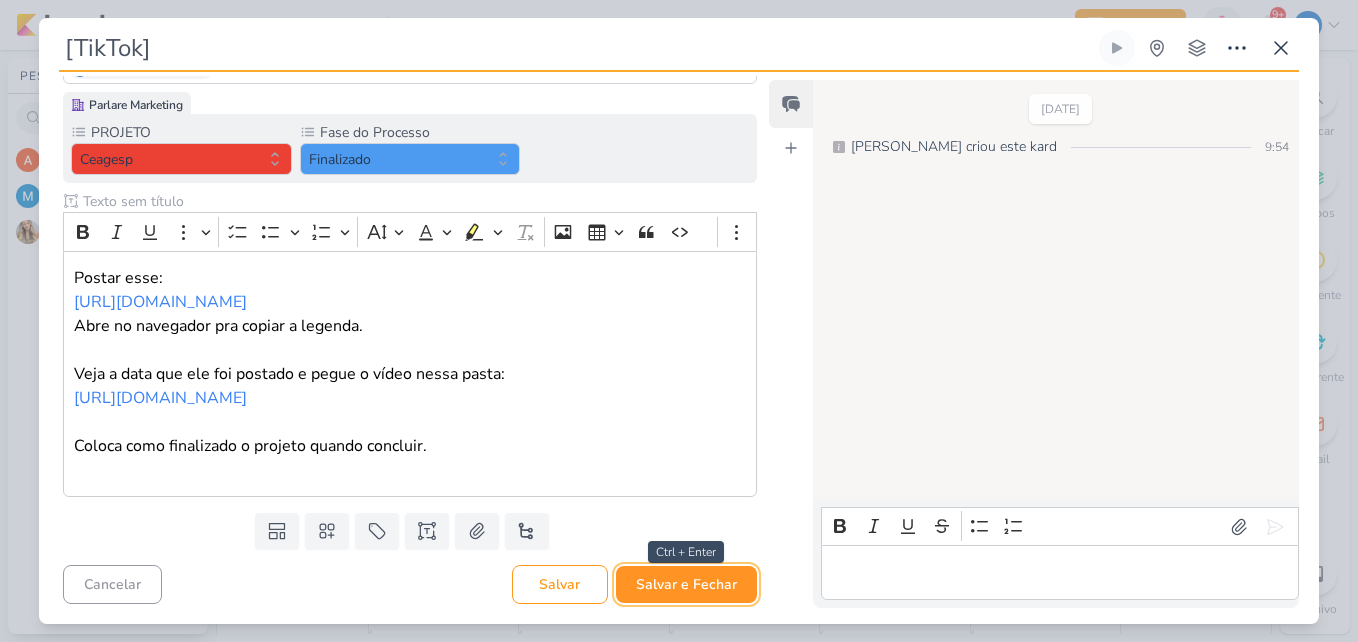 click on "Salvar e Fechar" at bounding box center [686, 584] 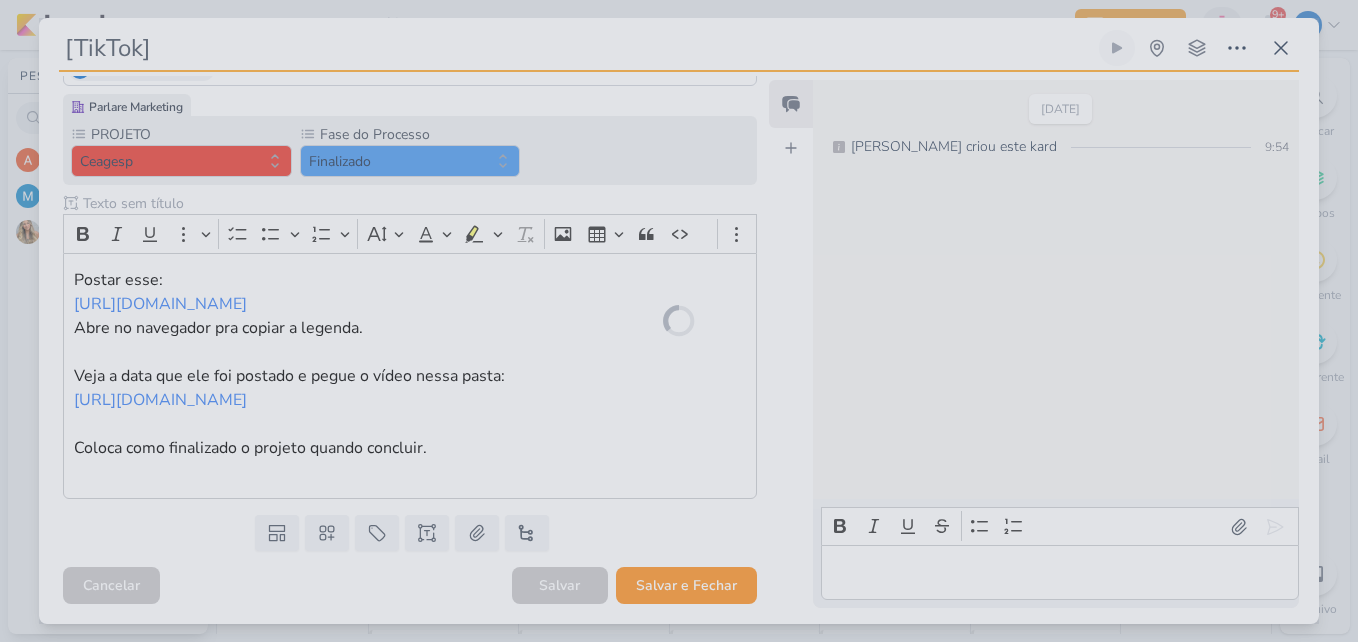 scroll, scrollTop: 193, scrollLeft: 0, axis: vertical 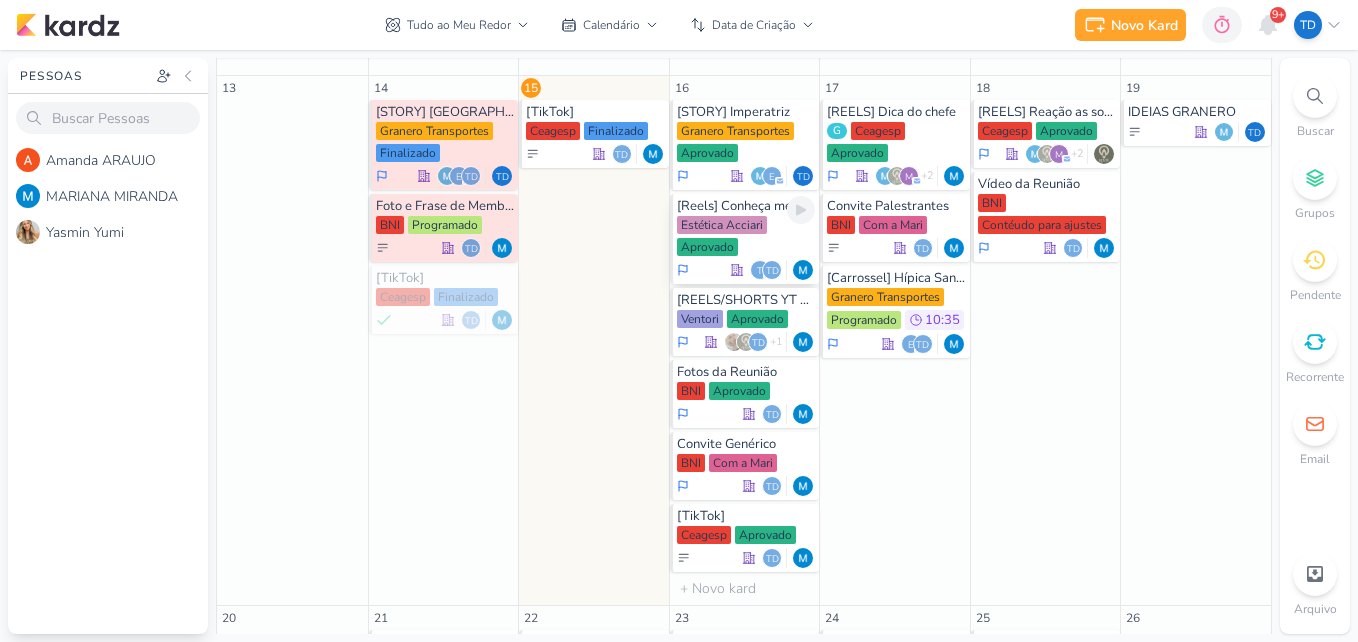 click on "Estética Acciari
Aprovado" at bounding box center (746, 237) 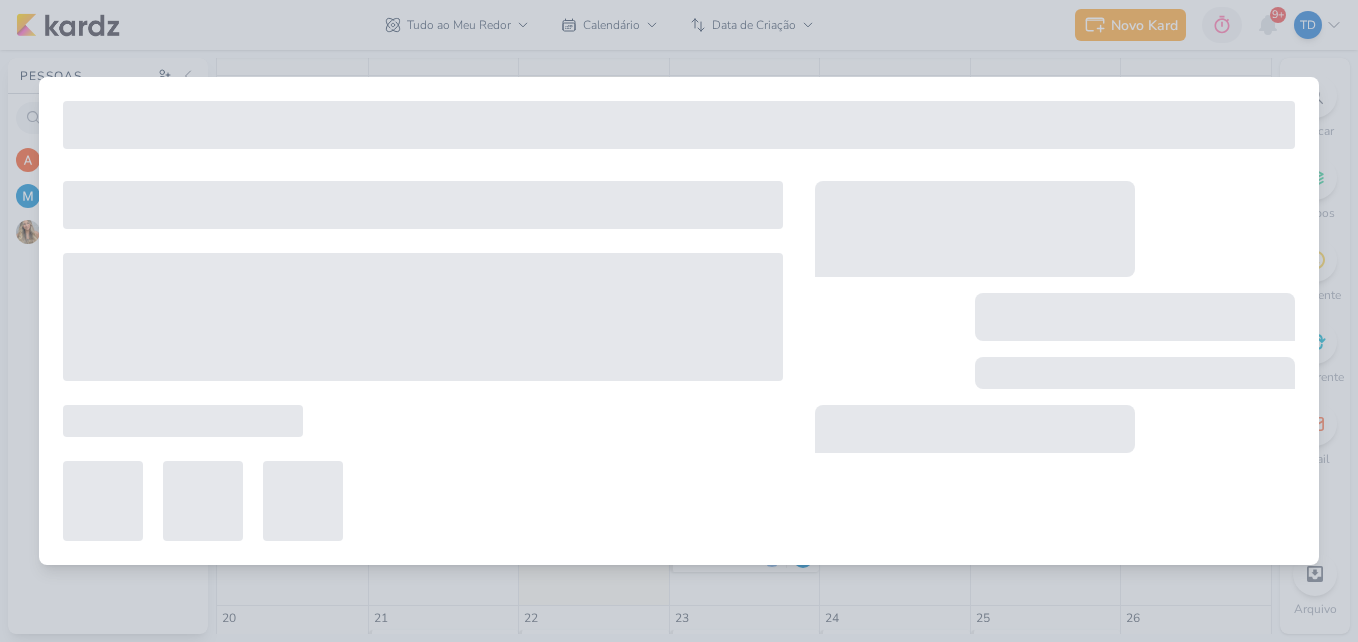 type on "[Reels] Conheça meu consultório" 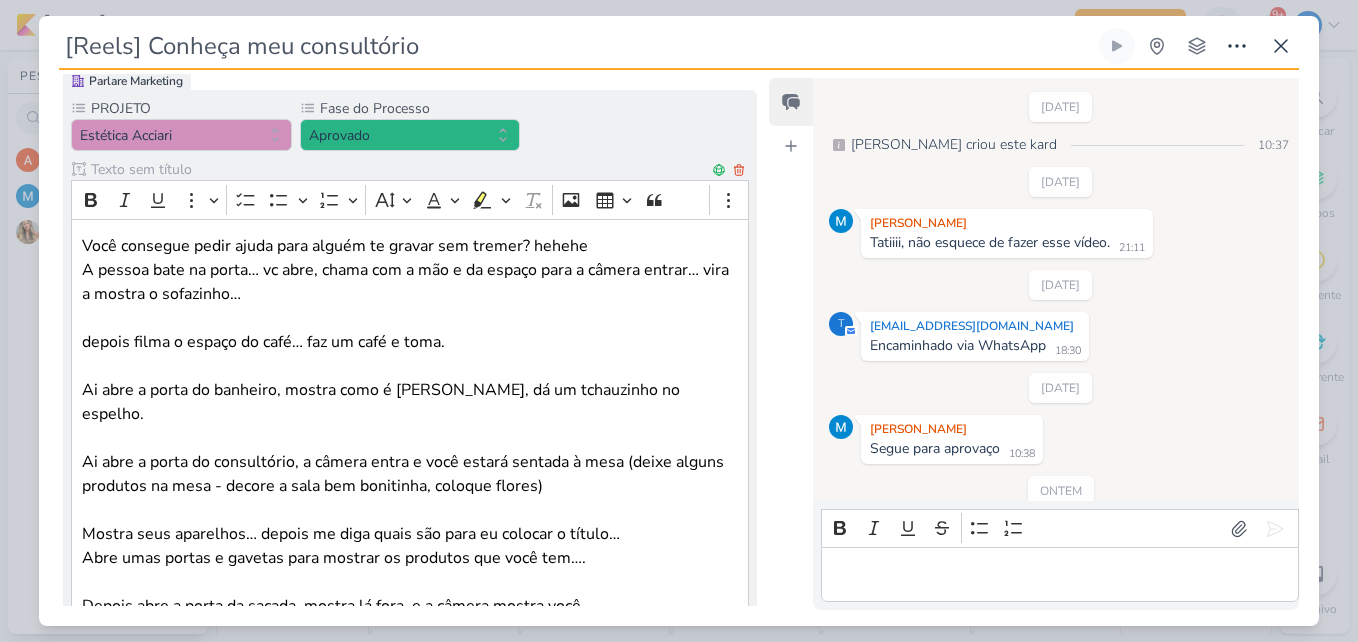 scroll, scrollTop: 0, scrollLeft: 0, axis: both 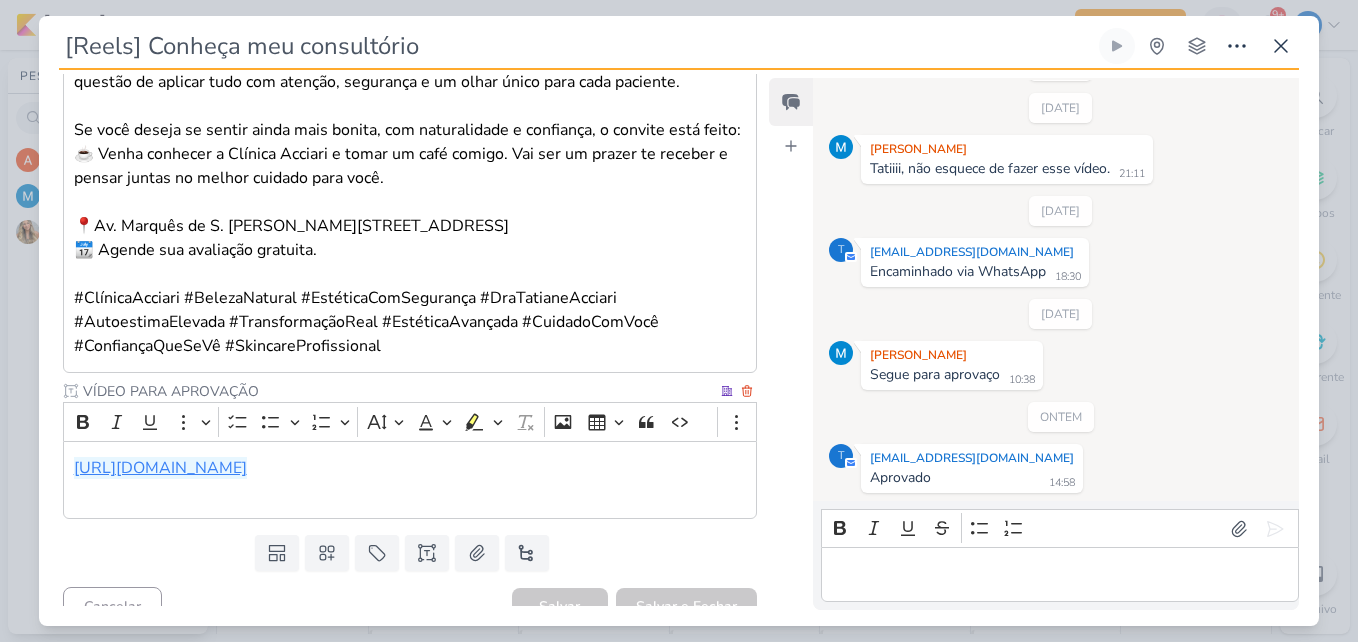click on "https://drive.google.com/drive/folders/1rYN6EvYRJVoL76LT3UPKGgWkomqUWD1N" at bounding box center (160, 468) 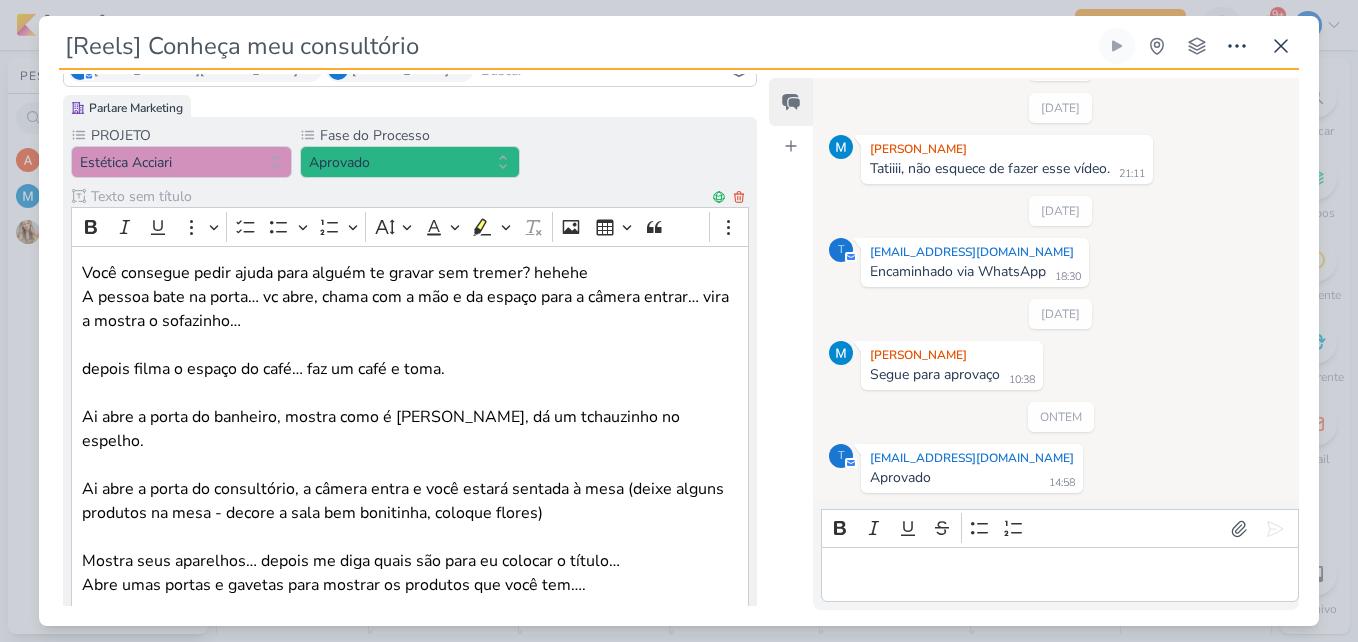 scroll, scrollTop: 200, scrollLeft: 0, axis: vertical 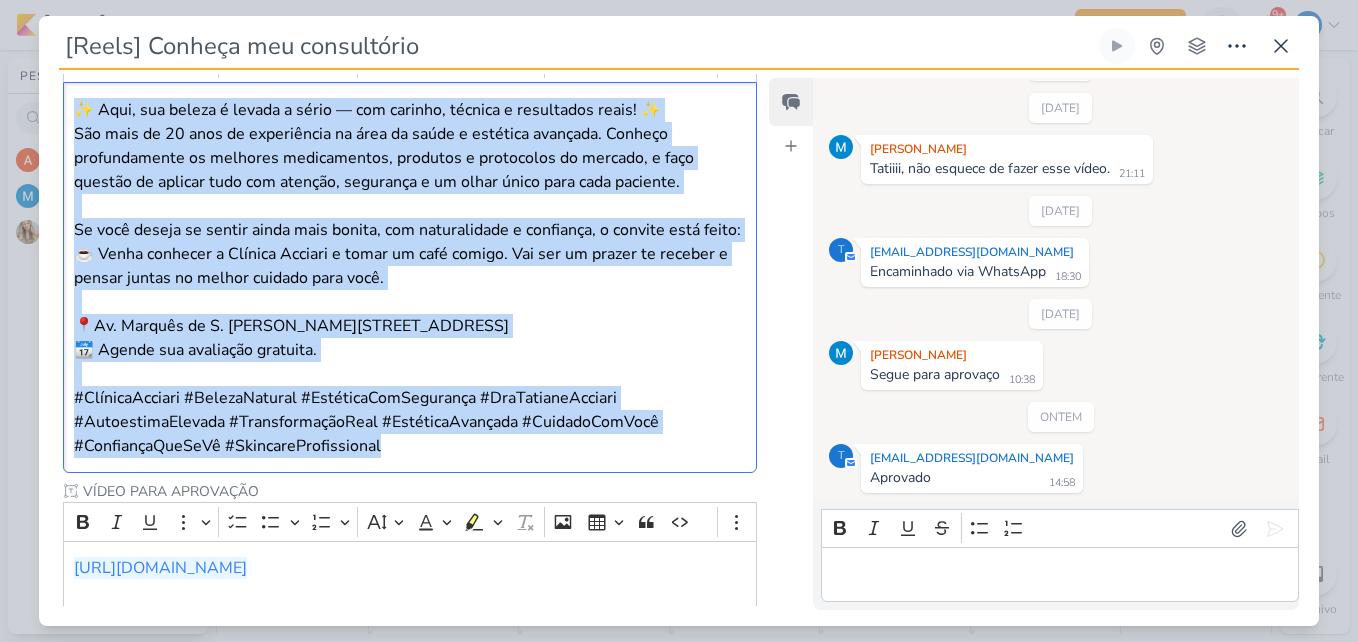 drag, startPoint x: 75, startPoint y: 290, endPoint x: 433, endPoint y: 449, distance: 391.72055 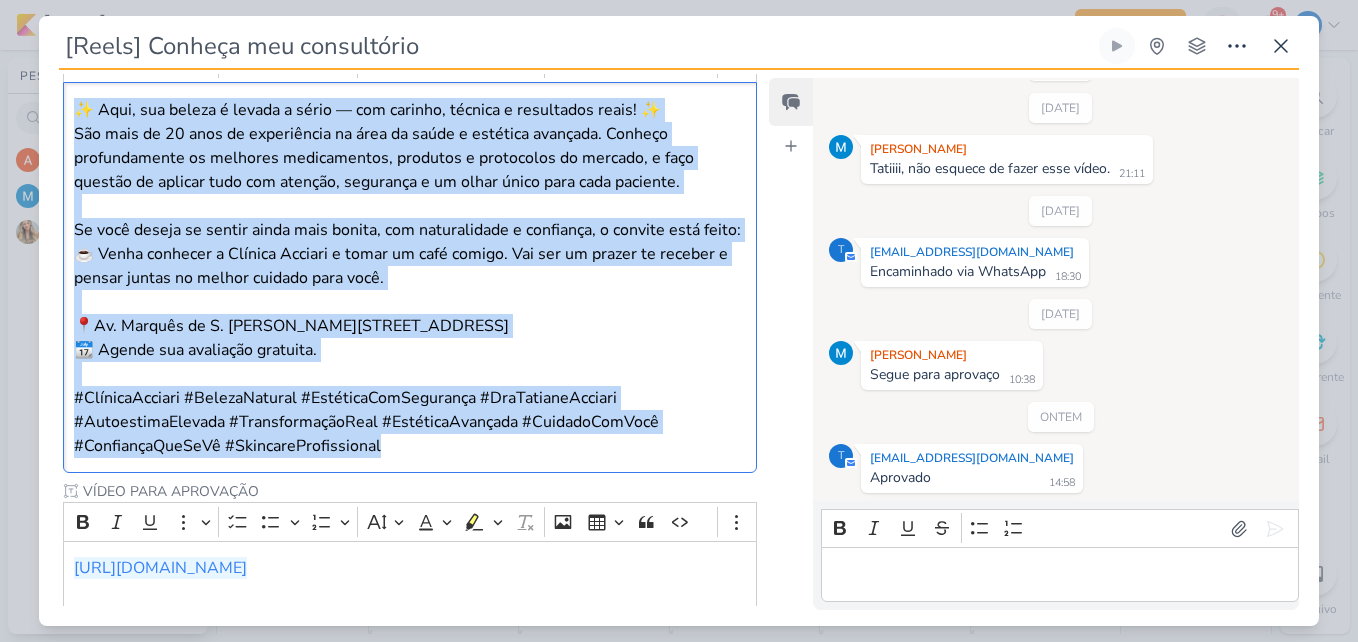 click on "LEGENDA DO POST
Clique para deixar o item visível somente à membros da sua organização
Rich Text Editor Bold Italic Underline More To-do List Bulleted List Bulleted List Numbered List Numbered List Font Size Font Color Remove color Highlight Highlight Remove Format Insert image Insert table Block quote Code Show more items     📍Av. Marquês de S. Vicente, 405 – Várzea da Barra Funda, São Paulo" at bounding box center [410, 320] 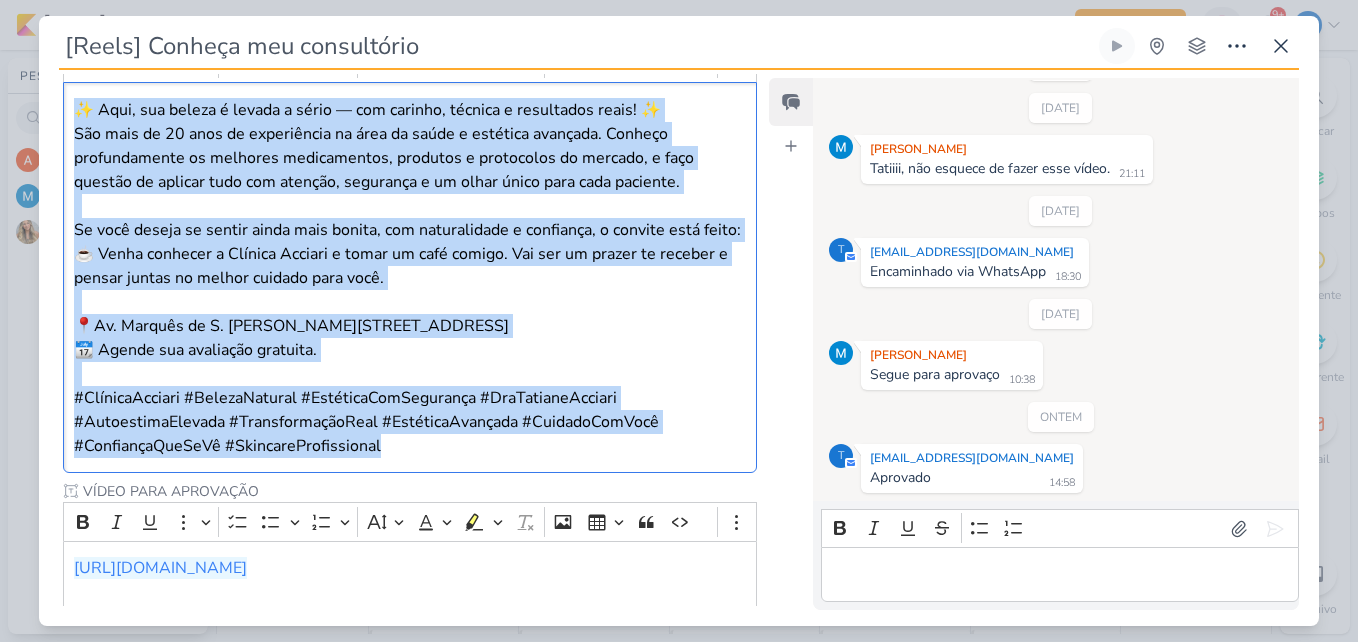 copy on "✨ Aqui, sua beleza é levada a sério — com carinho, técnica e resultados reais! ✨ São mais de 20 anos de experiência na área da saúde e estética avançada. Conheço profundamente os melhores medicamentos, produtos e protocolos do mercado, e faço questão de aplicar tudo com atenção, segurança e um olhar único para cada paciente.   Se você deseja se sentir ainda mais bonita, com naturalidade e confiança, o convite está feito: ☕ Venha conhecer a Clínica Acciari e tomar um café comigo. Vai ser um prazer te receber e pensar juntas no melhor cuidado para você.   📍Av. Marquês de S. Vicente, 405 – Várzea da Barra Funda, São Paulo 📆 Agende sua avaliação gratuita.   #ClínicaAcciari #BelezaNatural #EstéticaComSegurança #DraTatianeAcciari #AutoestimaElevada #TransformaçãoReal #EstéticaAvançada #CuidadoComVocê #ConfiançaQueSeVê #SkincareProfissional" 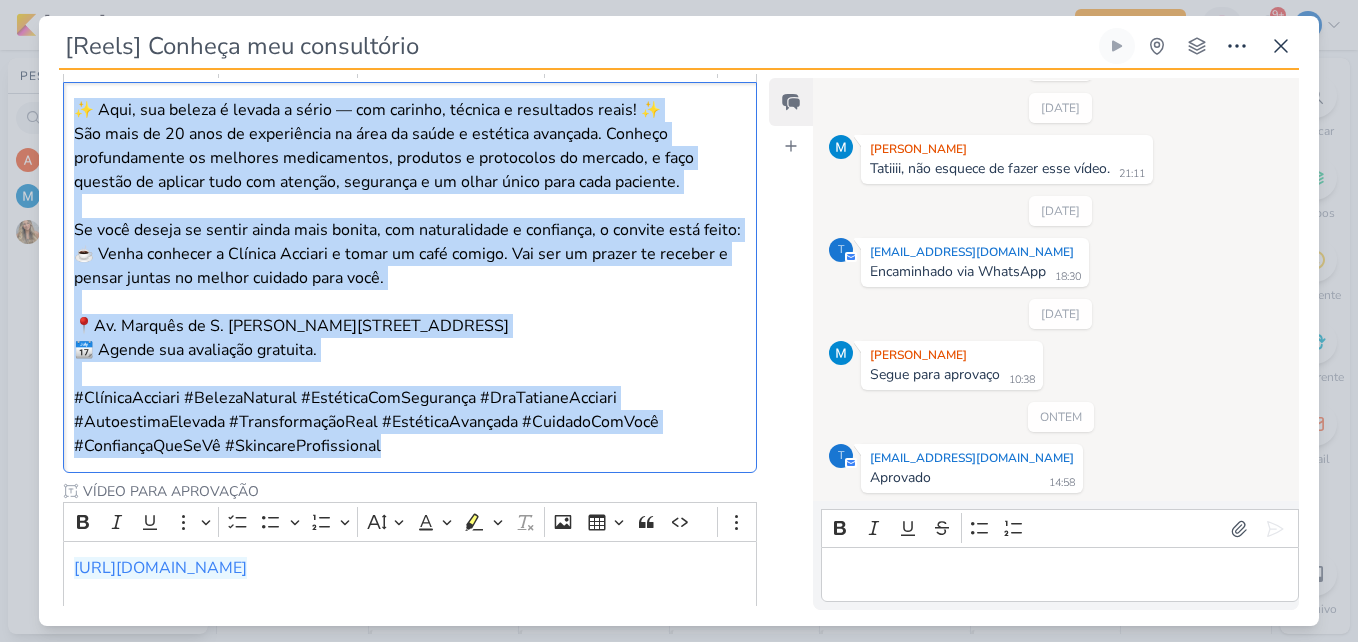 click on "#ClínicaAcciari #BelezaNatural #EstéticaComSegurança #DraTatianeAcciari #AutoestimaElevada #TransformaçãoReal #EstéticaAvançada #CuidadoComVocê #ConfiançaQueSeVê #SkincareProfissional" at bounding box center (410, 422) 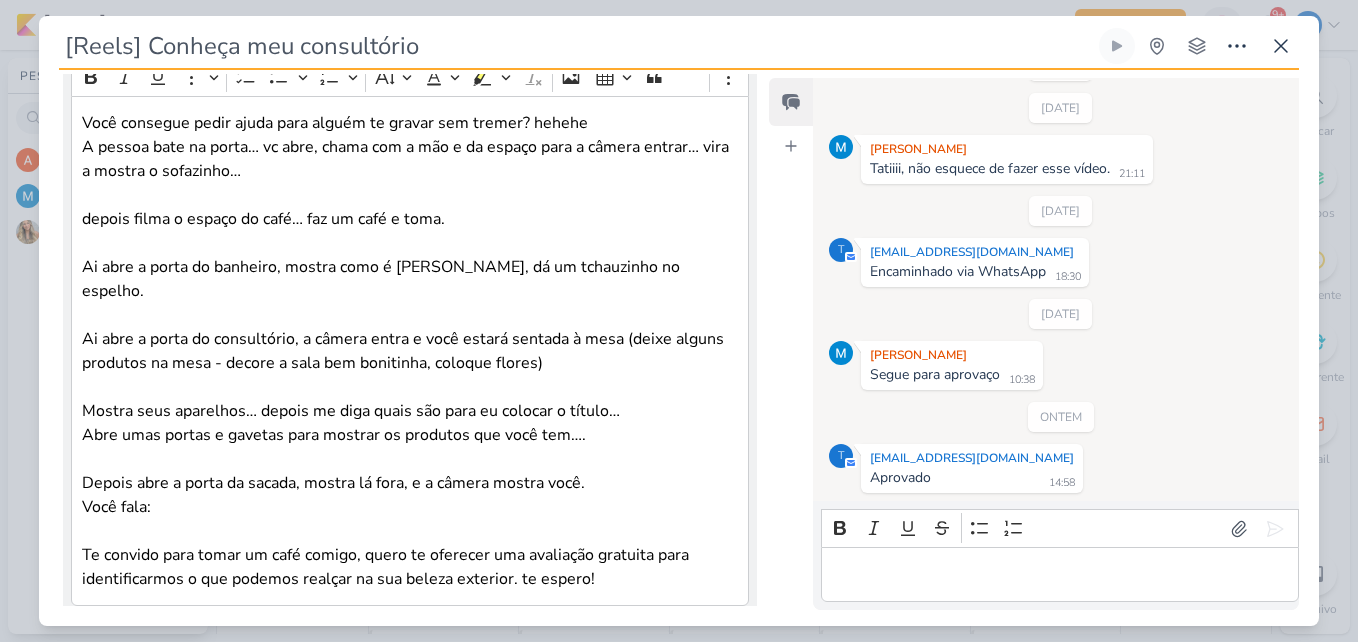 scroll, scrollTop: 0, scrollLeft: 0, axis: both 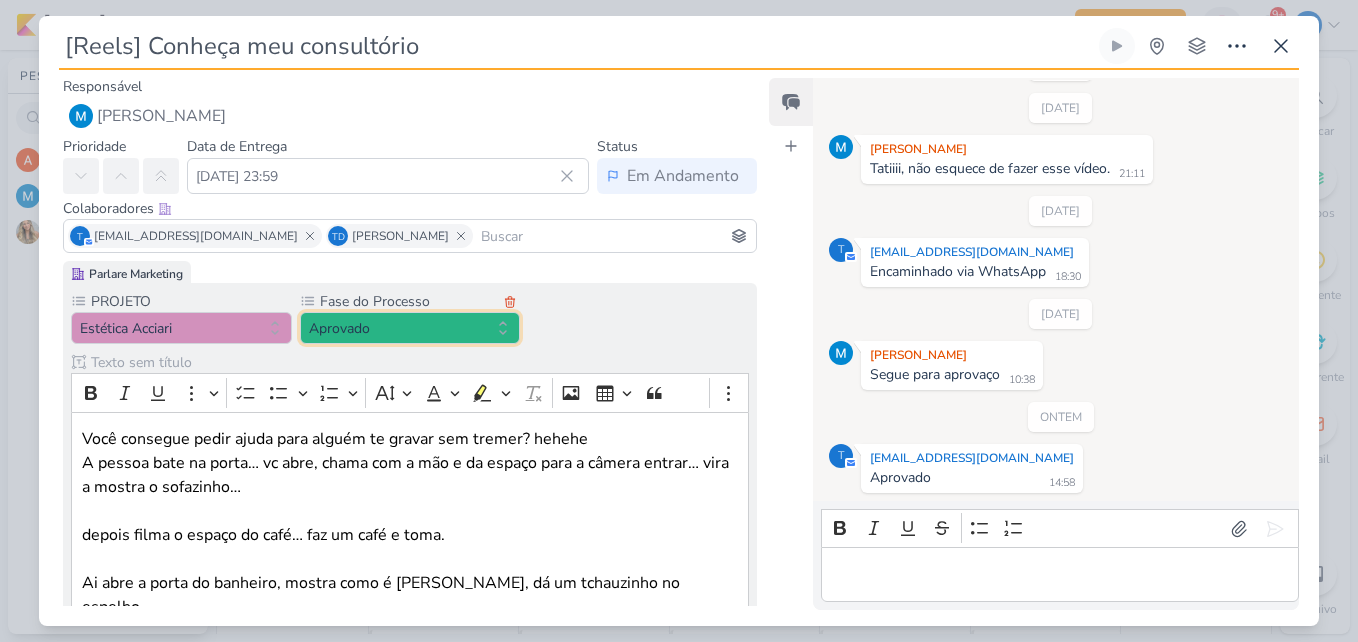 click on "Aprovado" at bounding box center [410, 328] 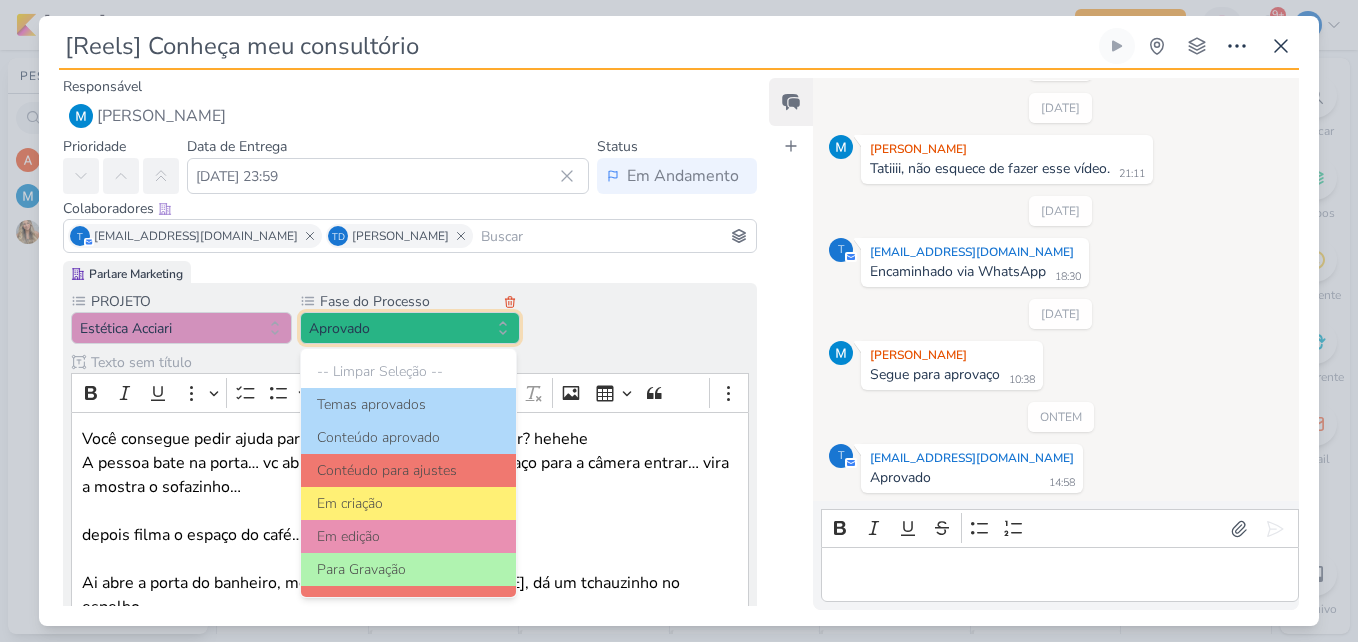 scroll, scrollTop: 193, scrollLeft: 0, axis: vertical 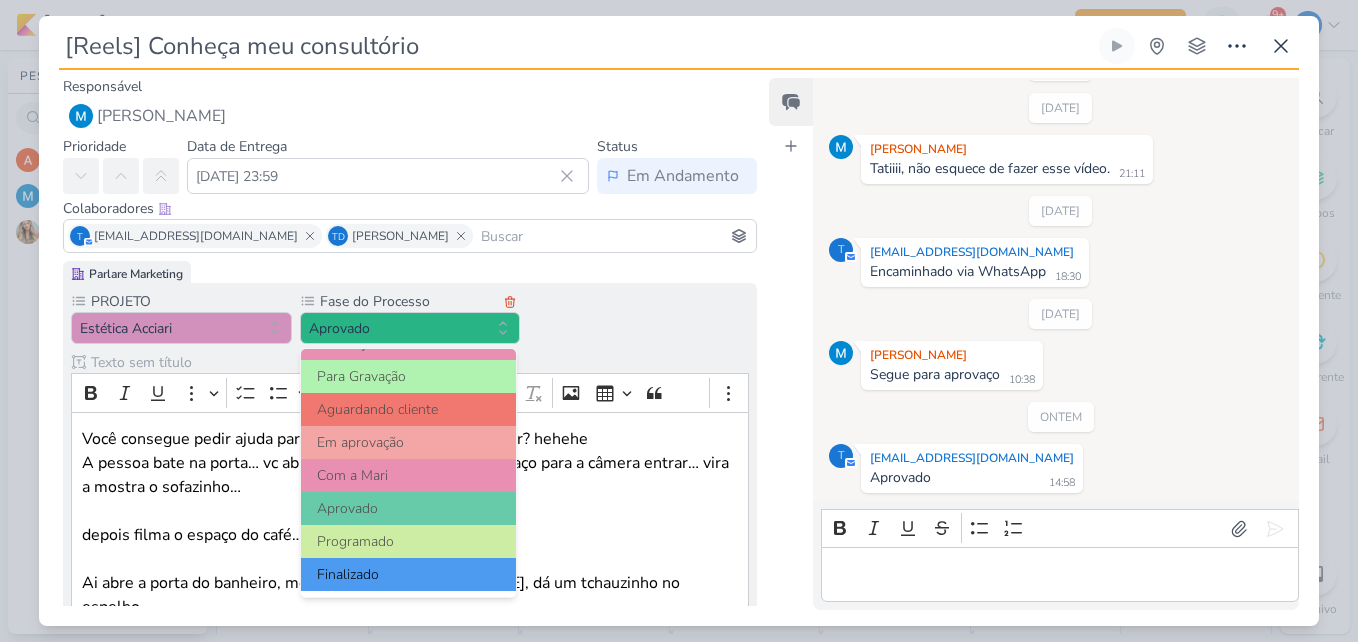 click on "Finalizado" at bounding box center [409, 574] 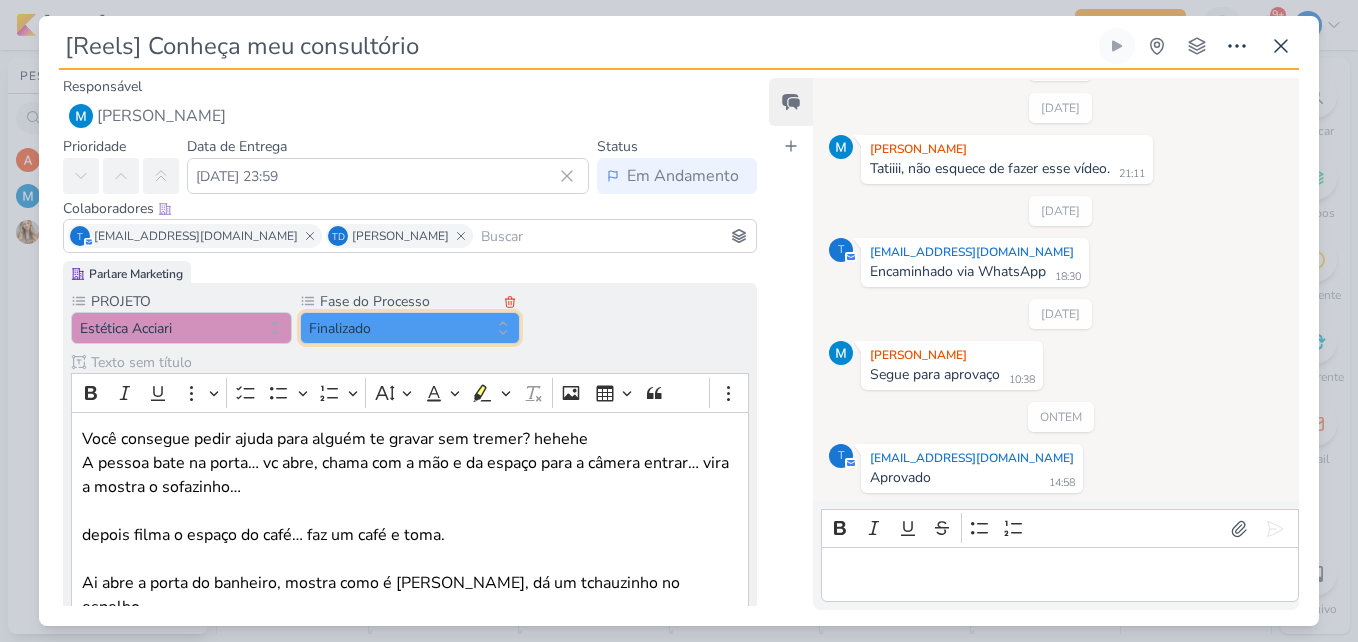 click on "Finalizado" at bounding box center (410, 328) 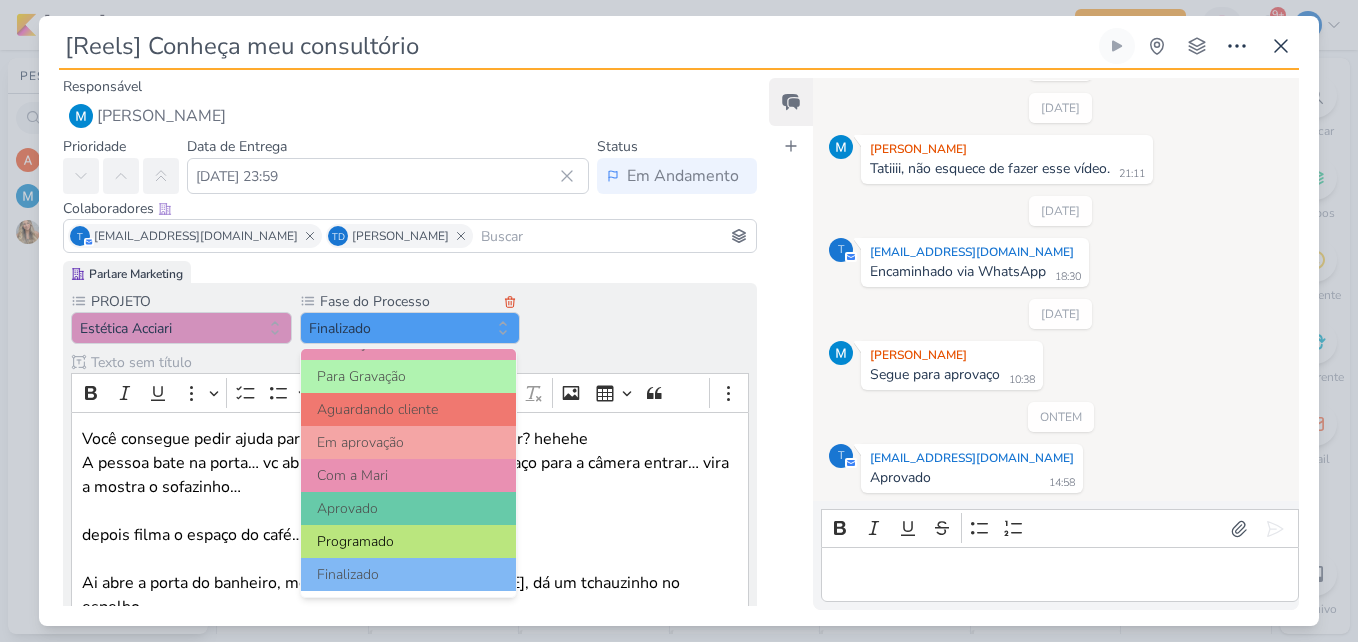 click on "Programado" at bounding box center [409, 541] 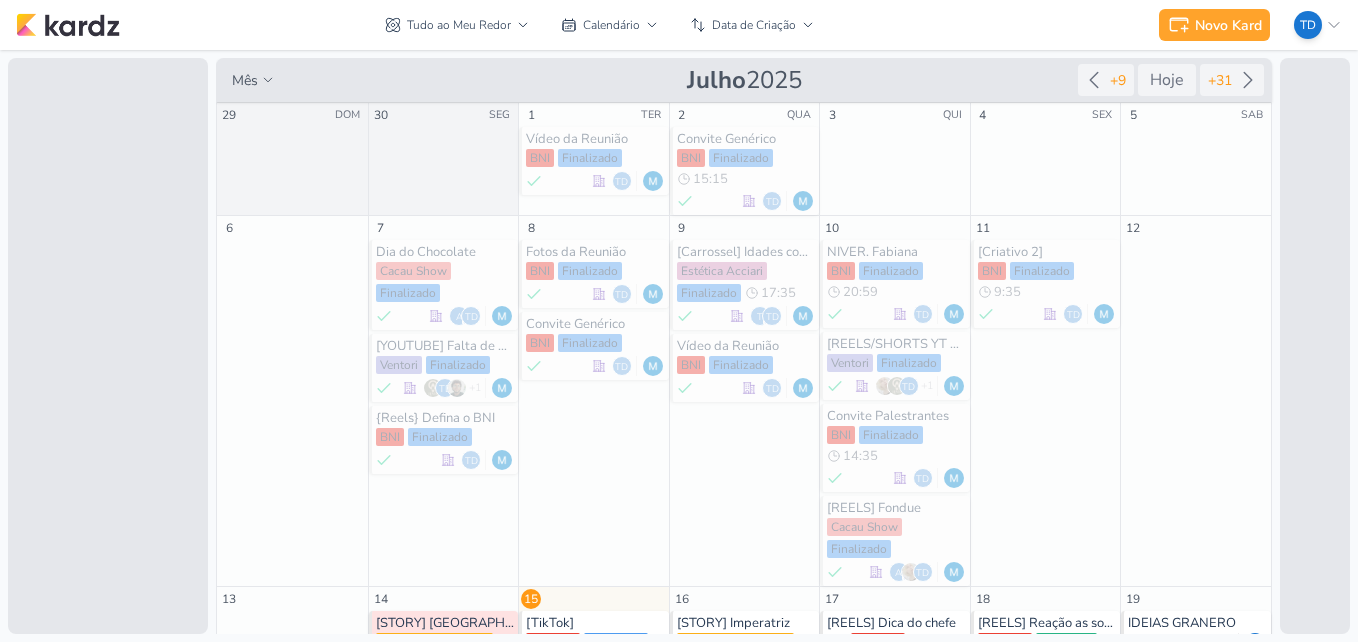 scroll, scrollTop: 0, scrollLeft: 0, axis: both 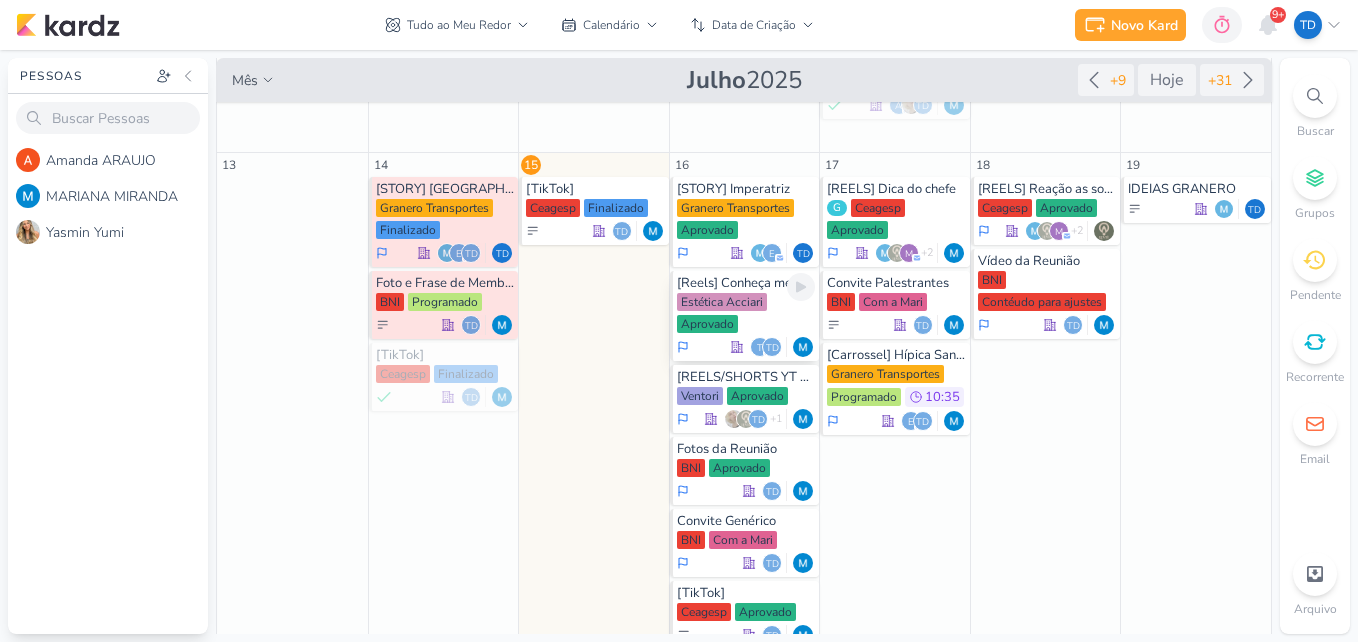 click on "Estética Acciari
Aprovado" at bounding box center [746, 314] 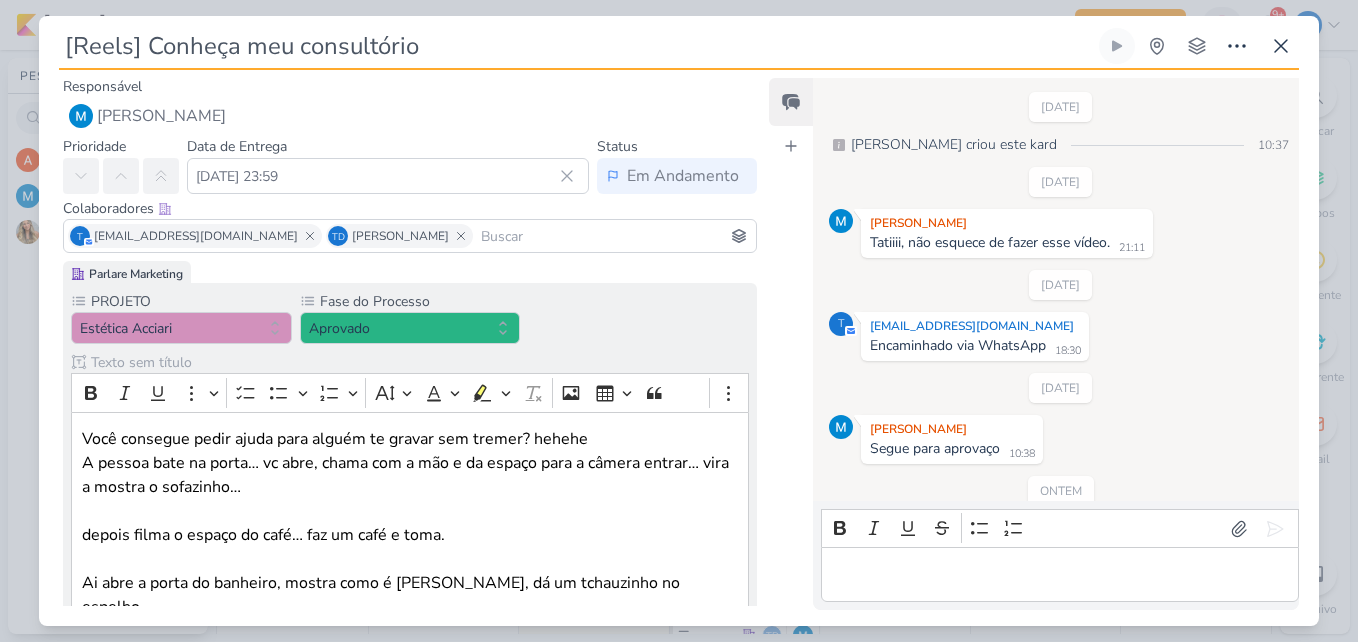scroll, scrollTop: 74, scrollLeft: 0, axis: vertical 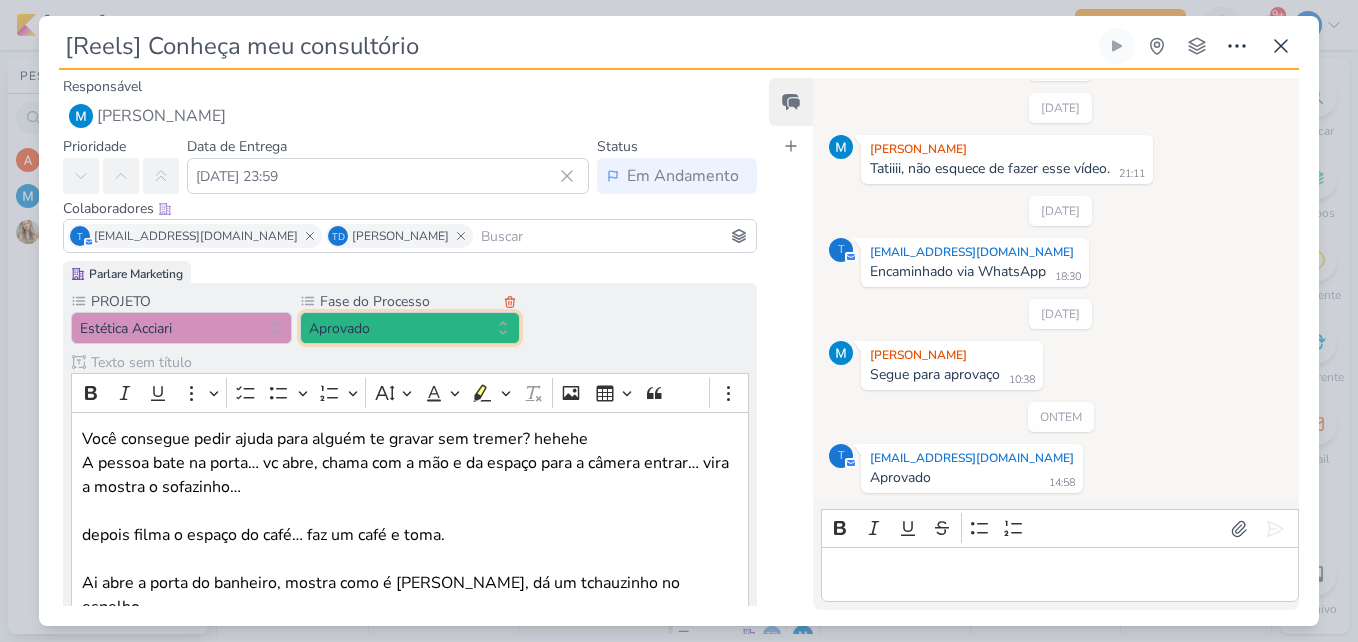 click on "Aprovado" at bounding box center (410, 328) 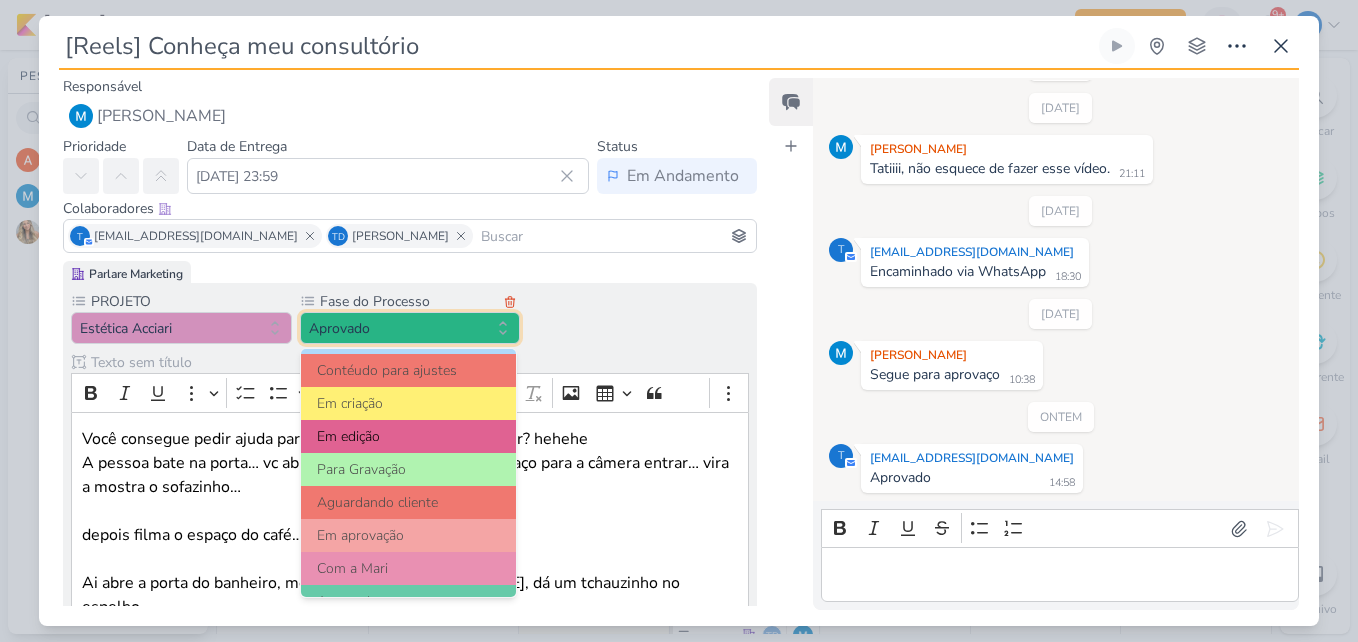 scroll, scrollTop: 193, scrollLeft: 0, axis: vertical 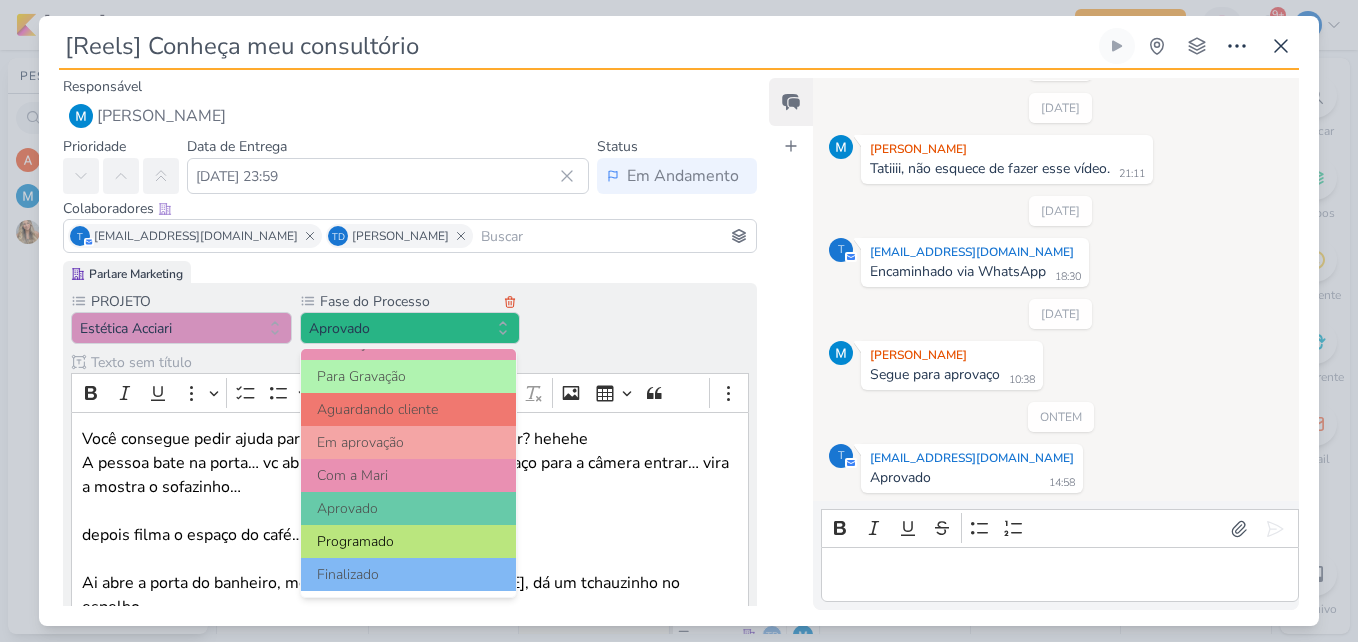 click on "Programado" at bounding box center [409, 541] 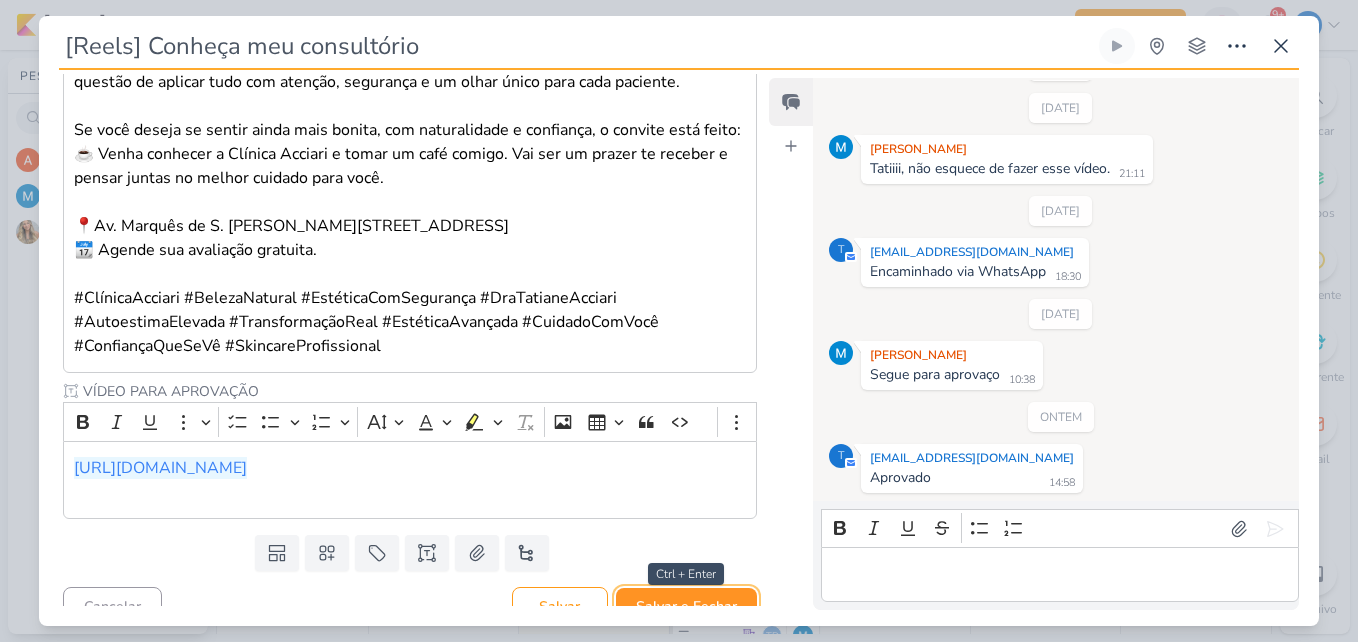 click on "Salvar e Fechar" at bounding box center (686, 606) 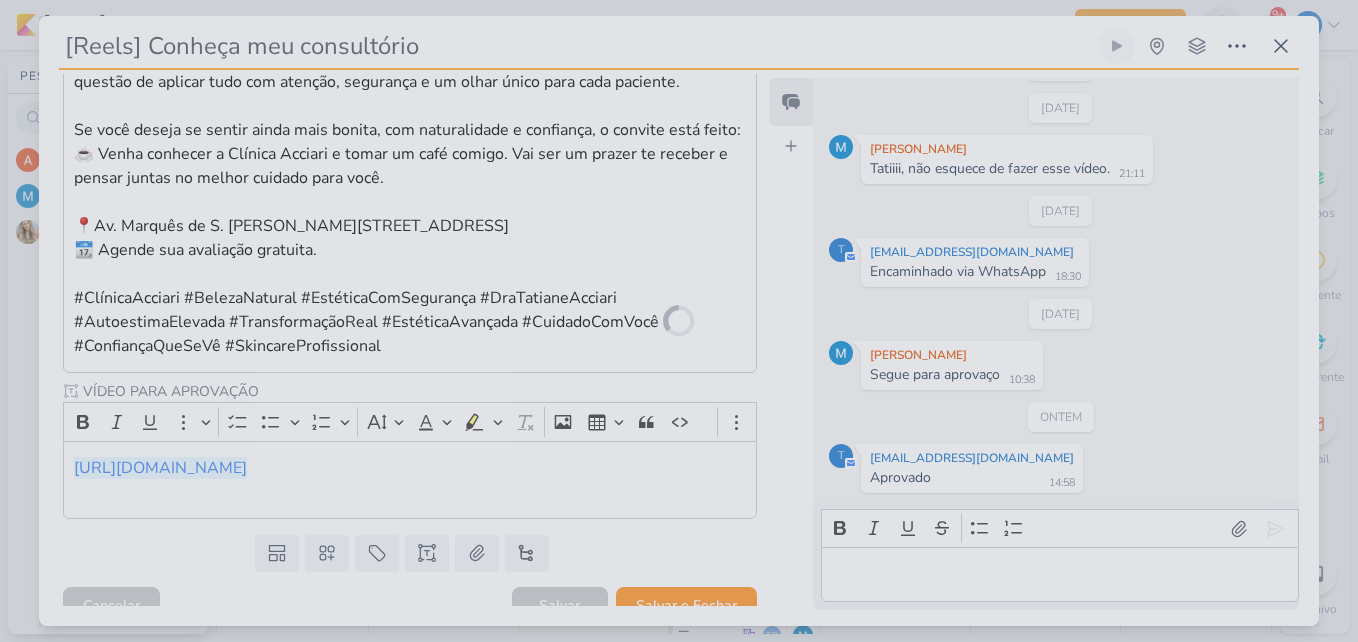 scroll, scrollTop: 1014, scrollLeft: 0, axis: vertical 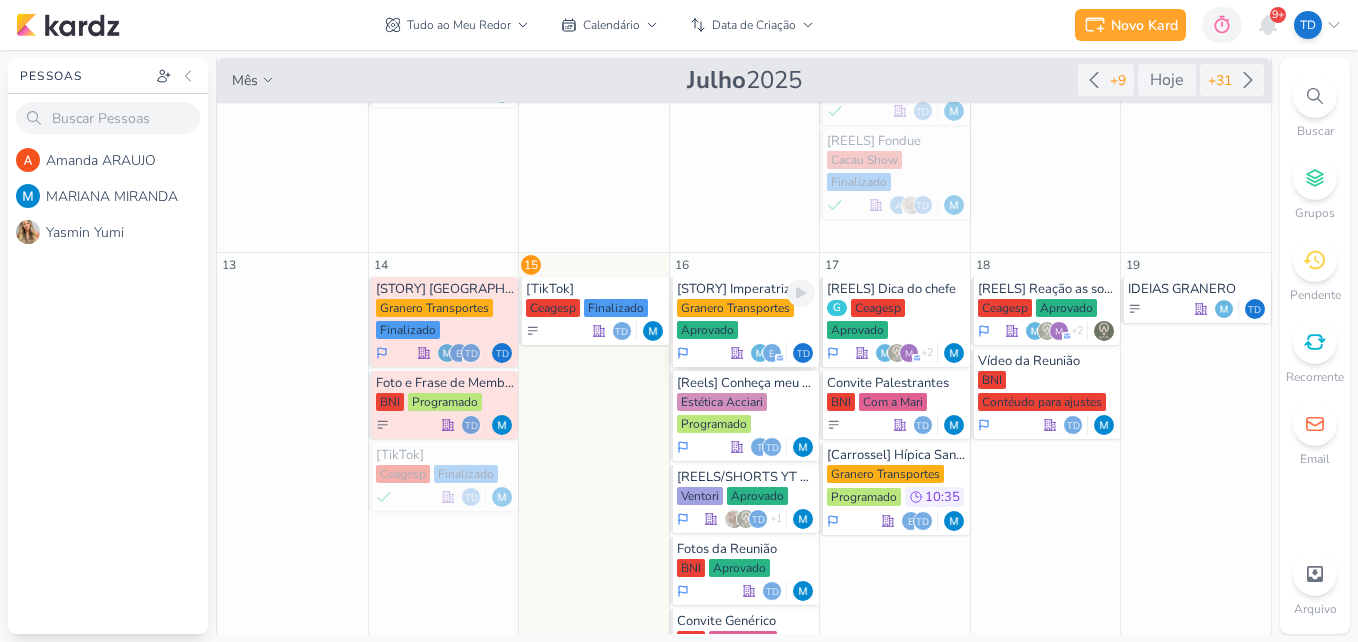 click on "Granero Transportes
Aprovado" at bounding box center (746, 320) 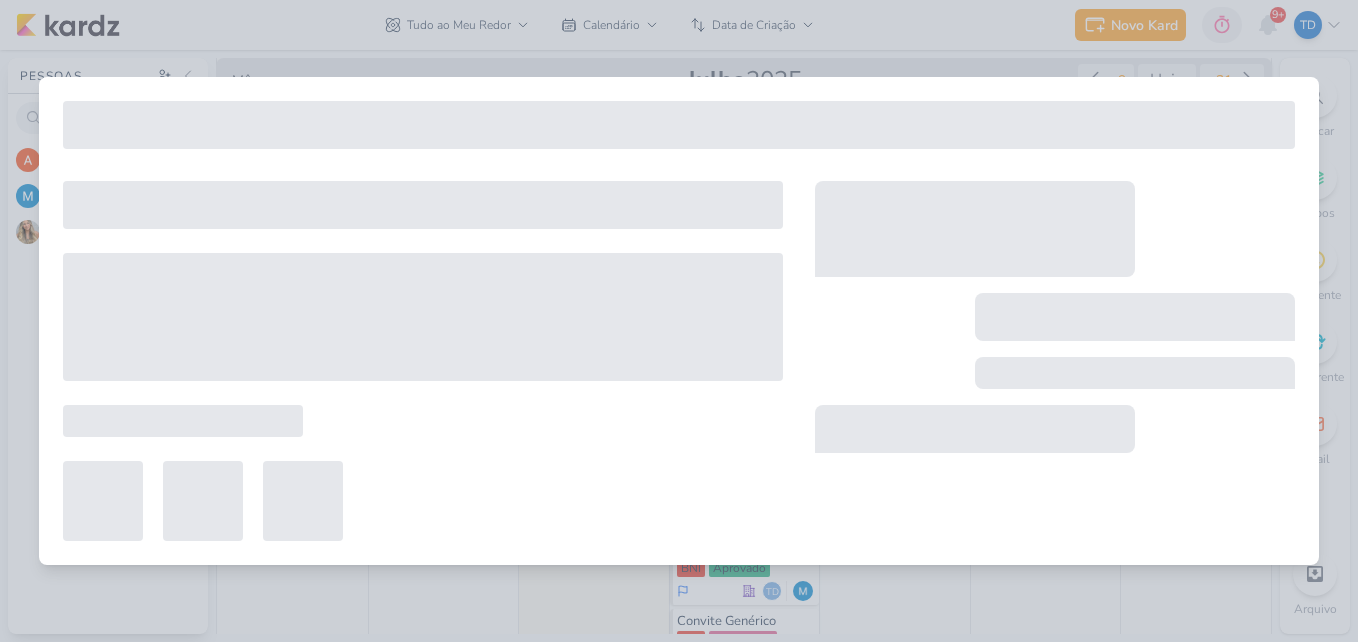 type on "[STORY] Imperatriz" 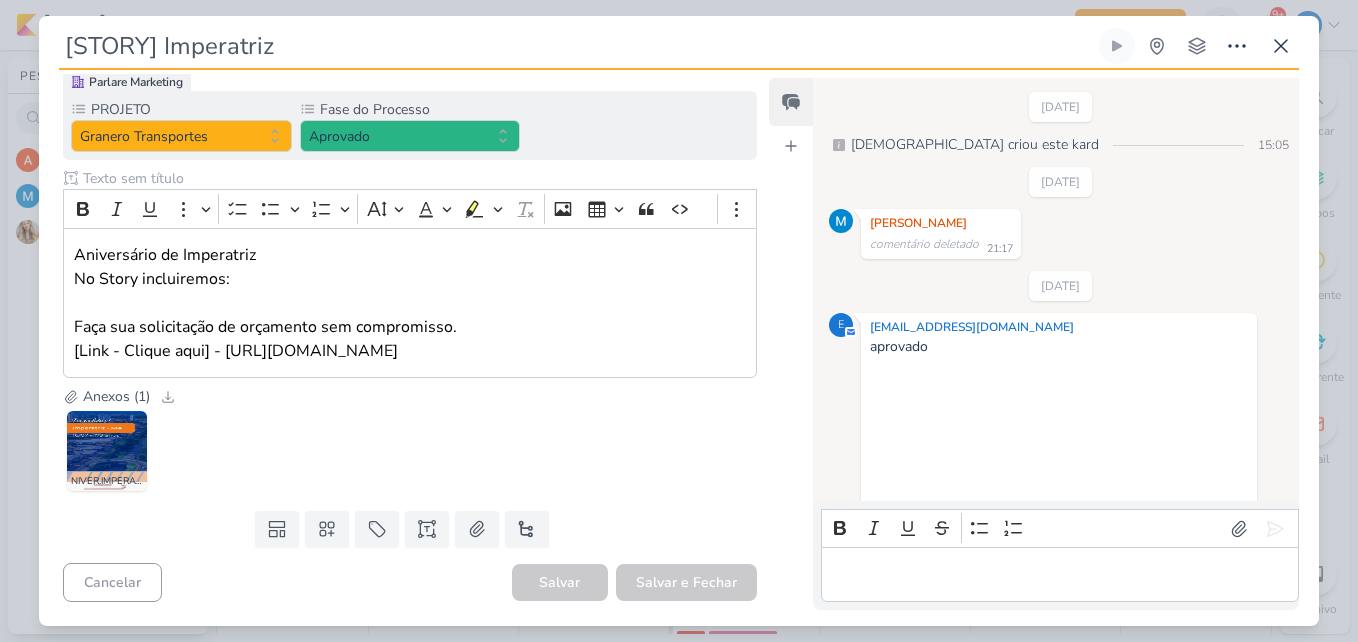 scroll, scrollTop: 3, scrollLeft: 0, axis: vertical 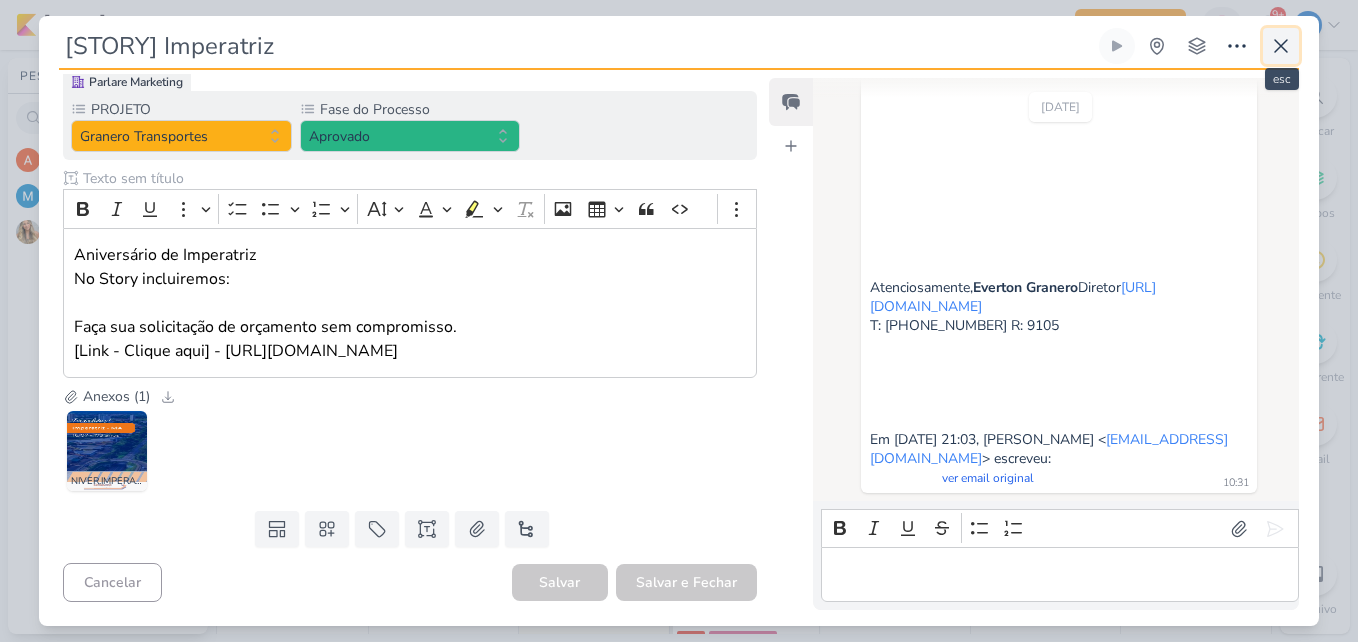 click 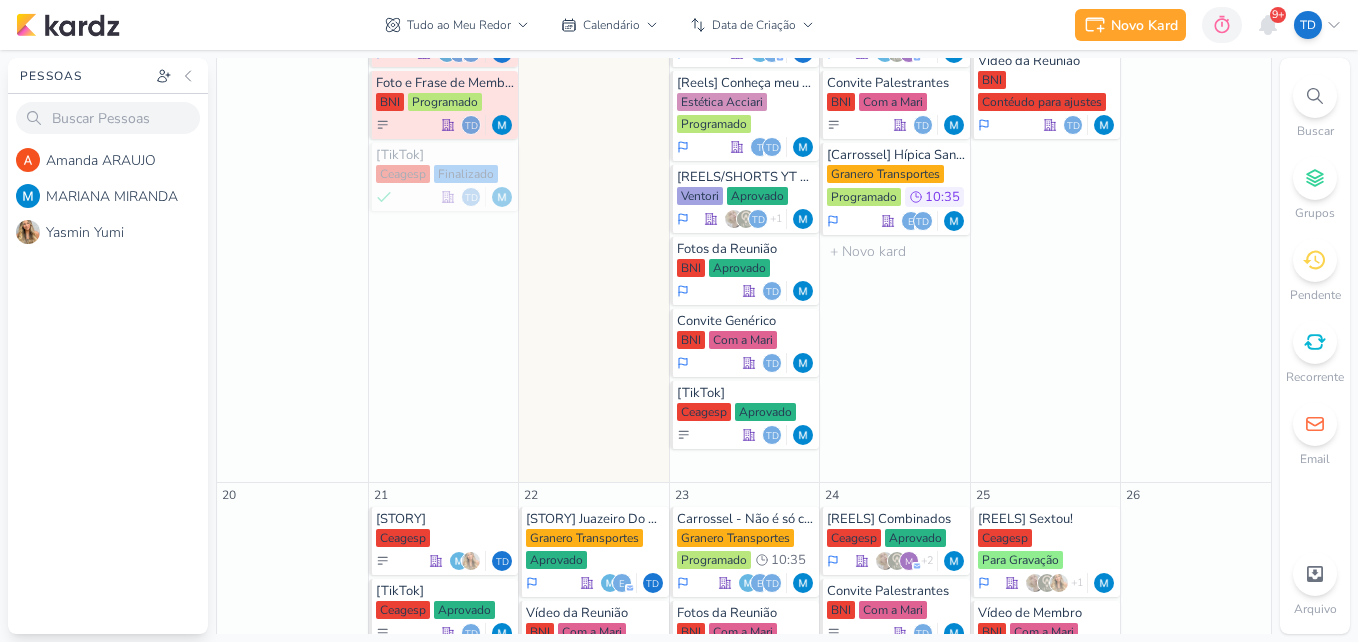 scroll, scrollTop: 800, scrollLeft: 0, axis: vertical 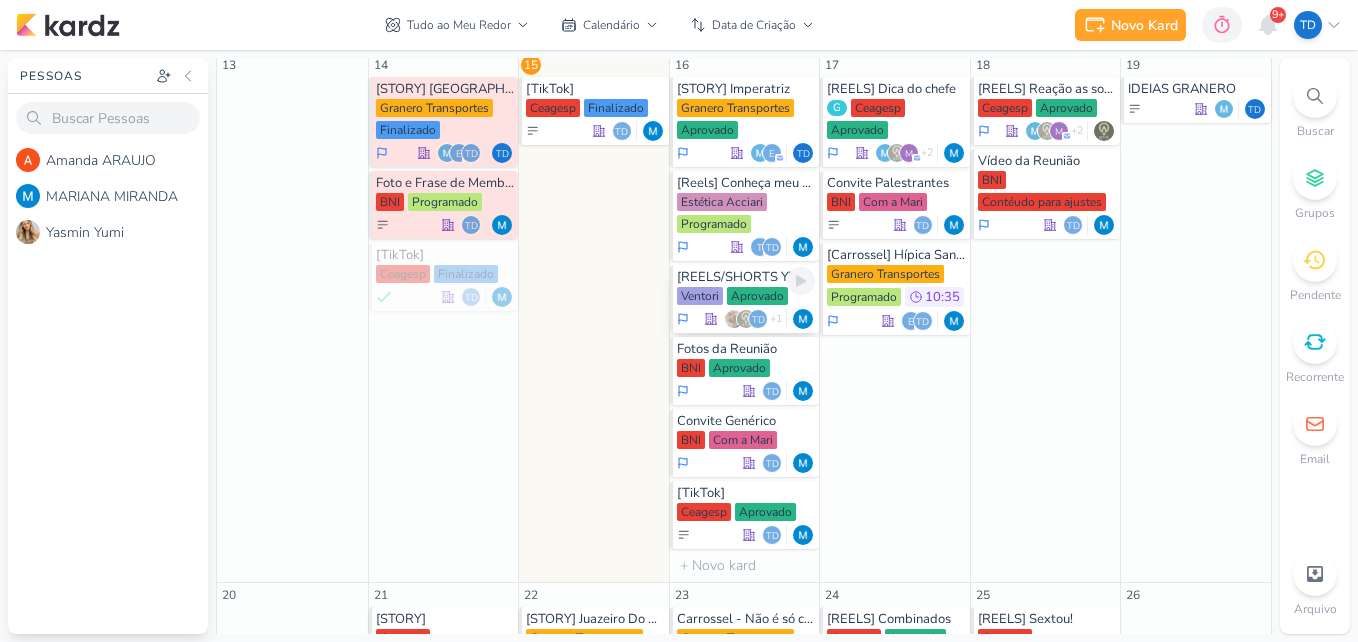 click on "Aprovado" at bounding box center [757, 296] 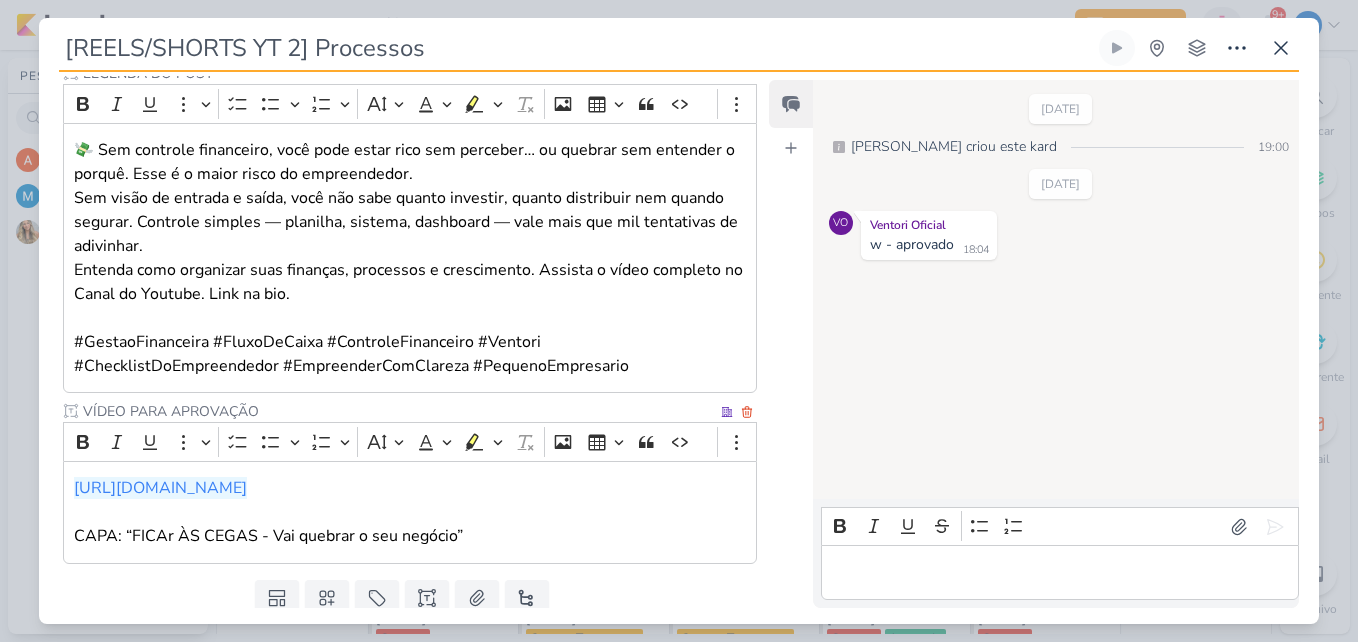 scroll, scrollTop: 435, scrollLeft: 0, axis: vertical 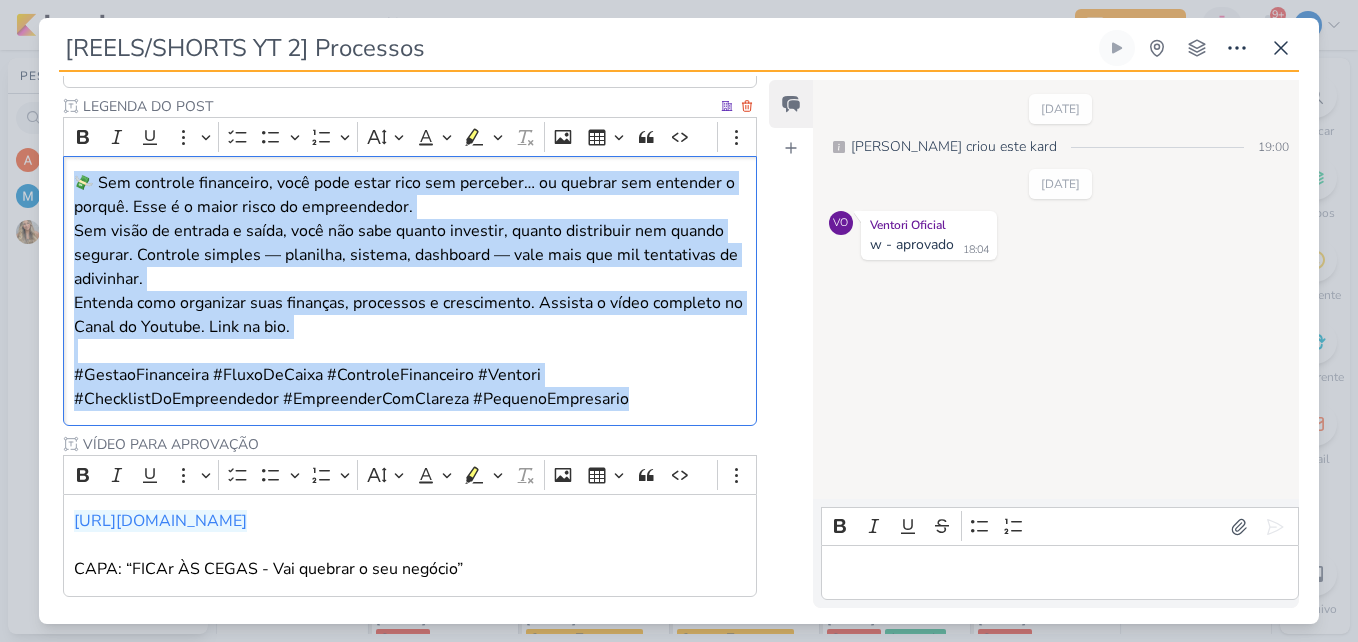 drag, startPoint x: 80, startPoint y: 375, endPoint x: 700, endPoint y: 421, distance: 621.7041 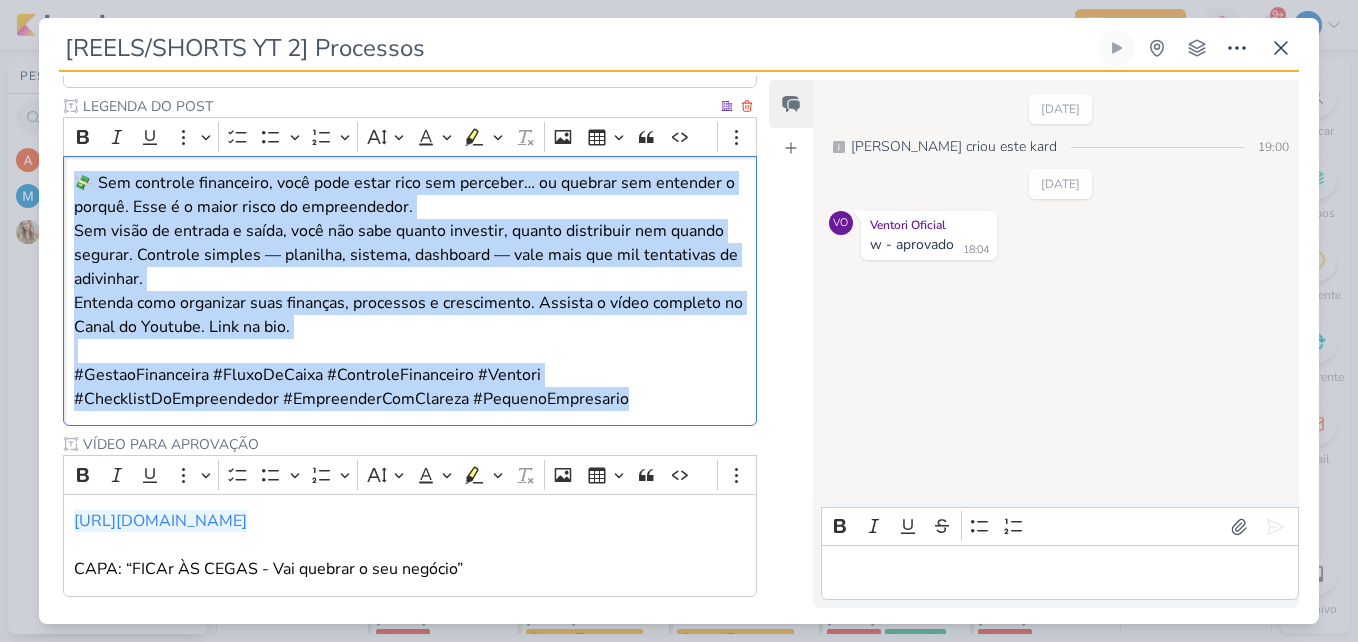 click on "💸 Sem controle financeiro, você pode estar rico sem perceber… ou quebrar sem entender o porquê. Esse é o maior risco do empreendedor. Sem visão de entrada e saída, você não sabe quanto investir, quanto distribuir nem quando segurar. Controle simples — planilha, sistema, dashboard — vale mais que mil tentativas de adivinhar. Entenda como organizar suas finanças, processos e crescimento. Assista o vídeo completo no Canal do Youtube. Link na bio. #GestaoFinanceira #FluxoDeCaixa #ControleFinanceiro #Ventori #ChecklistDoEmpreendedor #EmpreenderComClareza #PequenoEmpresario" at bounding box center [410, 291] 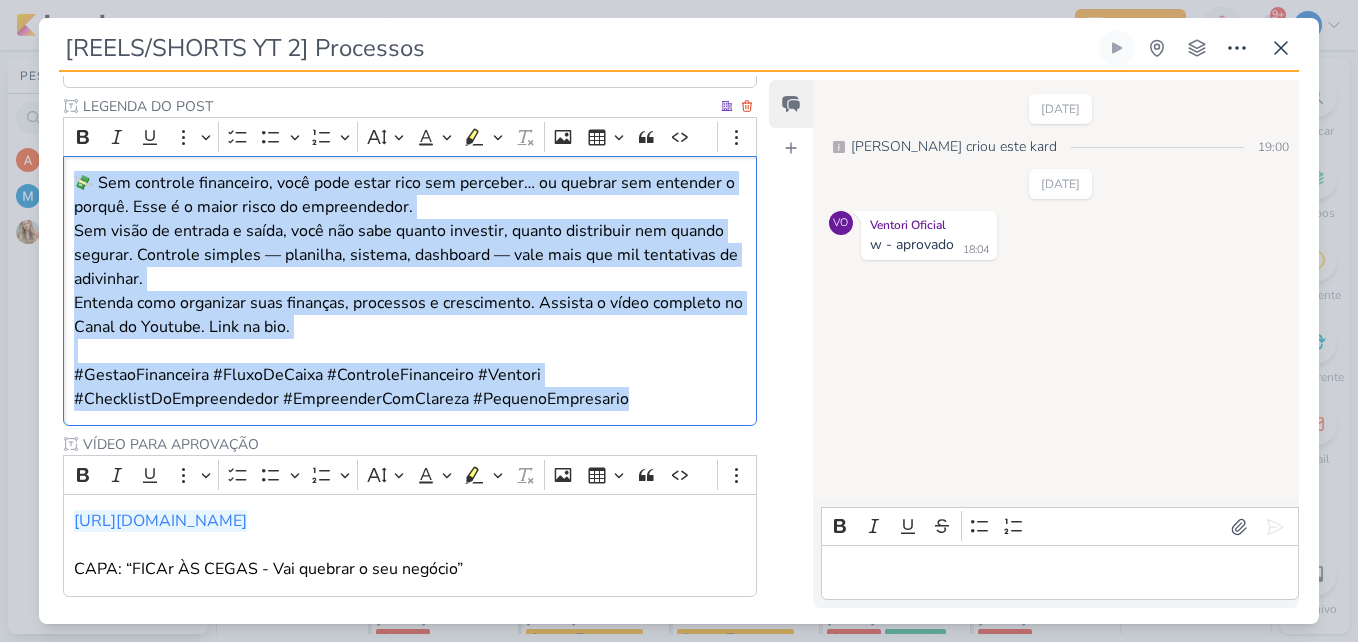 copy on "💸 Sem controle financeiro, você pode estar rico sem perceber… ou quebrar sem entender o porquê. Esse é o maior risco do empreendedor. Sem visão de entrada e saída, você não sabe quanto investir, quanto distribuir nem quando segurar. Controle simples — planilha, sistema, dashboard — vale mais que mil tentativas de adivinhar. Entenda como organizar suas finanças, processos e crescimento. Assista o vídeo completo no Canal do Youtube. Link na bio. #GestaoFinanceira #FluxoDeCaixa #ControleFinanceiro #Ventori #ChecklistDoEmpreendedor #EmpreenderComClareza #PequenoEmpresario" 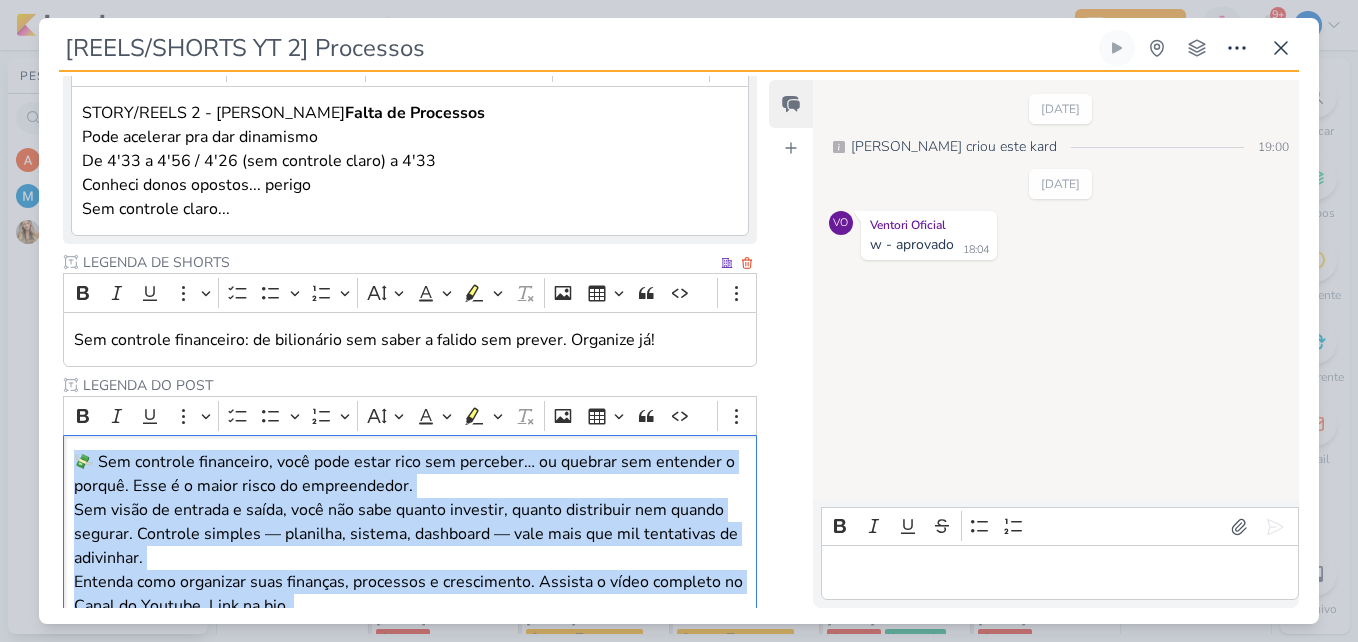 scroll, scrollTop: 335, scrollLeft: 0, axis: vertical 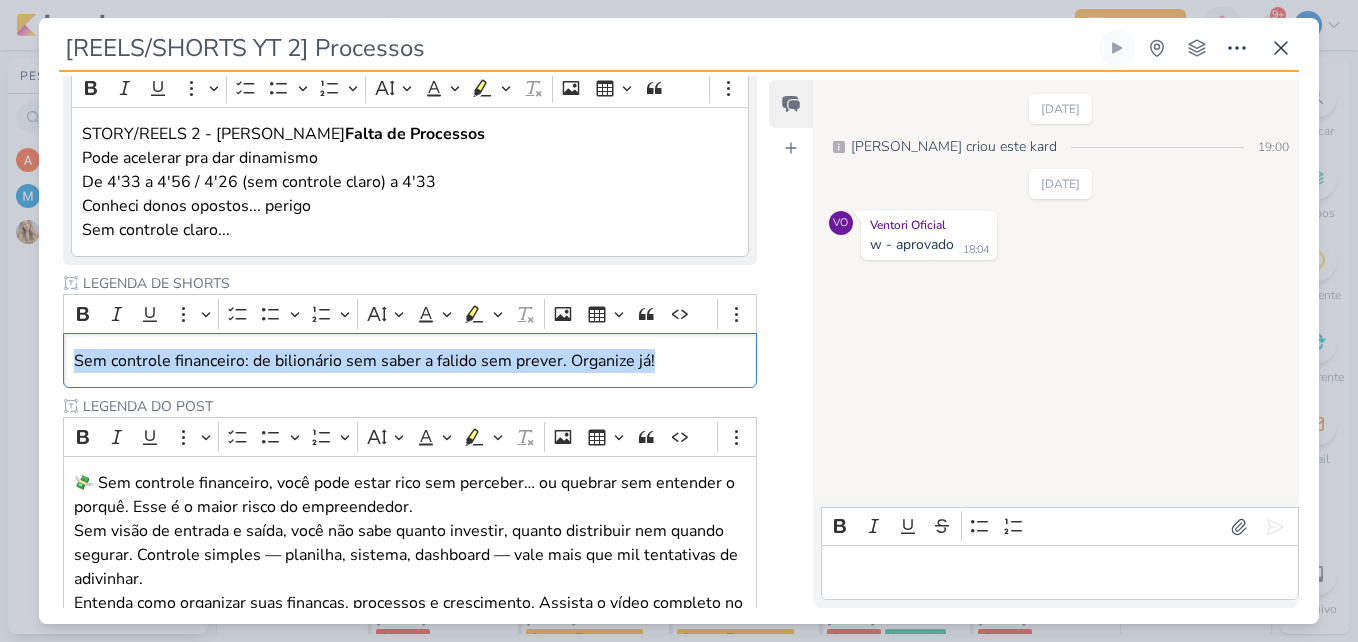 drag, startPoint x: 69, startPoint y: 367, endPoint x: 761, endPoint y: 348, distance: 692.2608 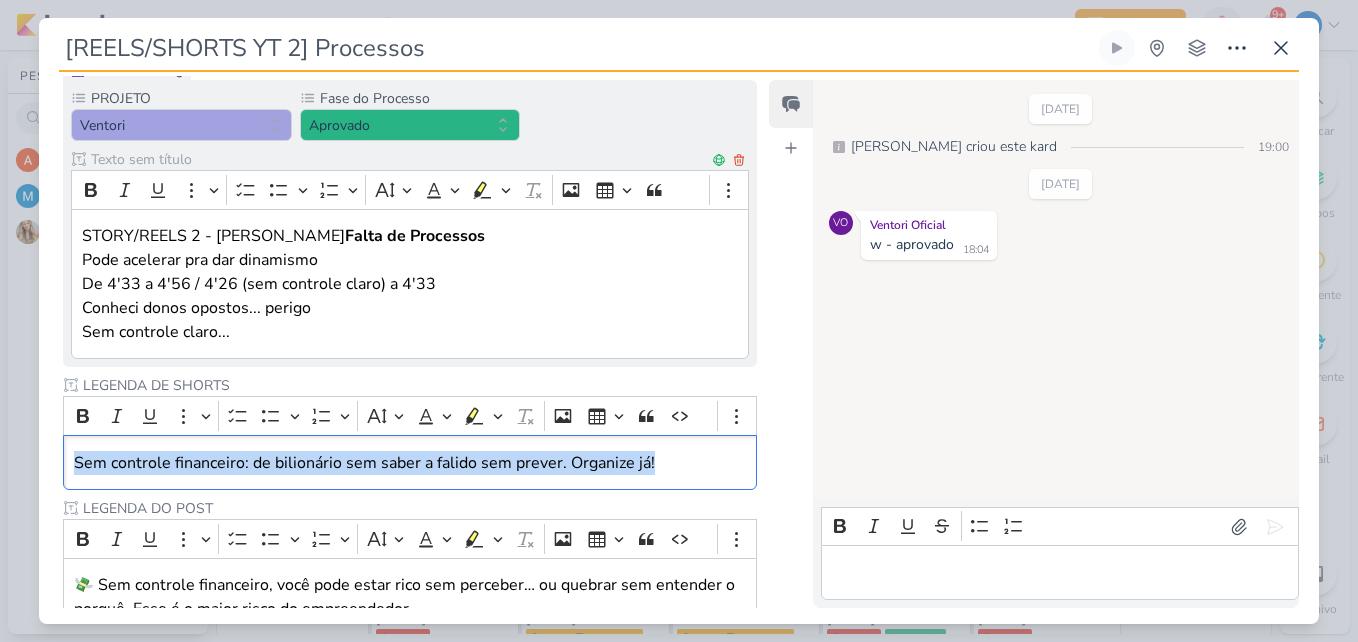 scroll, scrollTop: 35, scrollLeft: 0, axis: vertical 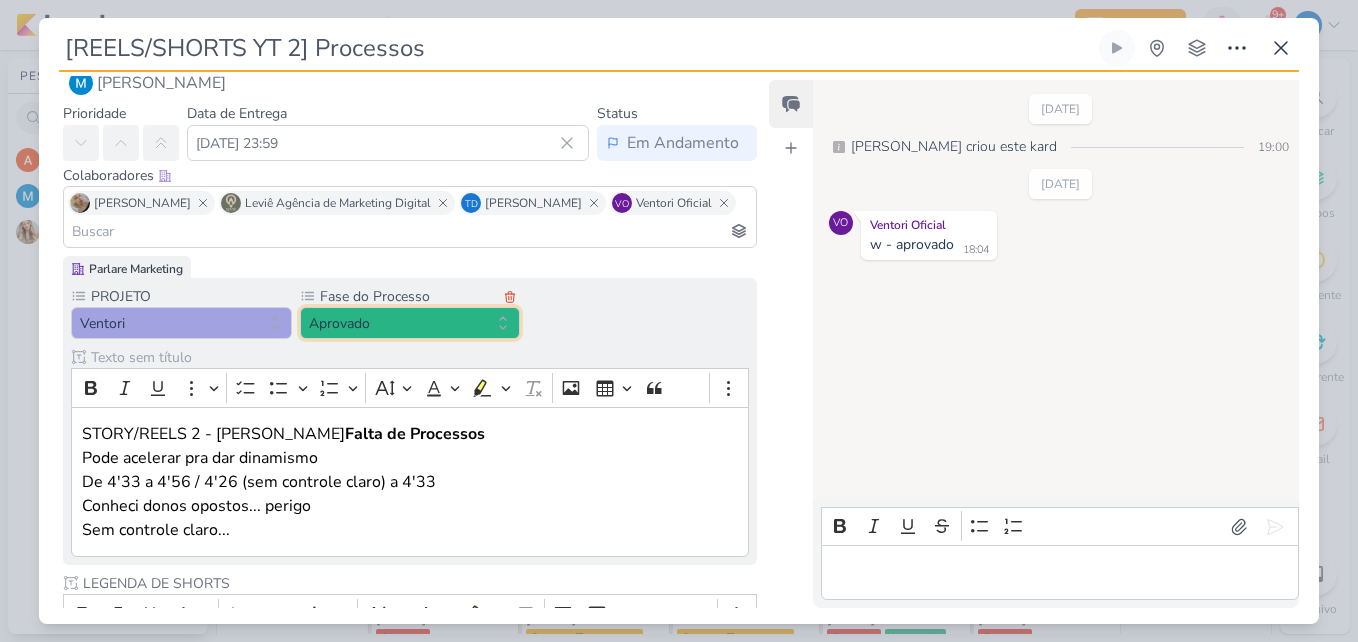 click on "Aprovado" at bounding box center (410, 323) 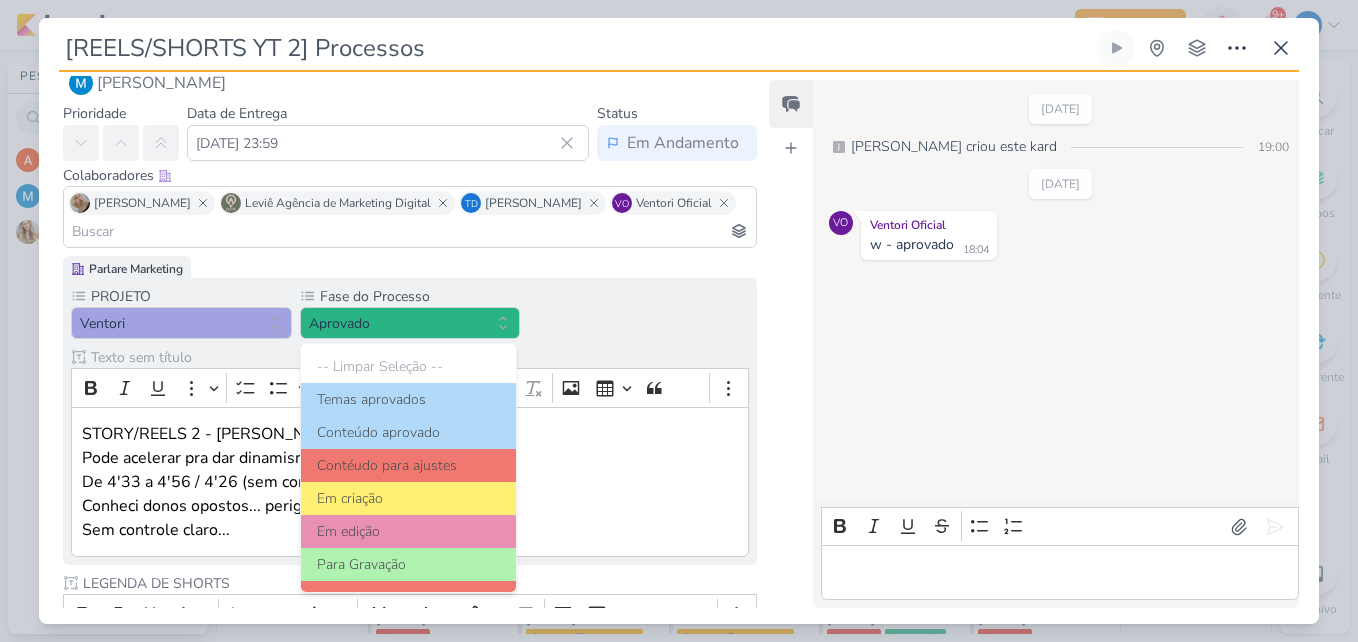 click on "PROJETO
Ventori
Fase do Processo" at bounding box center [410, 421] 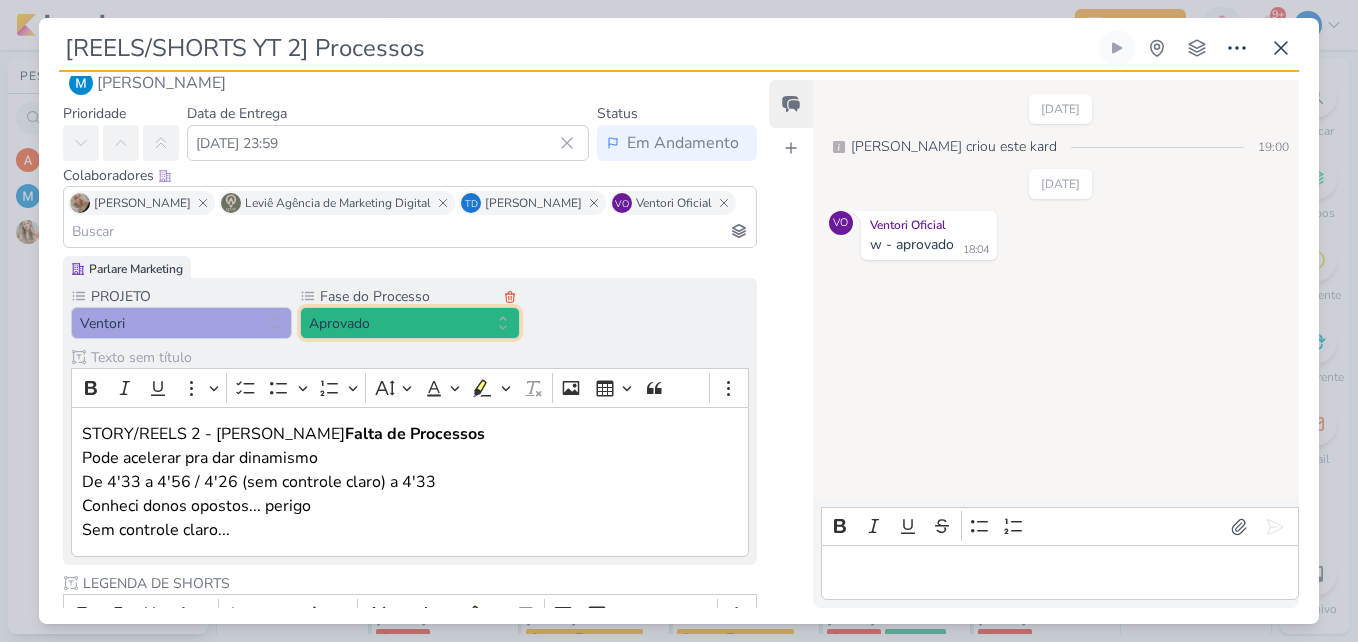 click on "Aprovado" at bounding box center [410, 323] 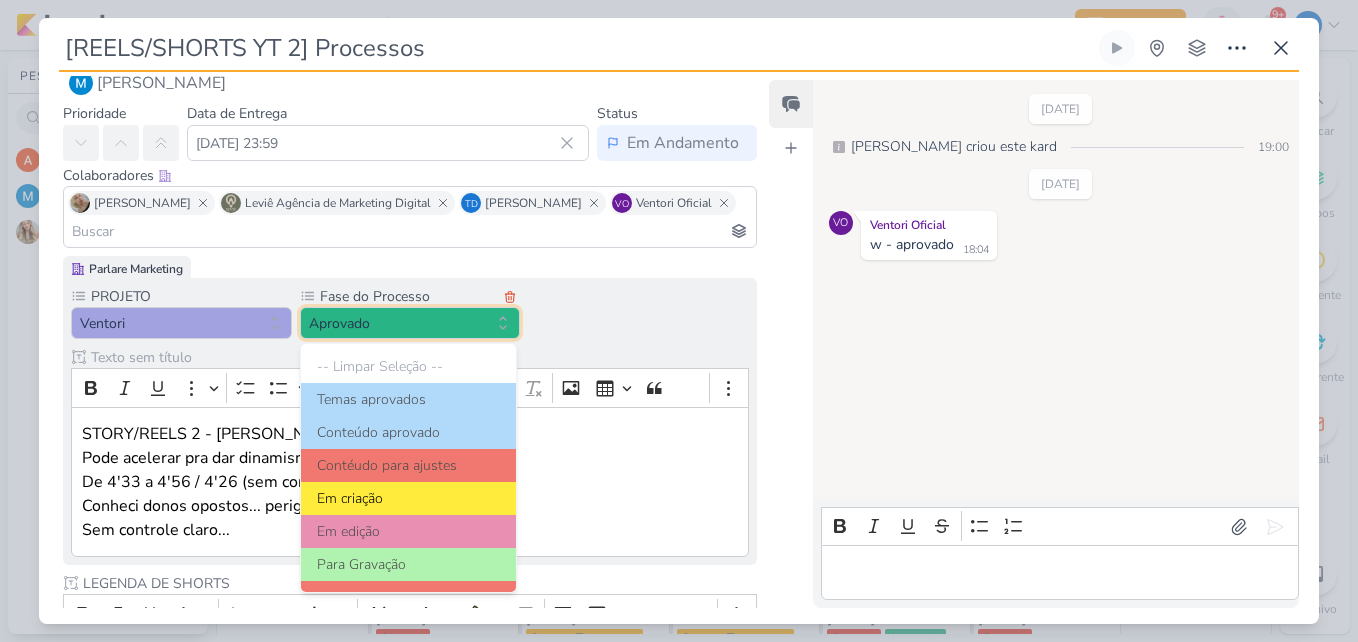 scroll, scrollTop: 193, scrollLeft: 0, axis: vertical 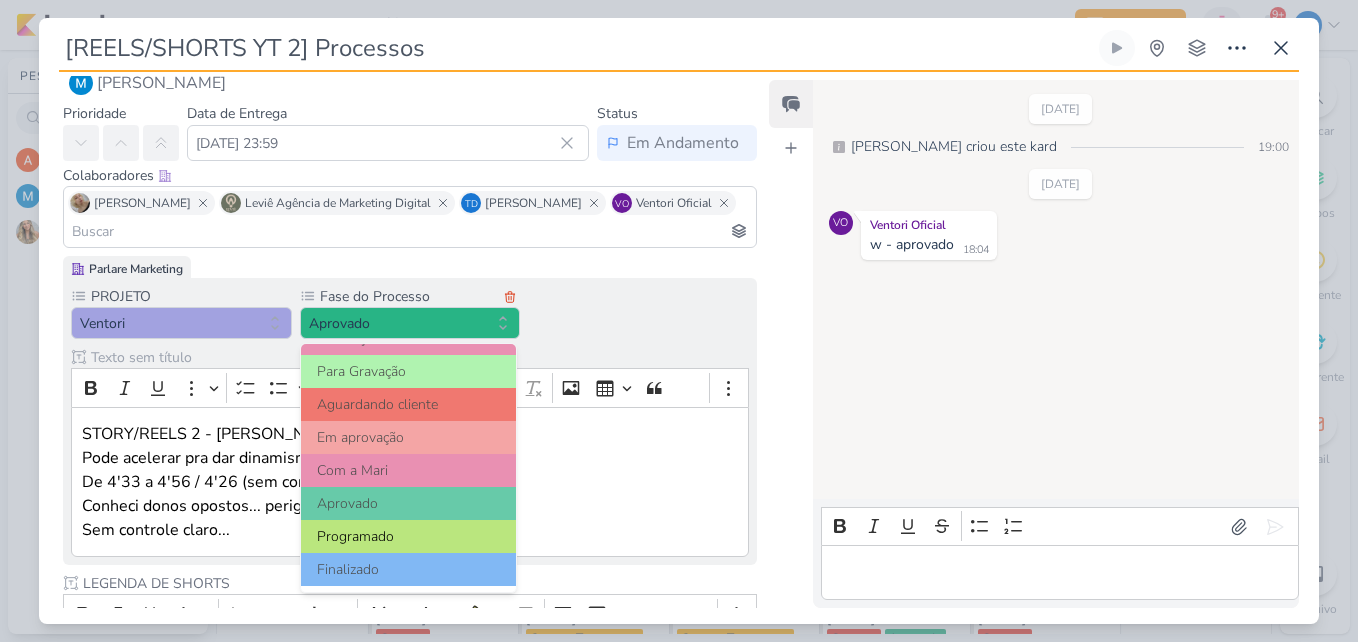 click on "Programado" at bounding box center [409, 536] 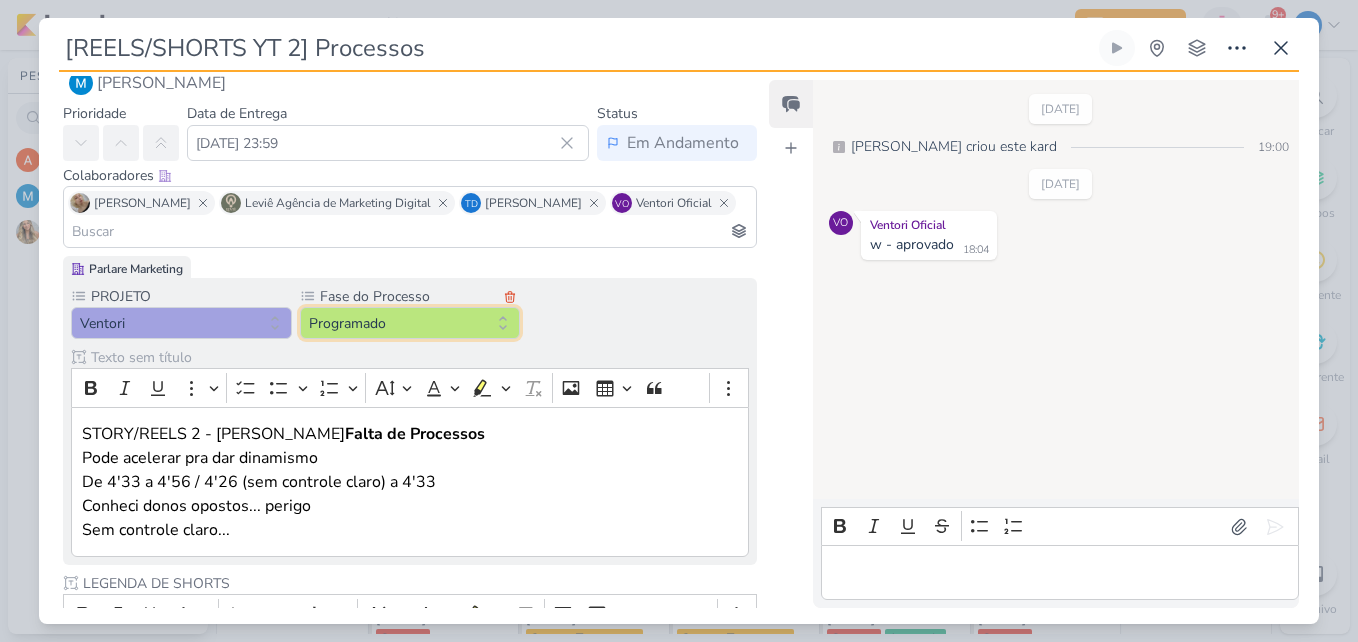 click on "Programado" at bounding box center (410, 323) 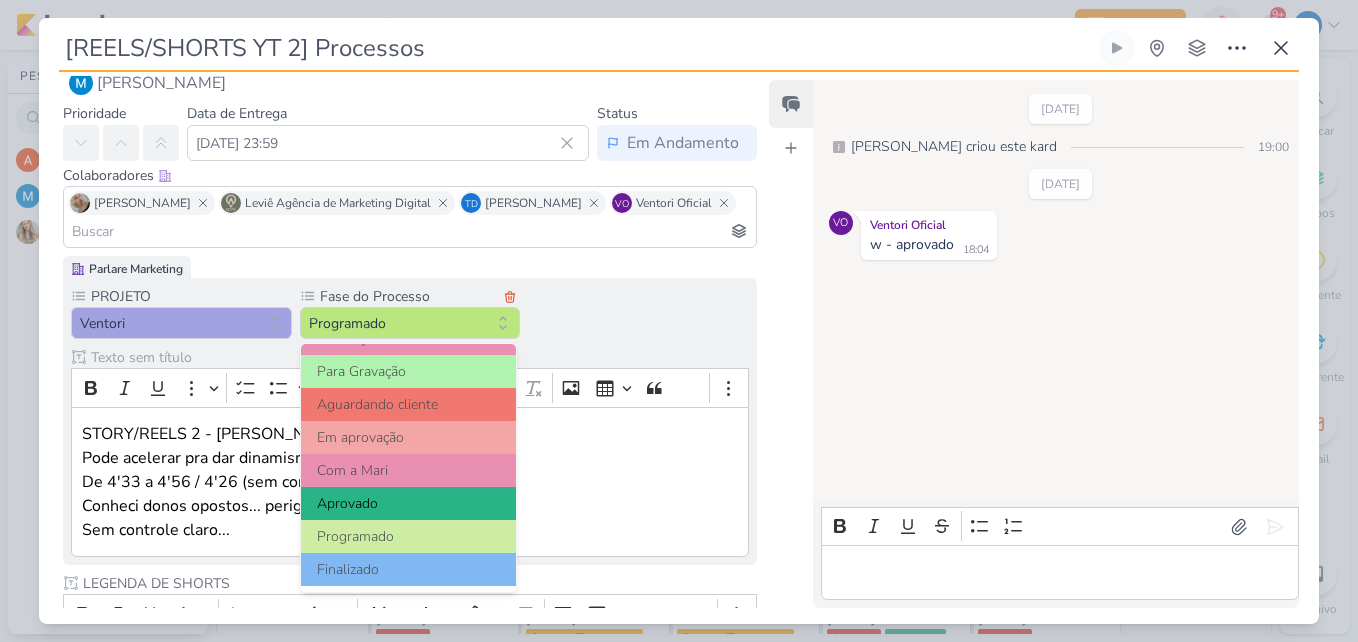 click on "Aprovado" at bounding box center (409, 503) 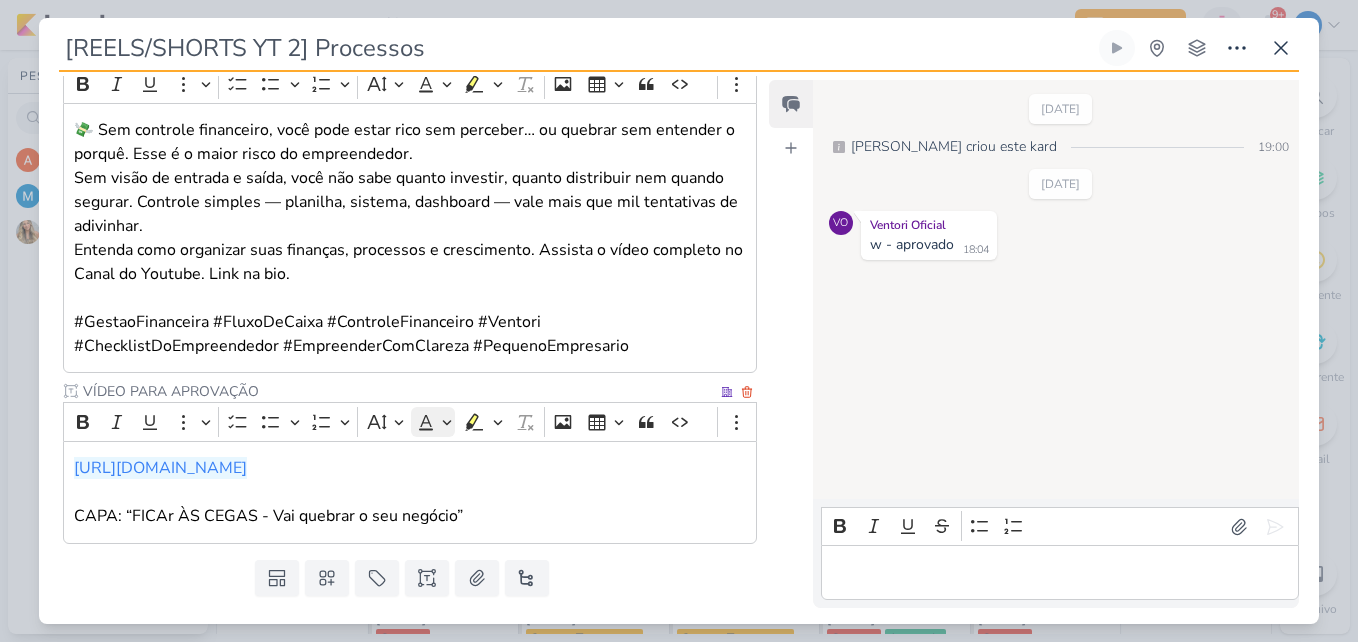 scroll, scrollTop: 735, scrollLeft: 0, axis: vertical 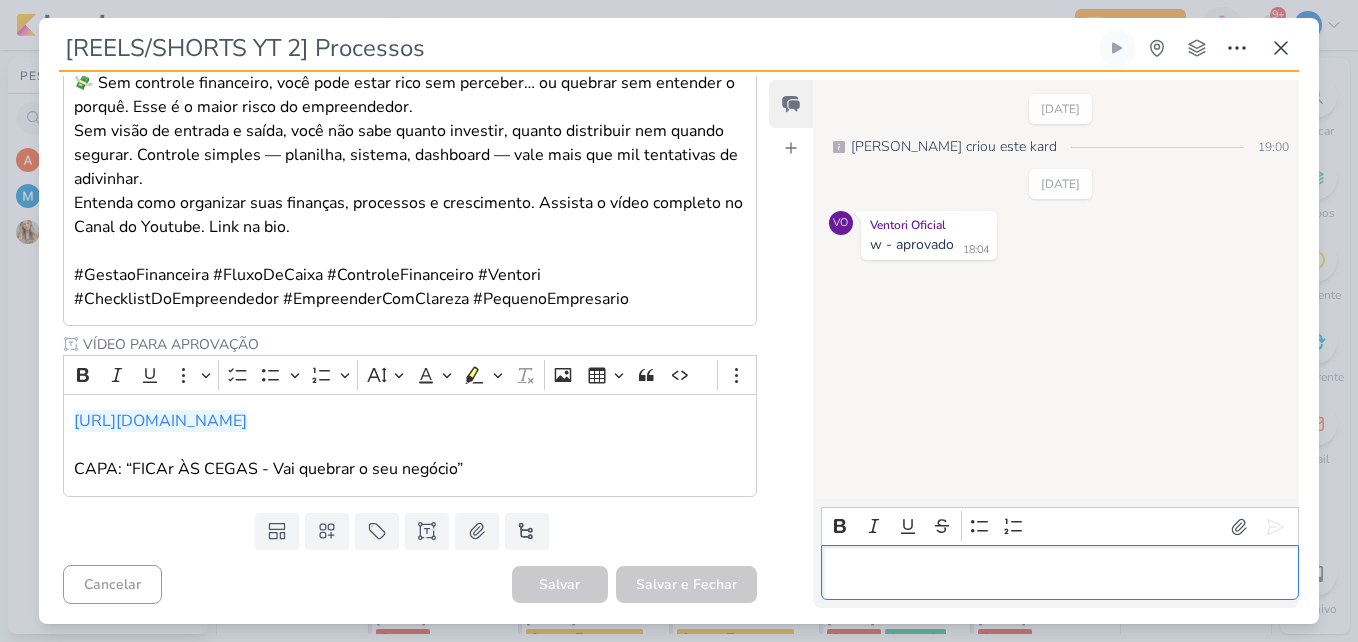 click at bounding box center (1059, 573) 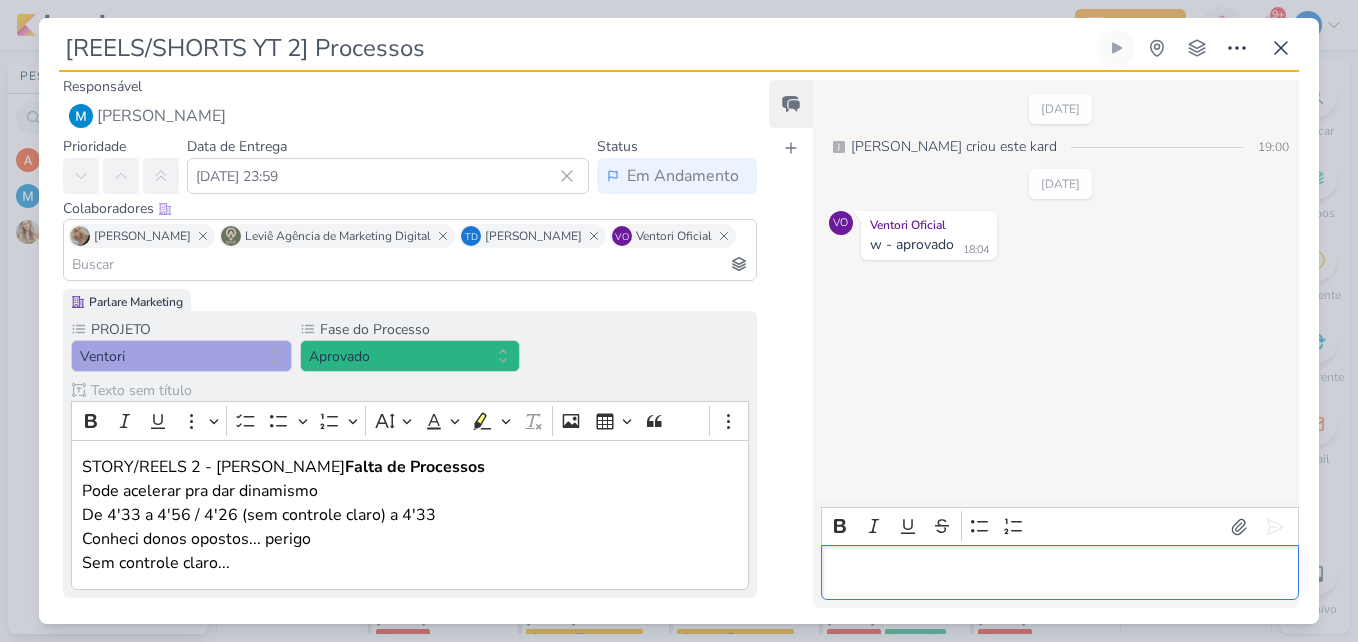 scroll, scrollTop: 0, scrollLeft: 0, axis: both 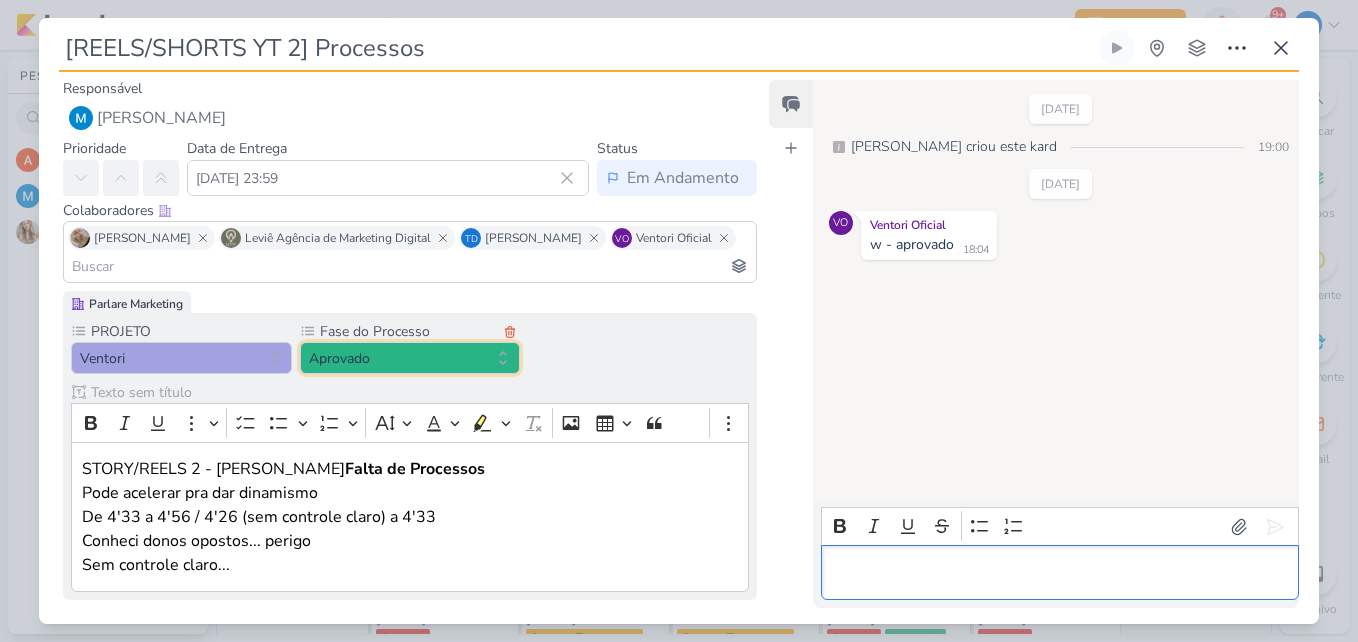 click on "Aprovado" at bounding box center (410, 358) 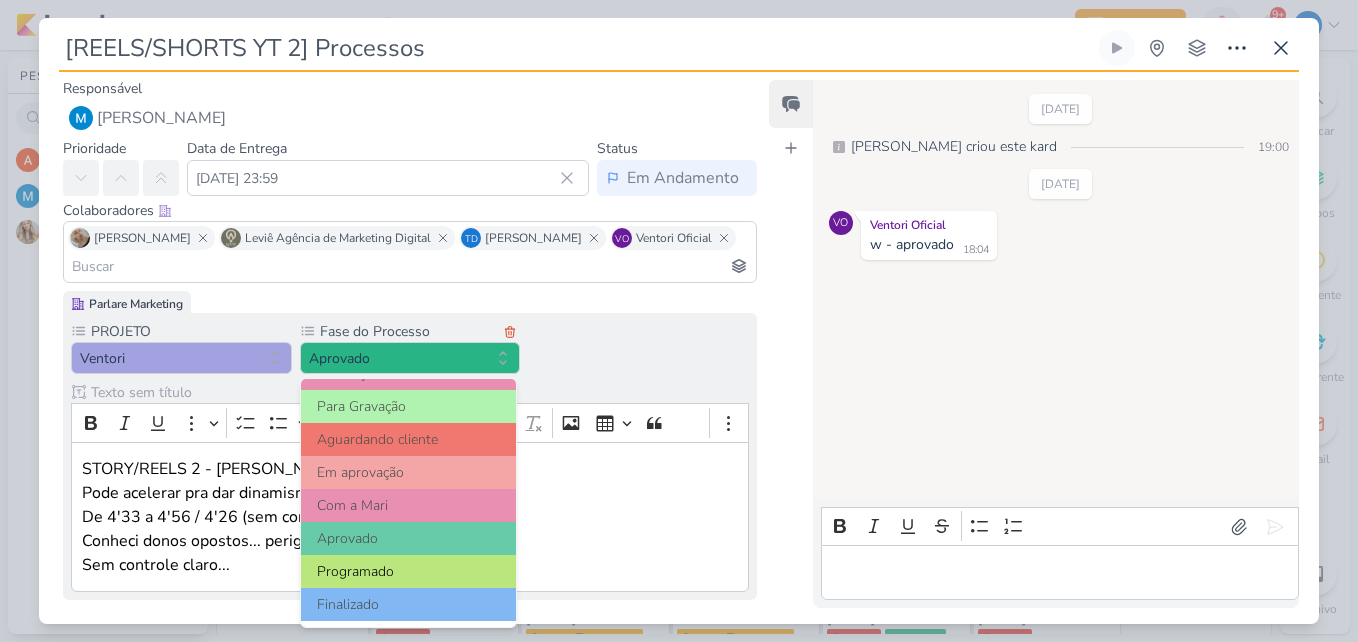 click on "Programado" at bounding box center [409, 571] 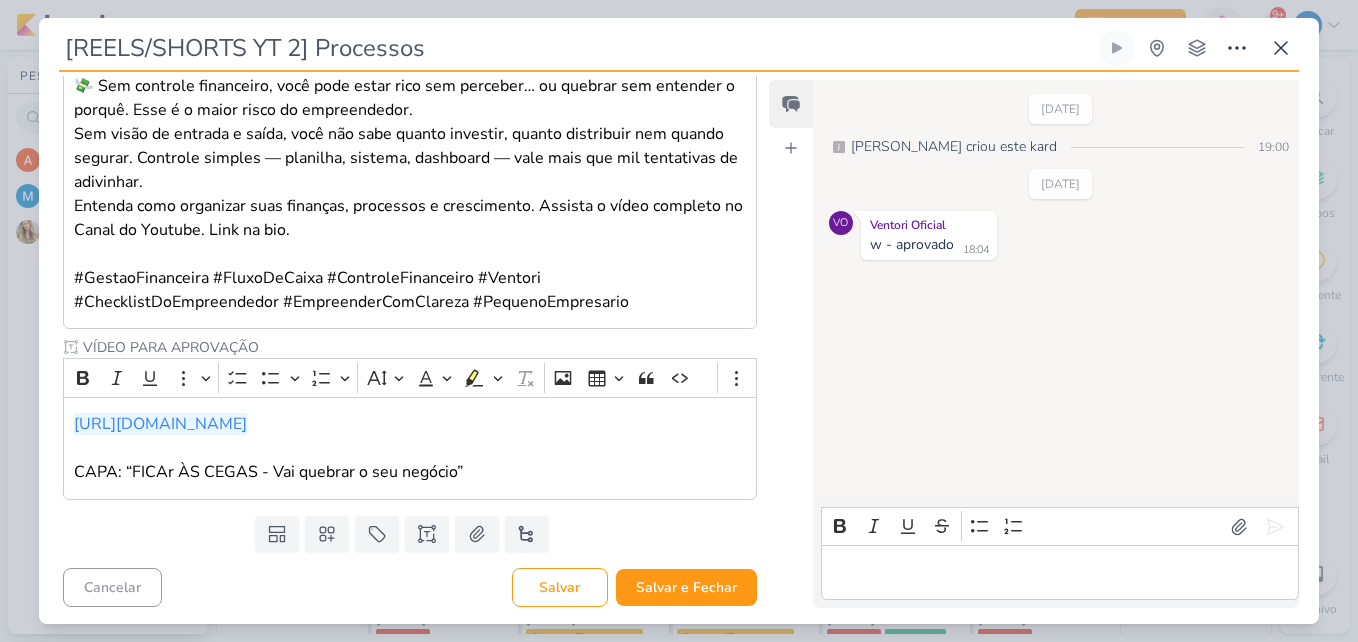 scroll, scrollTop: 735, scrollLeft: 0, axis: vertical 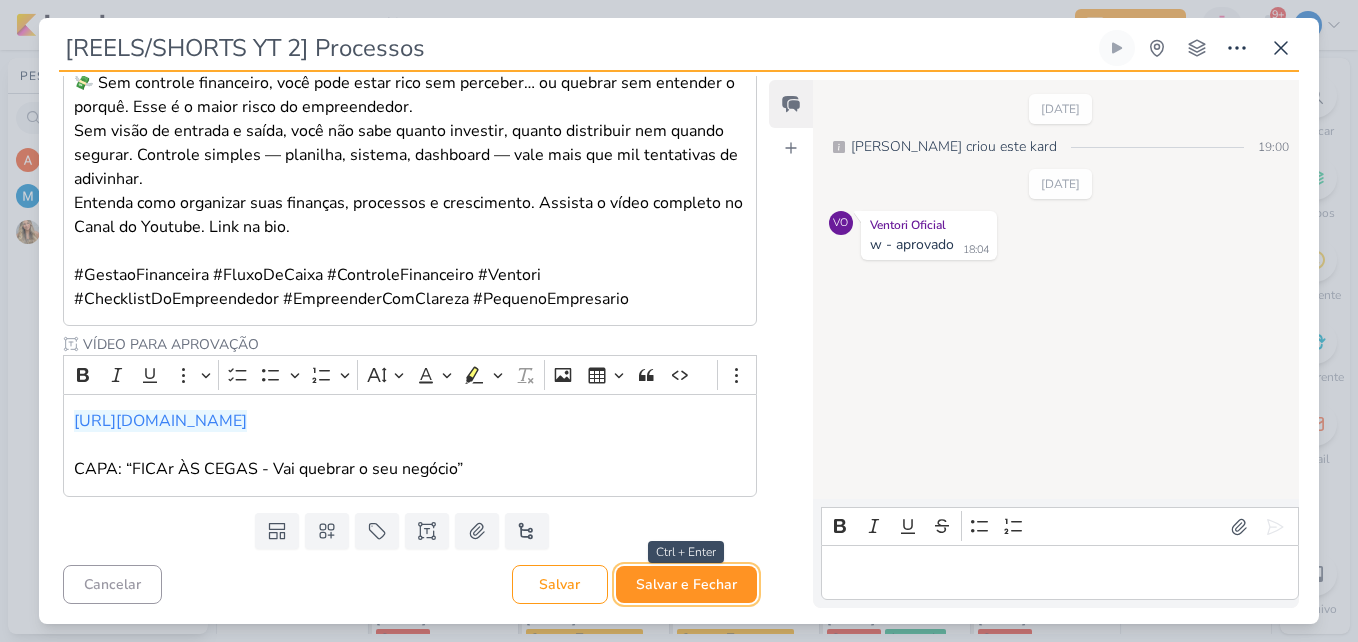 click on "Salvar e Fechar" at bounding box center (686, 584) 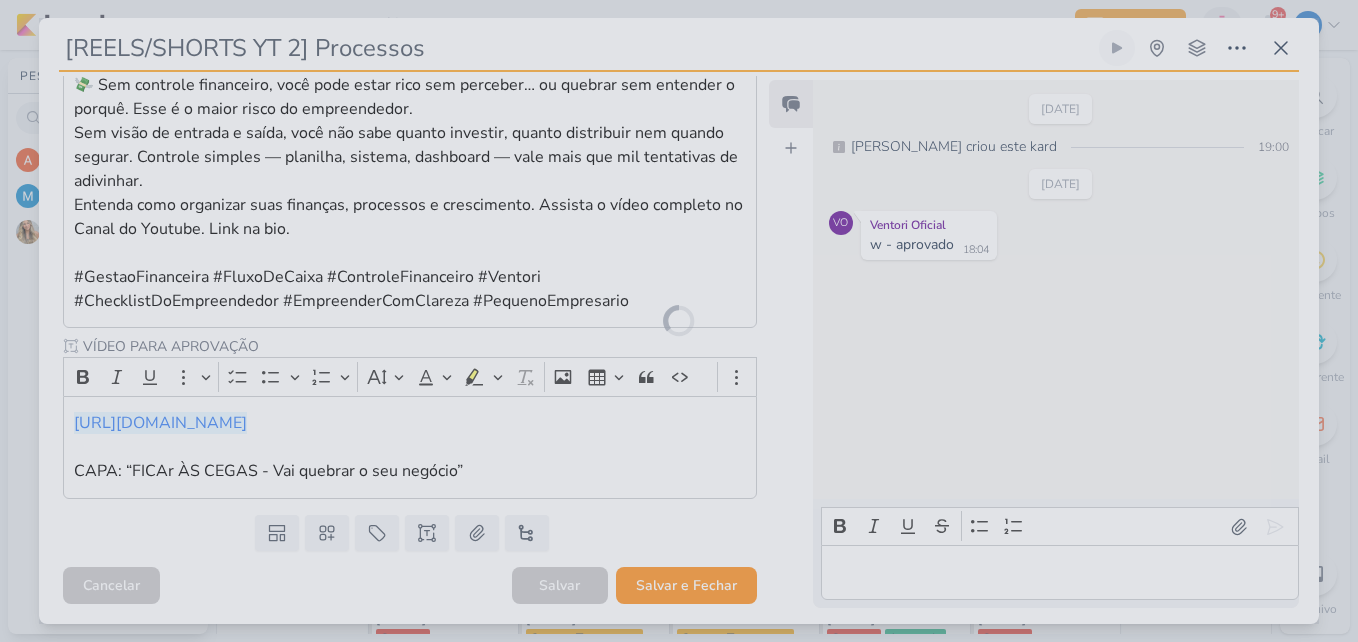 scroll, scrollTop: 733, scrollLeft: 0, axis: vertical 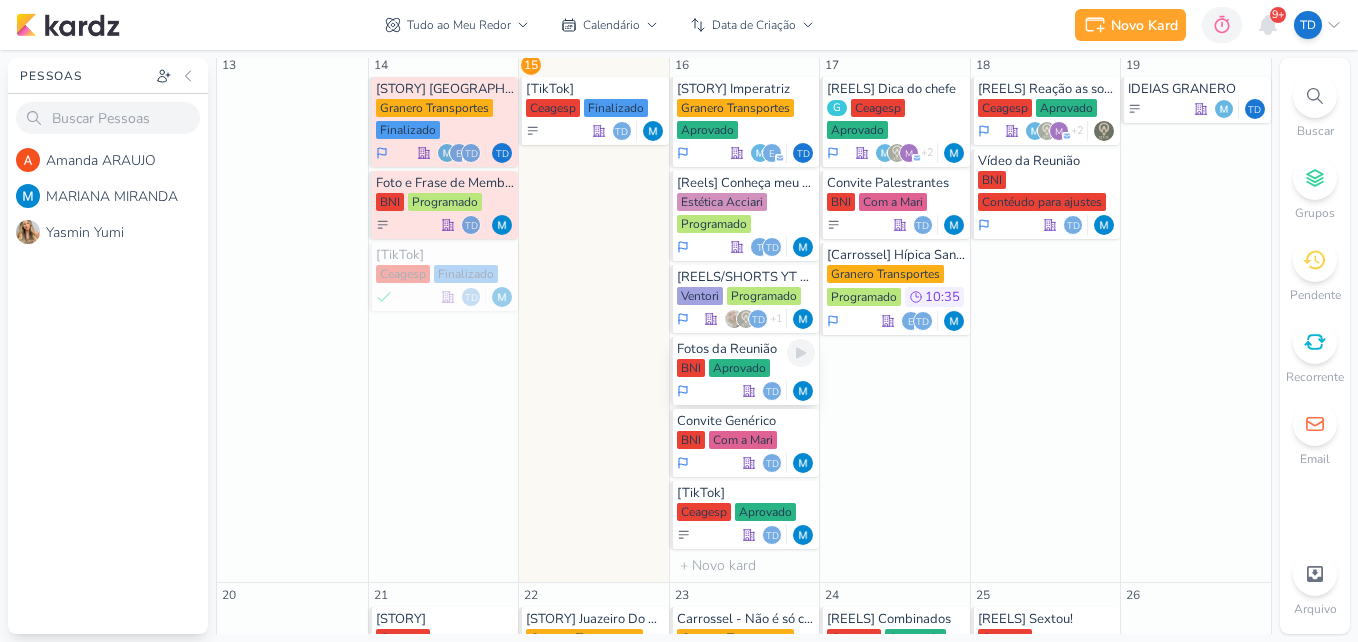 click on "Aprovado" at bounding box center (739, 368) 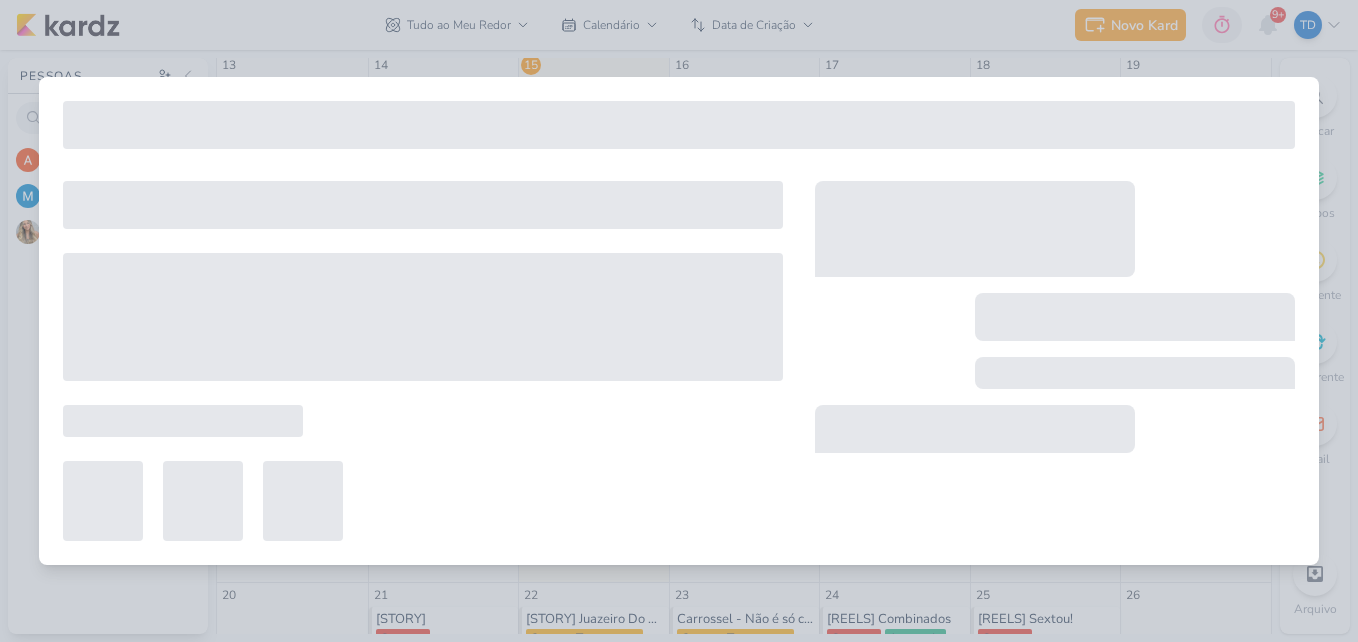 type on "Fotos da Reunião" 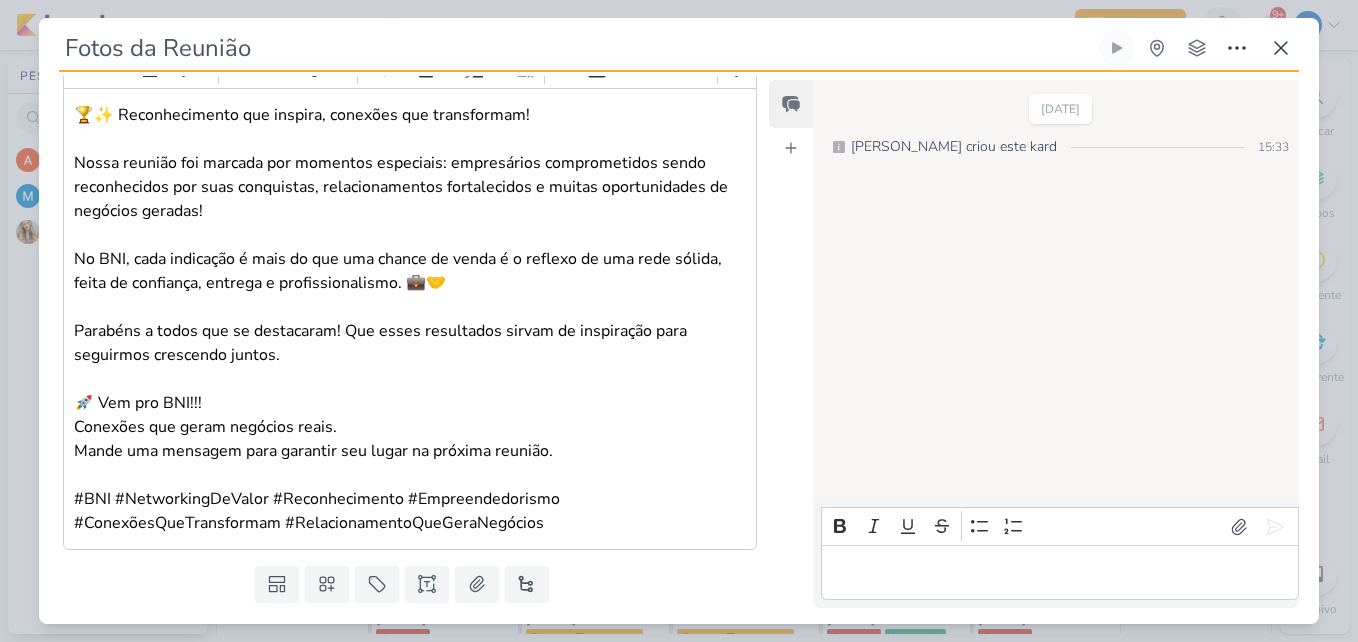 scroll, scrollTop: 287, scrollLeft: 0, axis: vertical 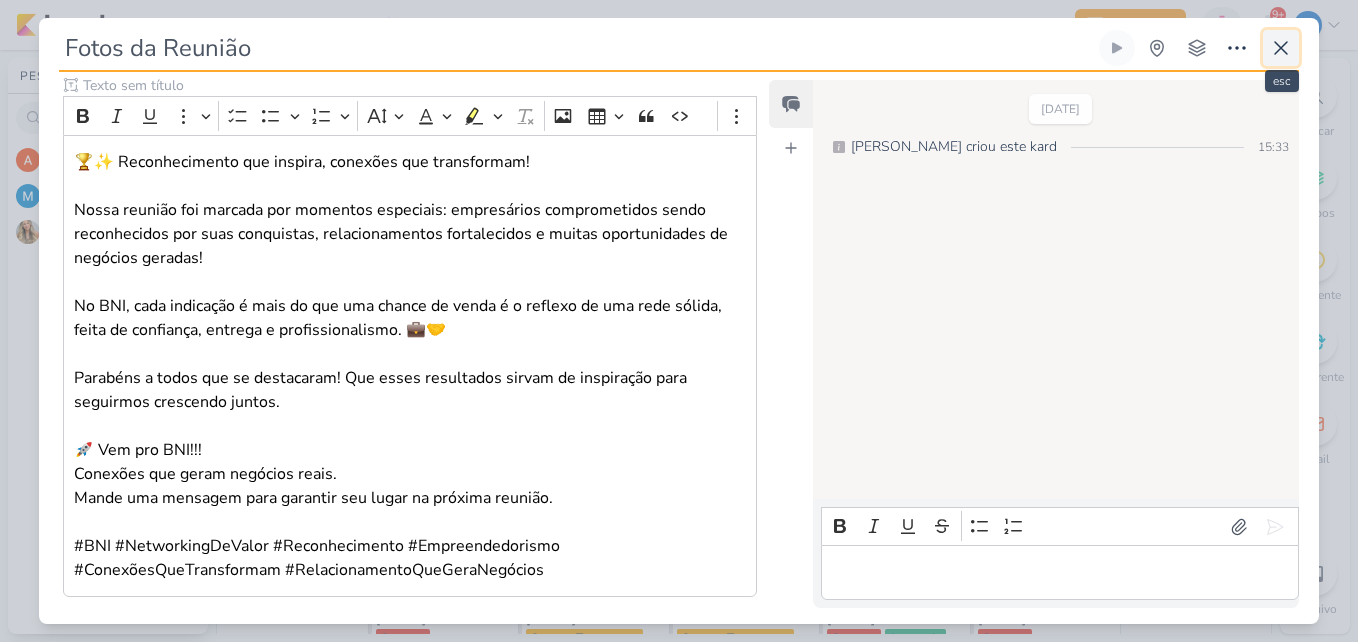 click 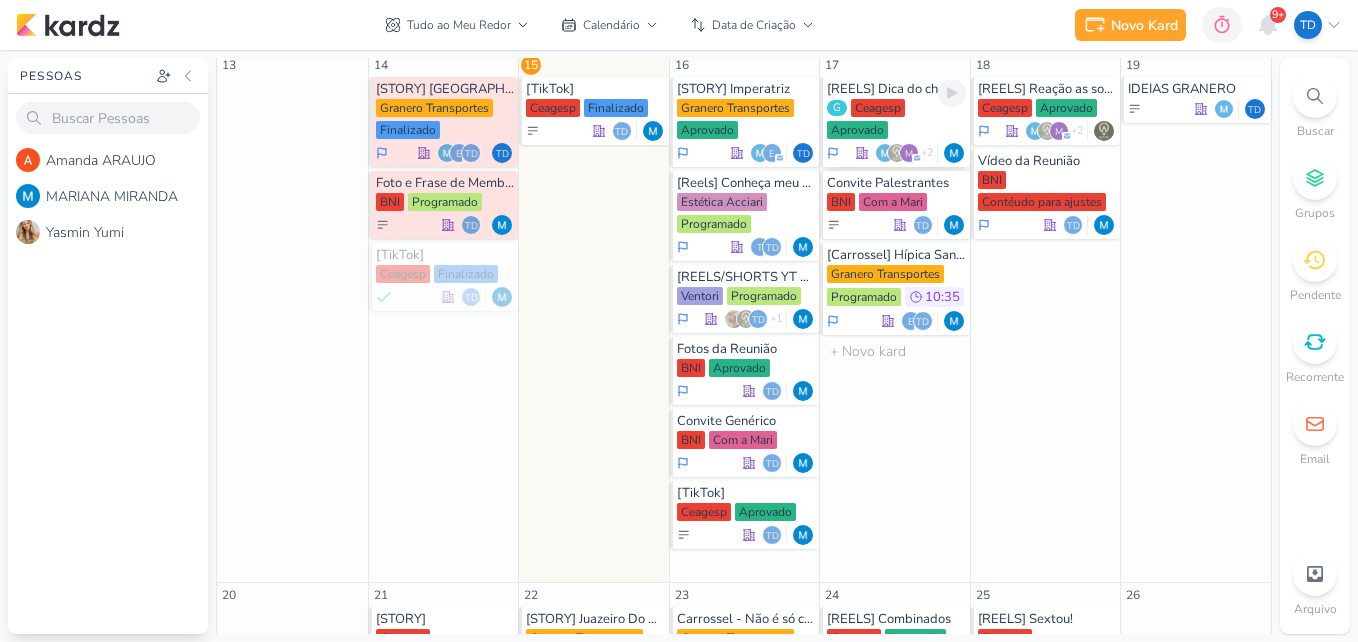 click on "G
Ceagesp
Aprovado" at bounding box center (896, 120) 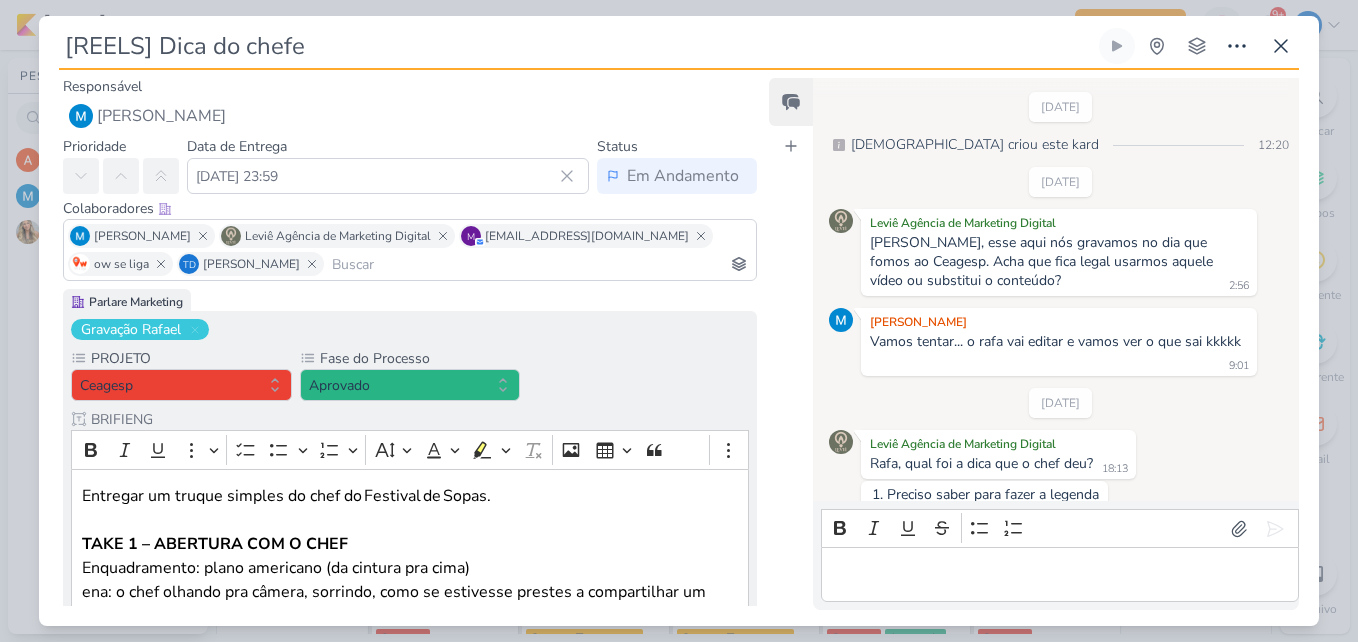 scroll, scrollTop: 758, scrollLeft: 0, axis: vertical 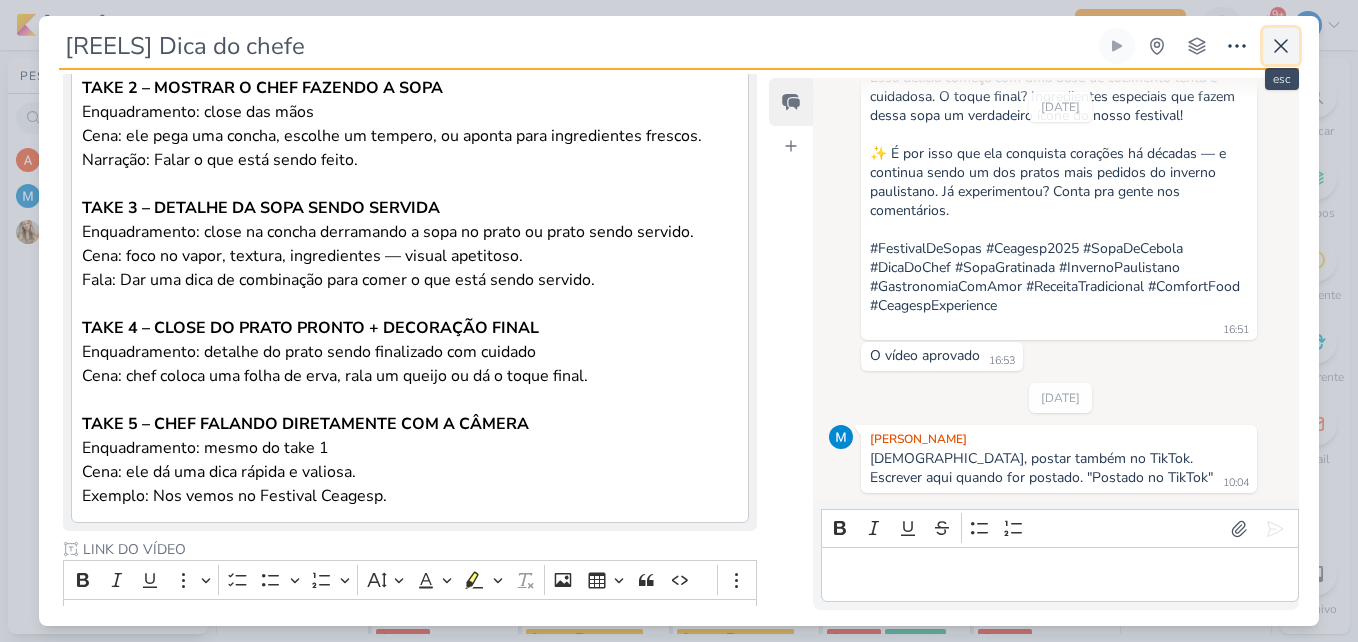 click at bounding box center (1281, 46) 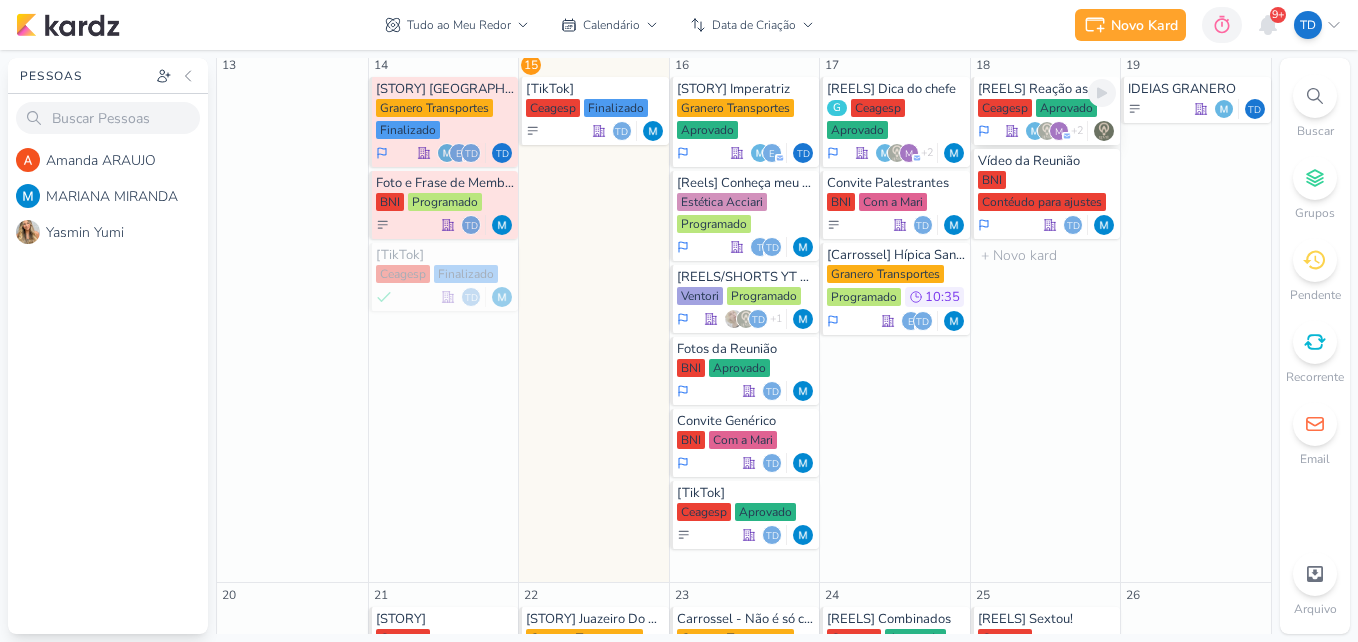 click on "[REELS] Reação as sobremesas" at bounding box center [1047, 89] 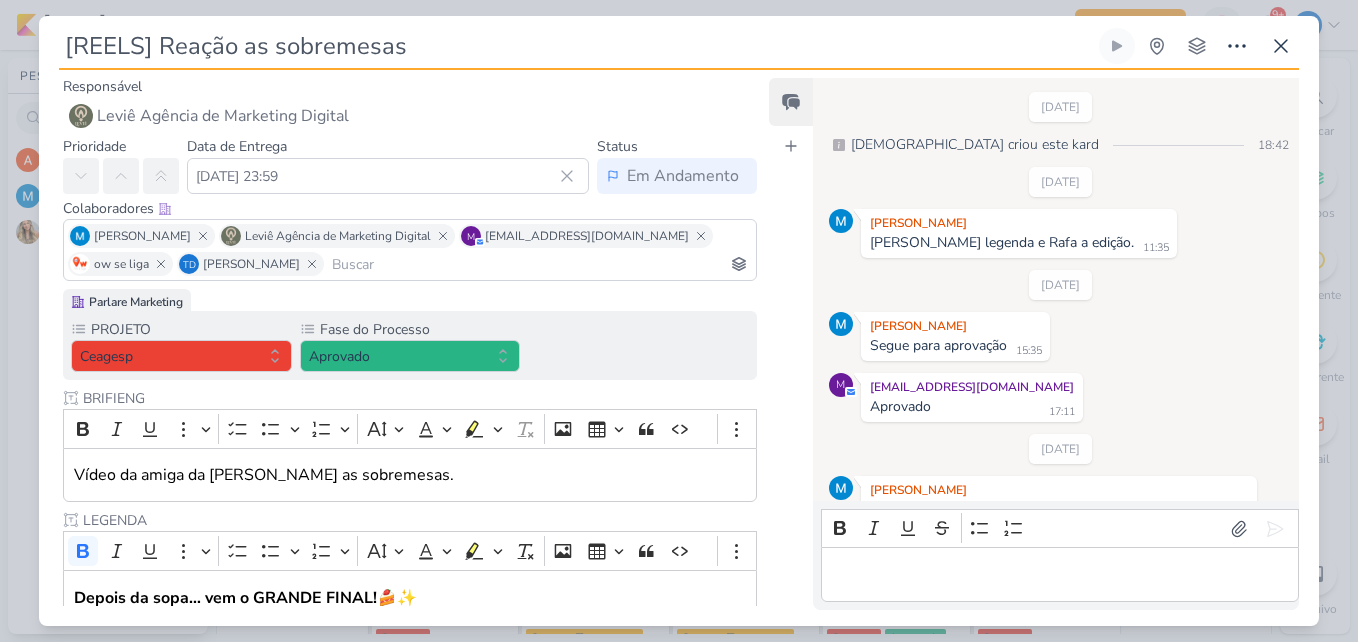 scroll, scrollTop: 112, scrollLeft: 0, axis: vertical 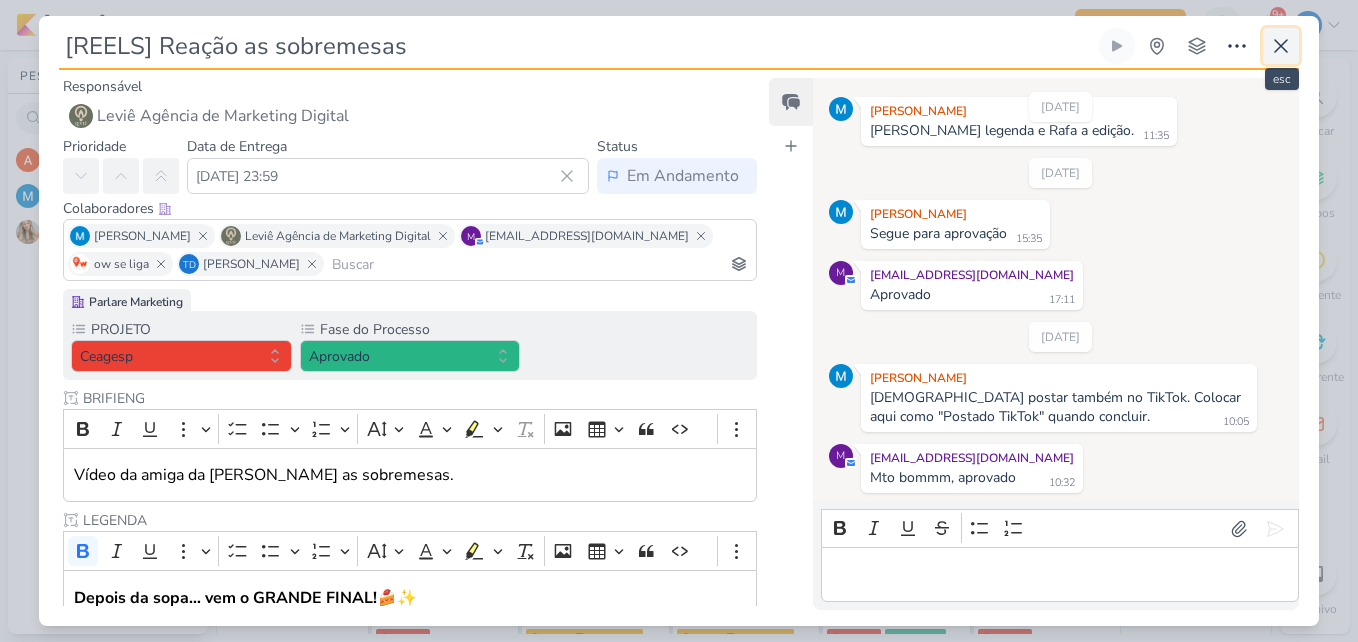 click at bounding box center (1281, 46) 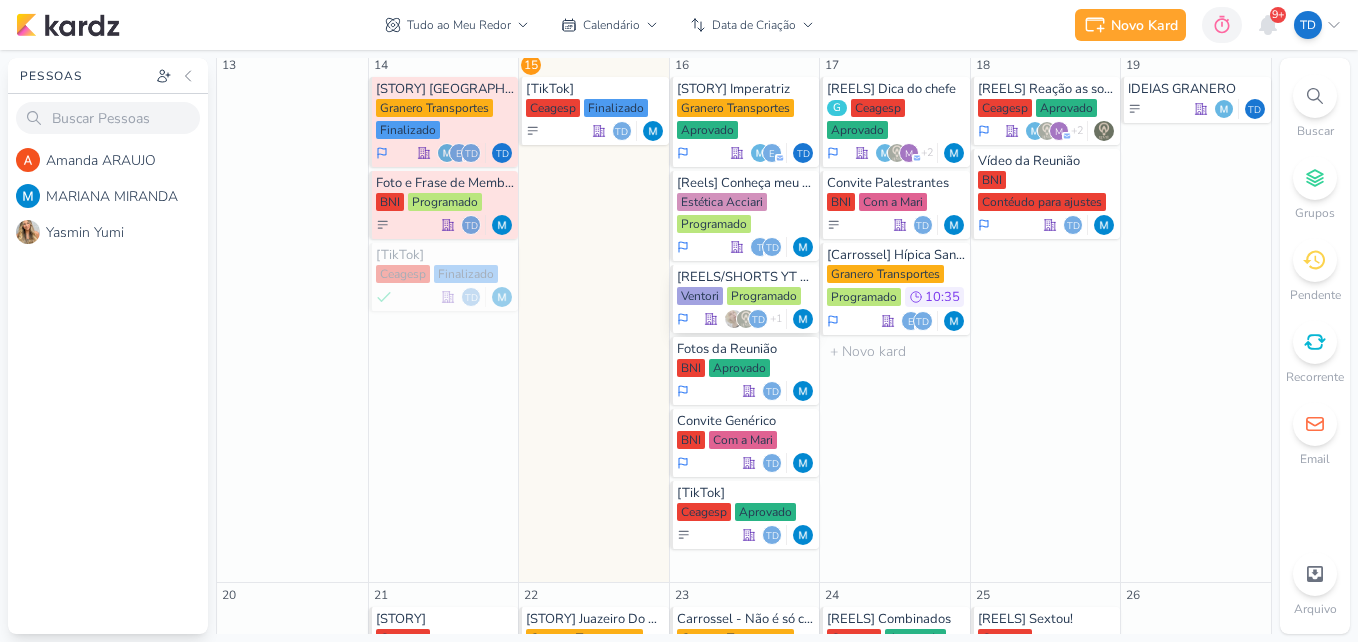 scroll, scrollTop: 500, scrollLeft: 0, axis: vertical 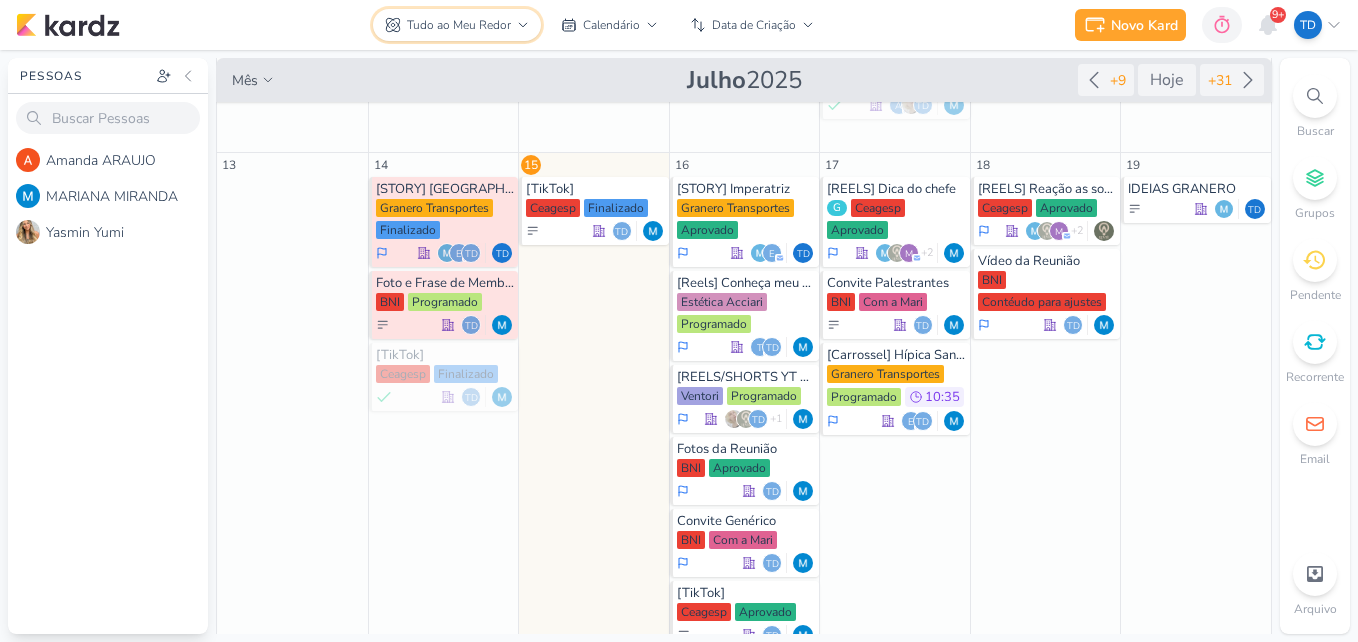 click 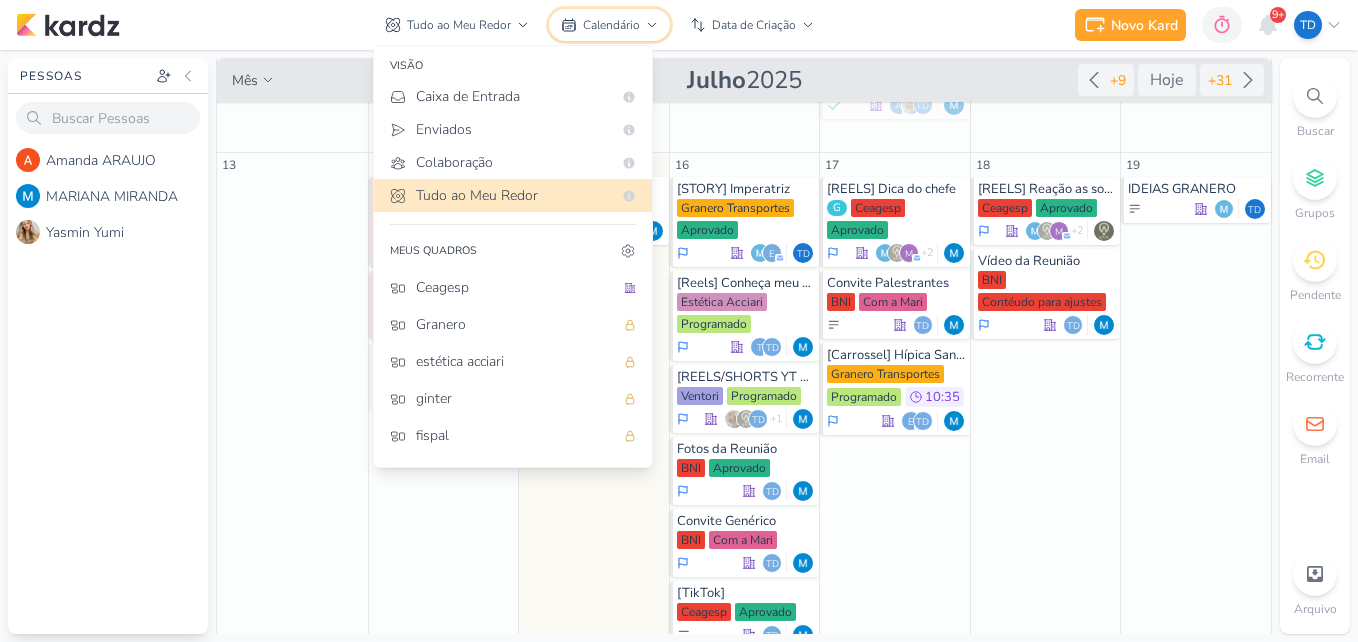 click on "Calendário" at bounding box center [611, 25] 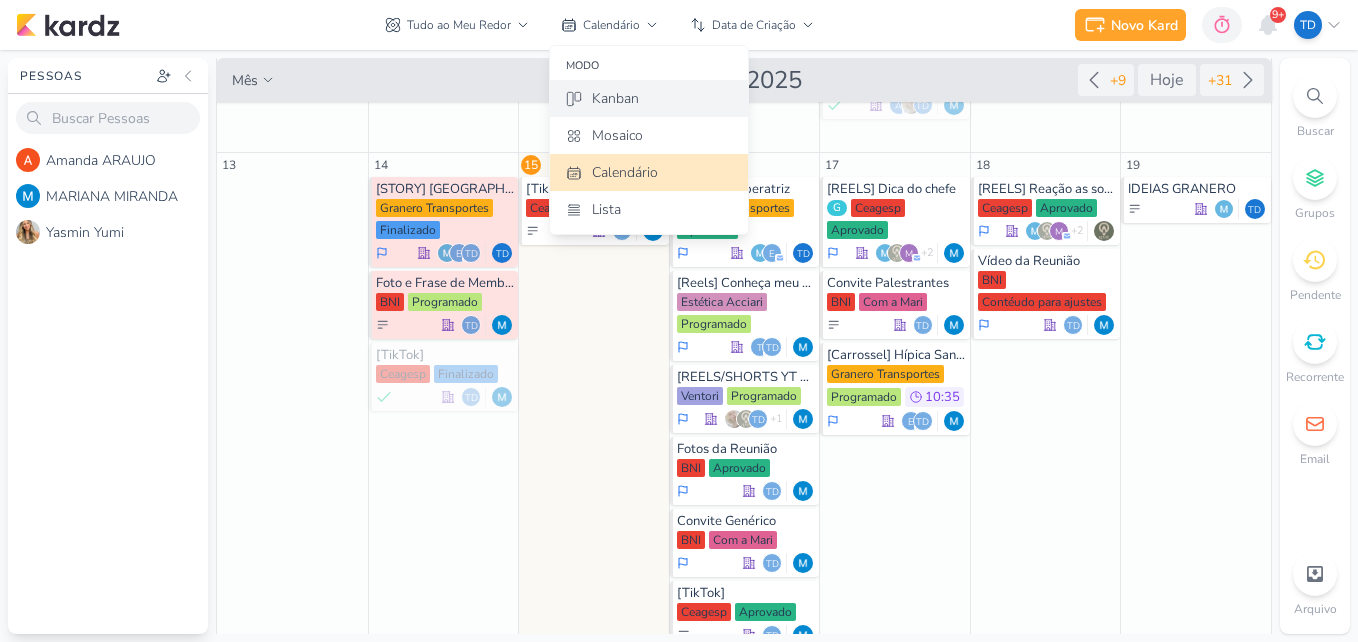 click on "Kanban" at bounding box center [615, 98] 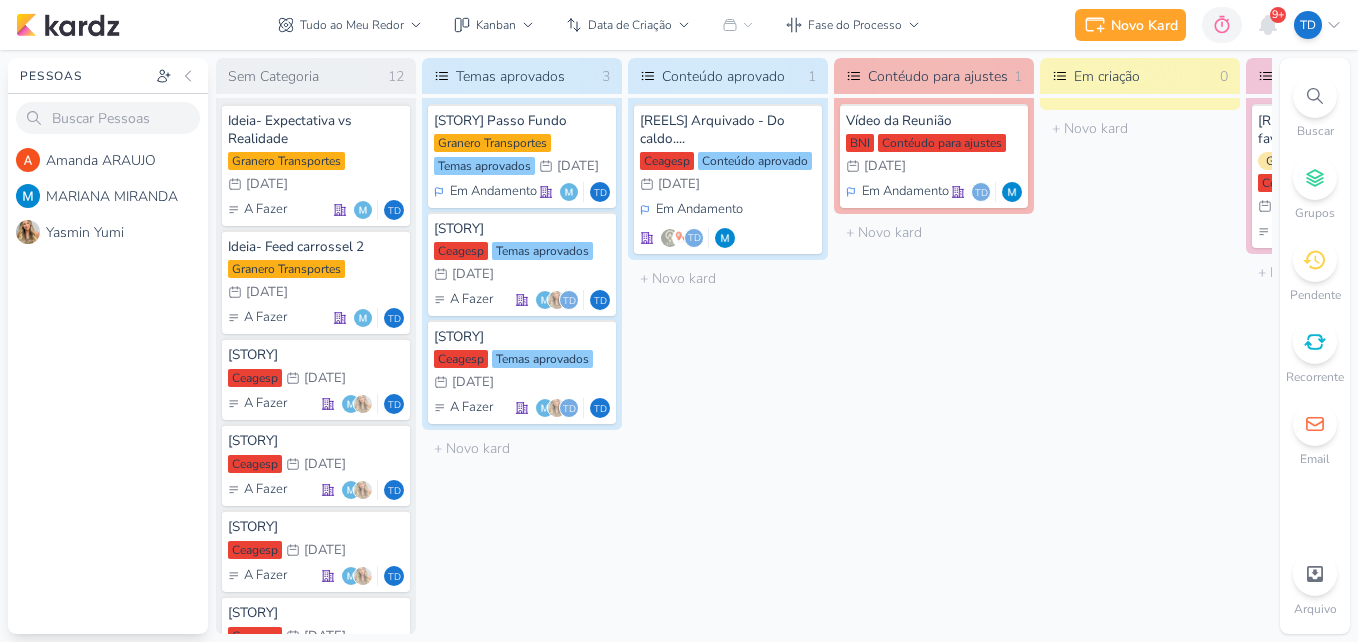 scroll, scrollTop: 0, scrollLeft: 0, axis: both 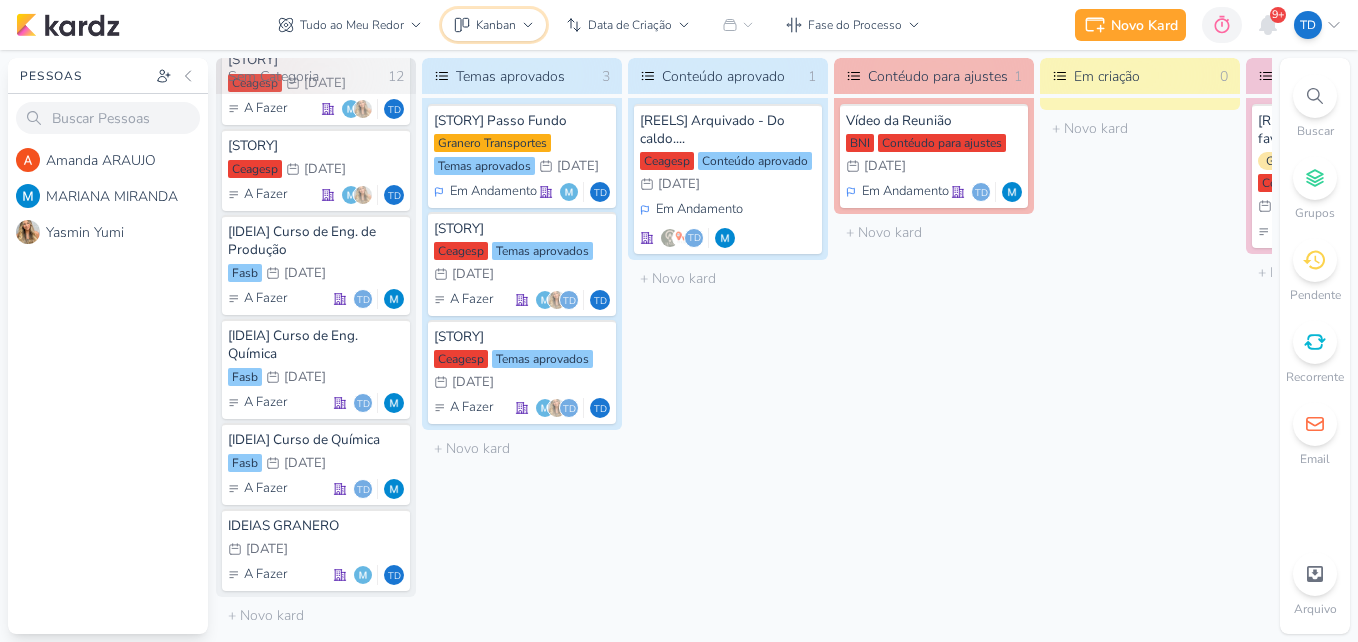 click on "Kanban" at bounding box center [494, 25] 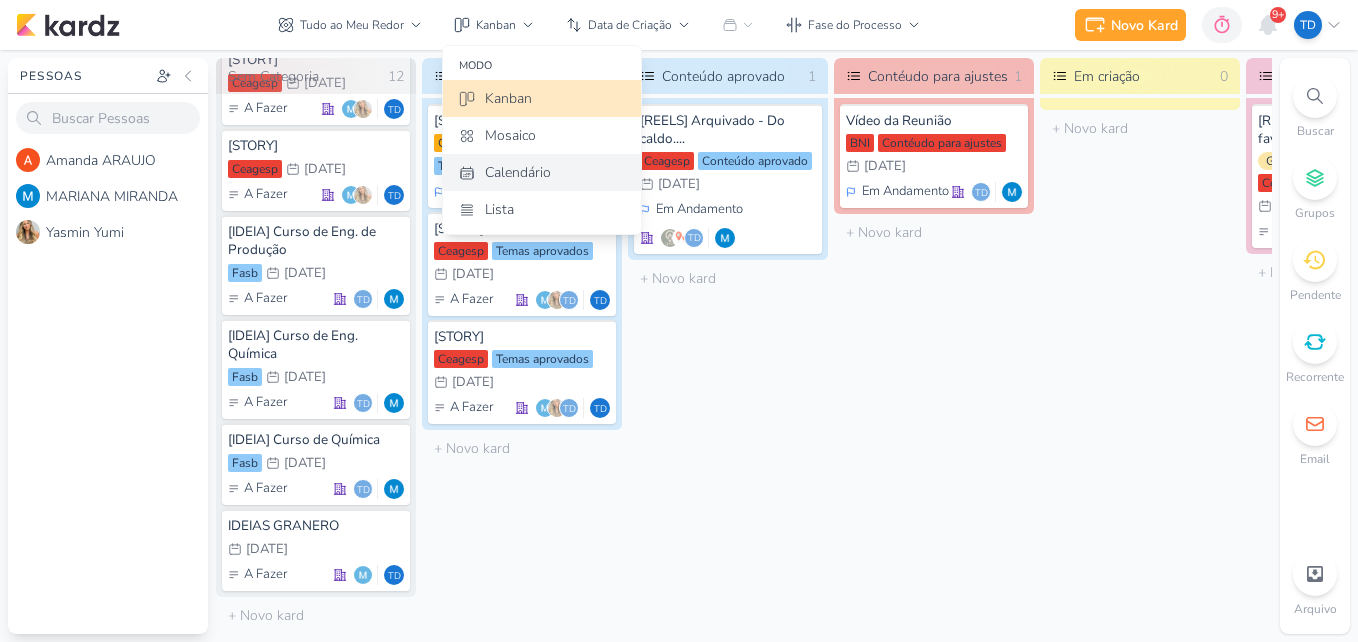 click on "Calendário" at bounding box center [518, 172] 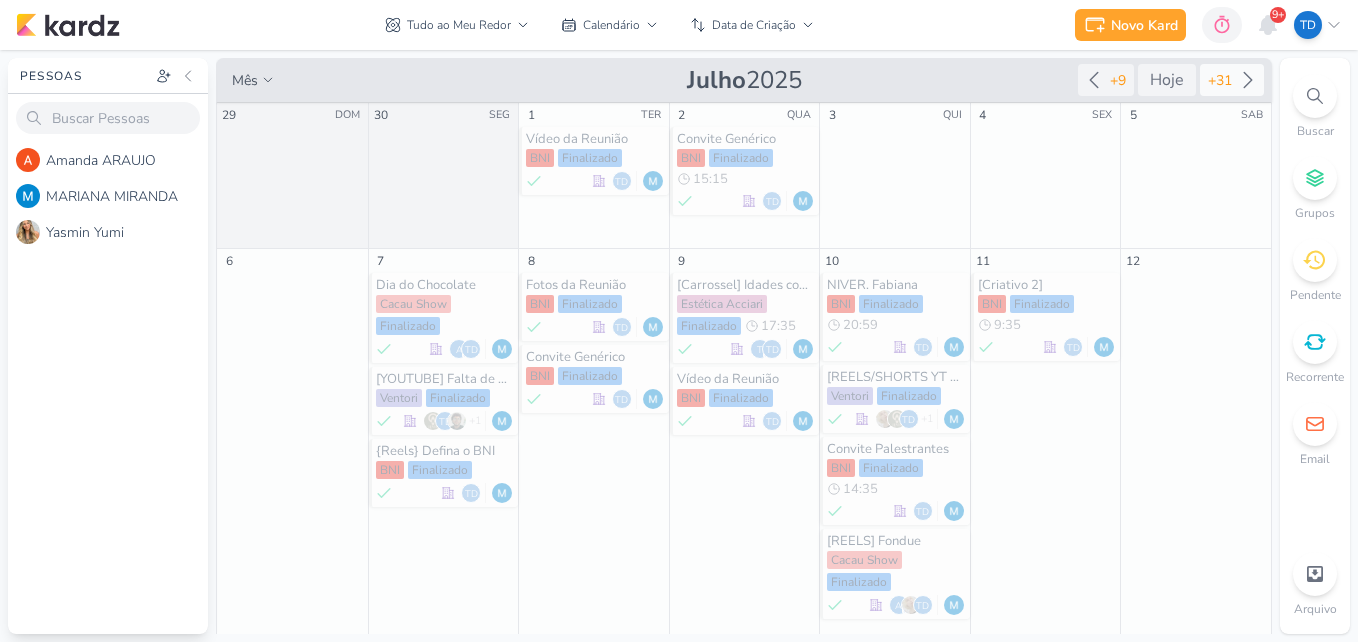 click on "+31" at bounding box center [1232, 80] 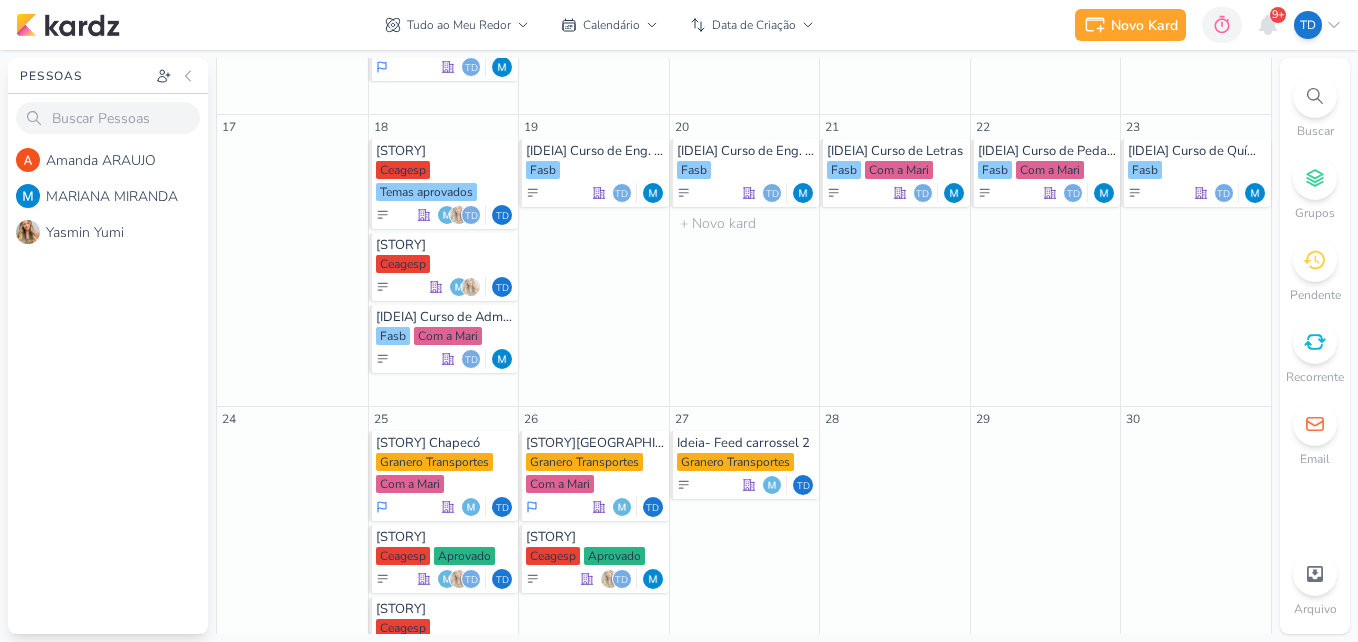 scroll, scrollTop: 800, scrollLeft: 0, axis: vertical 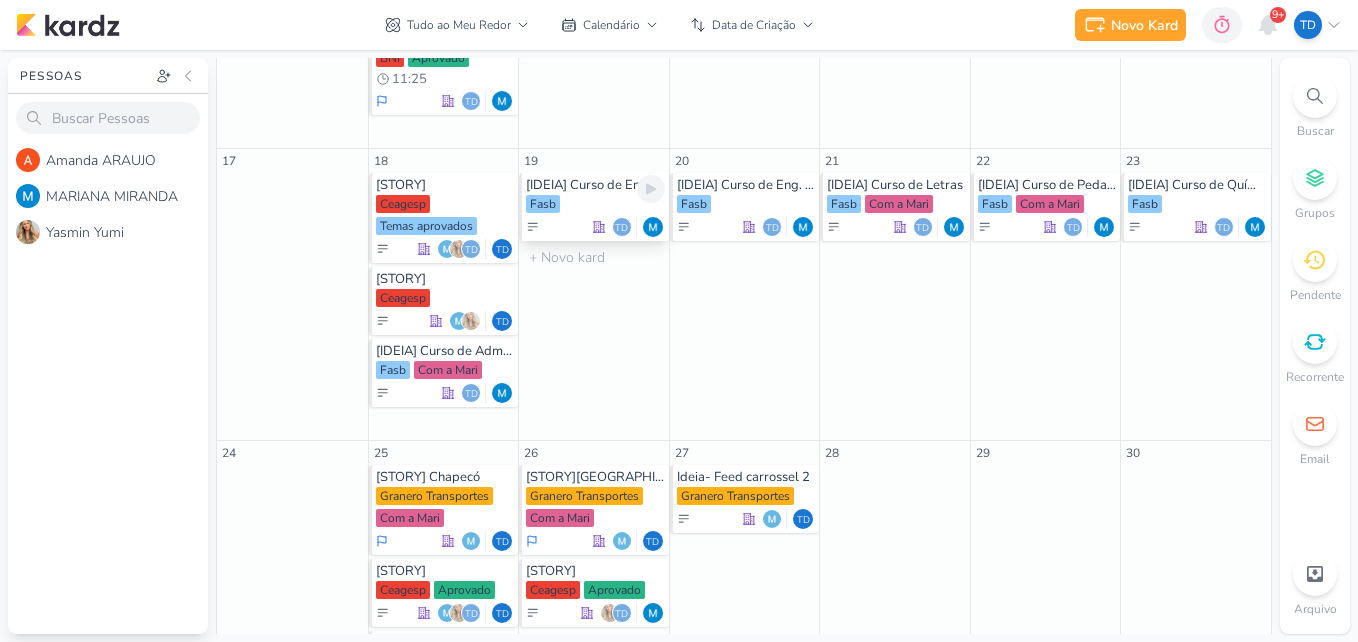 click on "Fasb" at bounding box center (595, 205) 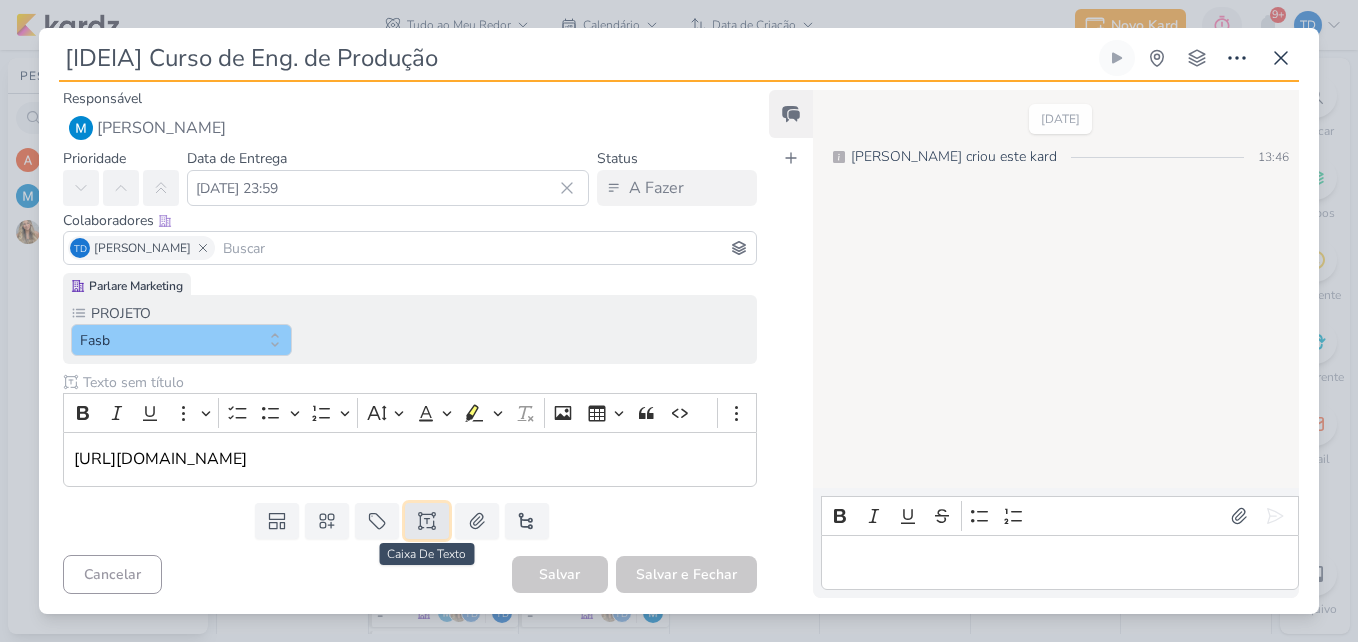 click 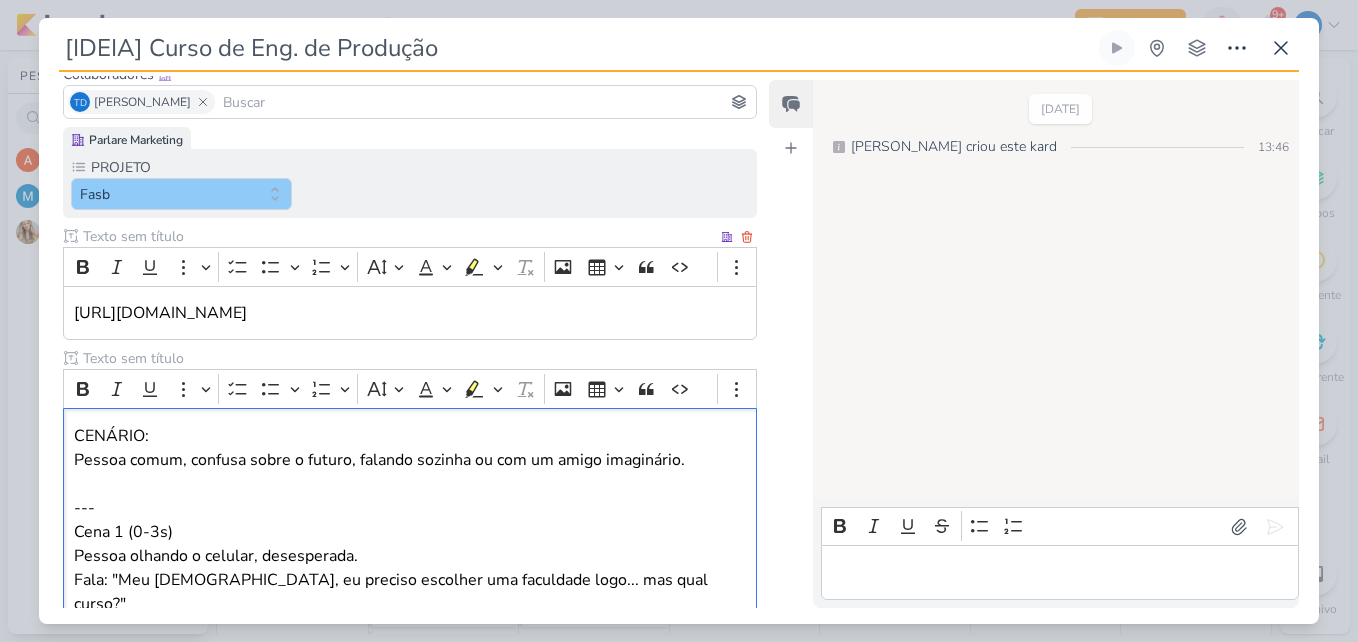 scroll, scrollTop: 259, scrollLeft: 0, axis: vertical 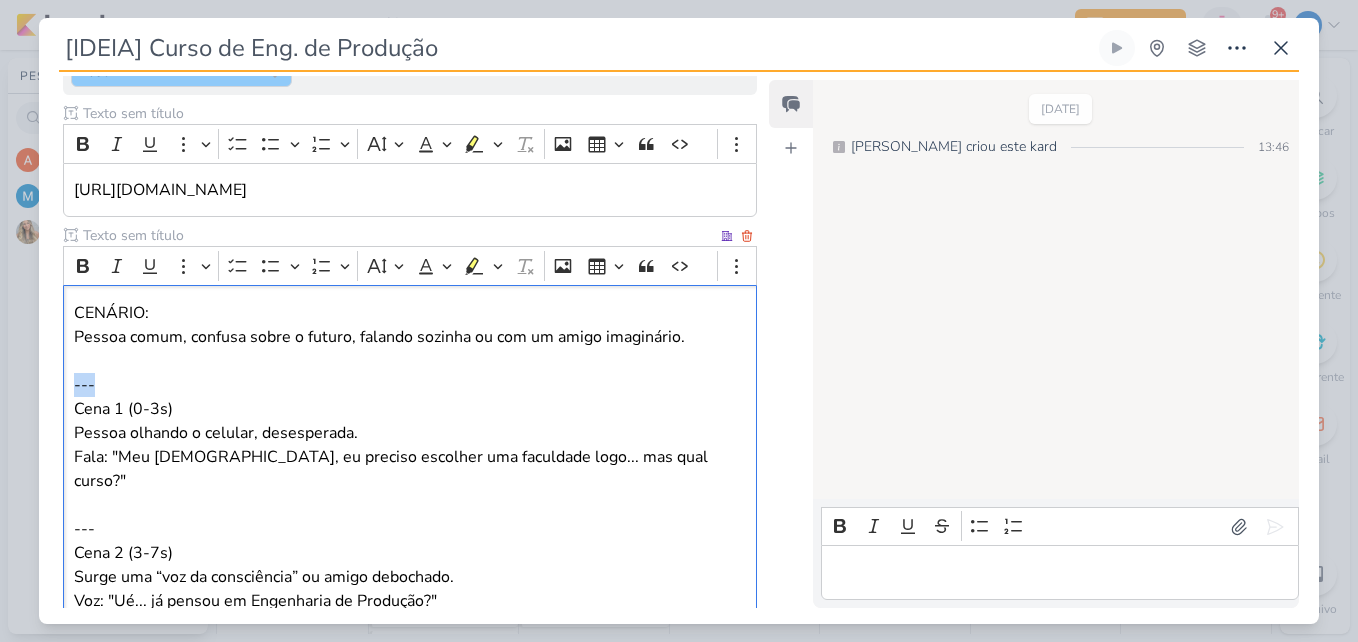 drag, startPoint x: 112, startPoint y: 378, endPoint x: 64, endPoint y: 385, distance: 48.507732 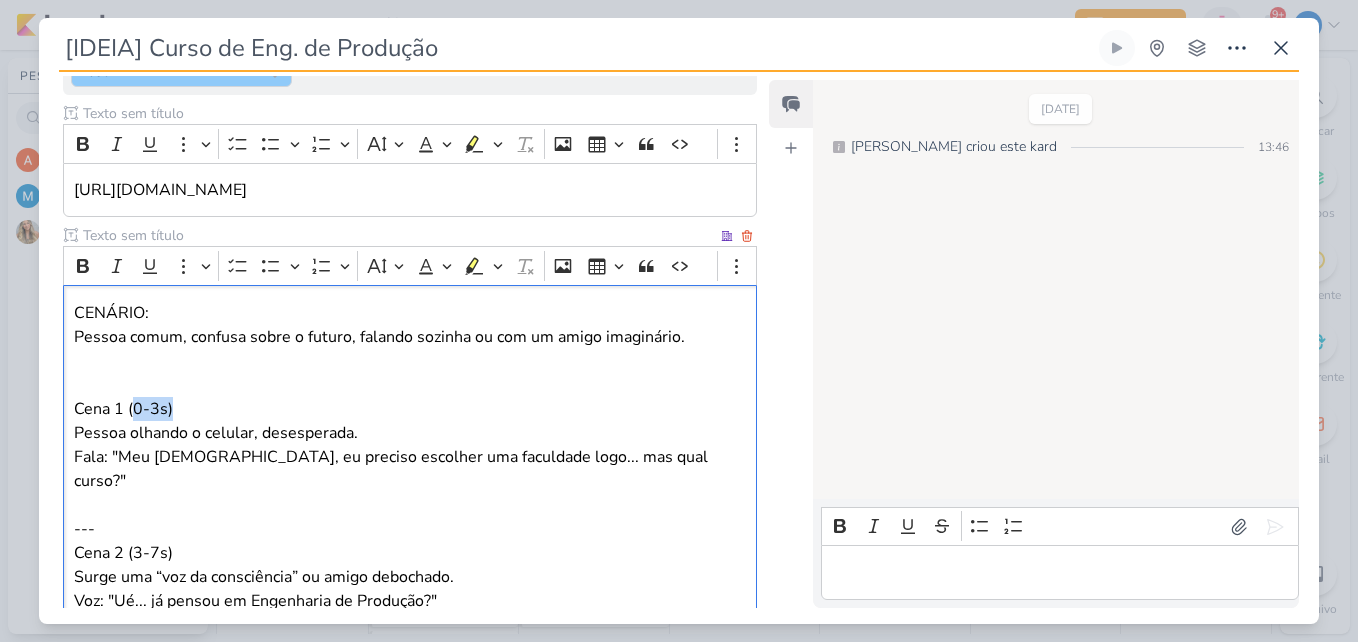 drag, startPoint x: 182, startPoint y: 414, endPoint x: 131, endPoint y: 412, distance: 51.0392 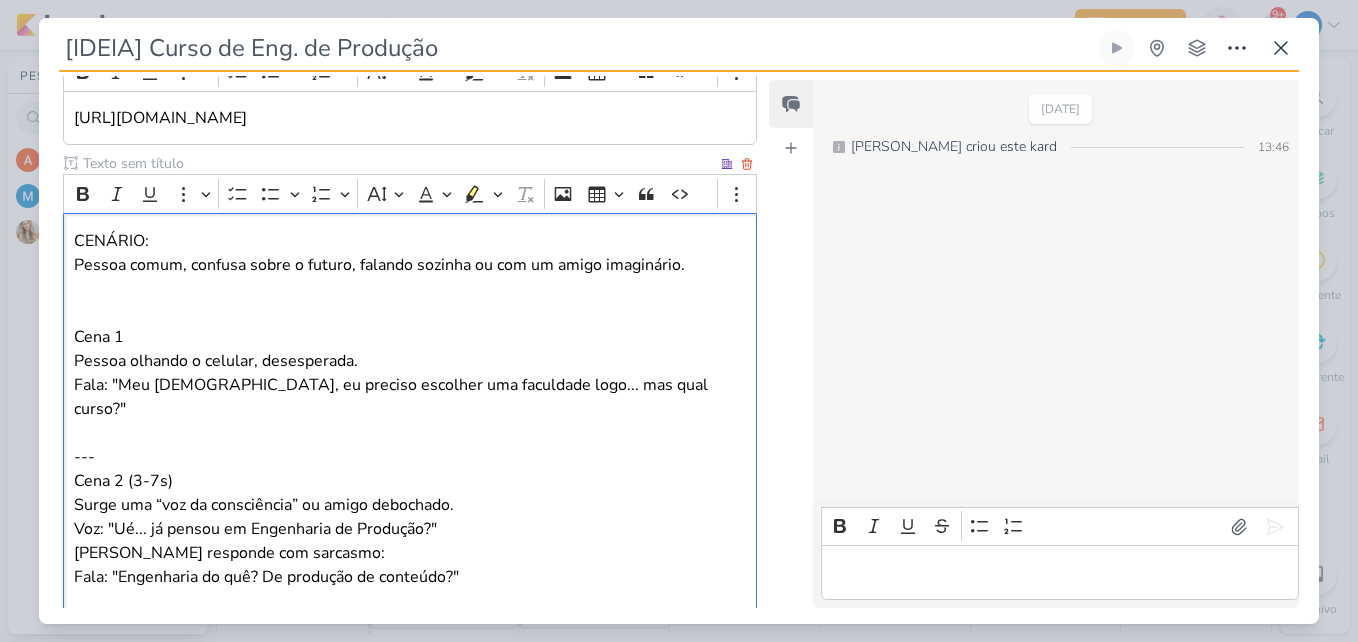 scroll, scrollTop: 359, scrollLeft: 0, axis: vertical 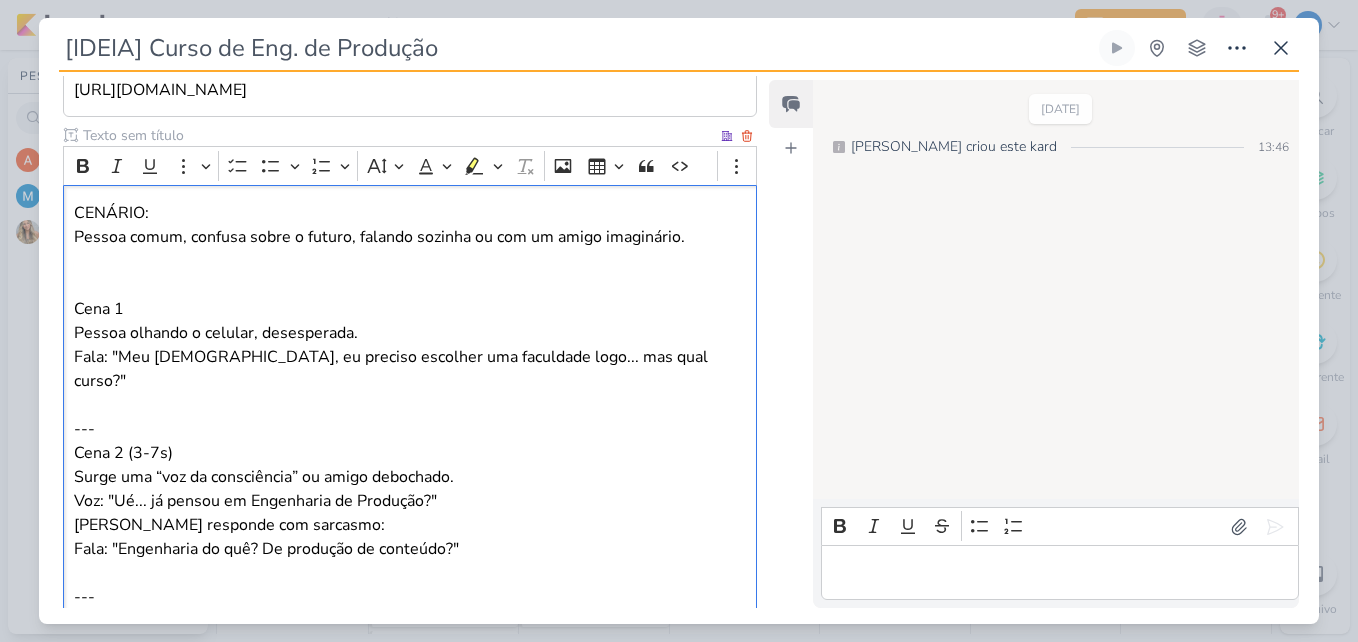 click on "Cena 2 (3-7s)" at bounding box center (410, 453) 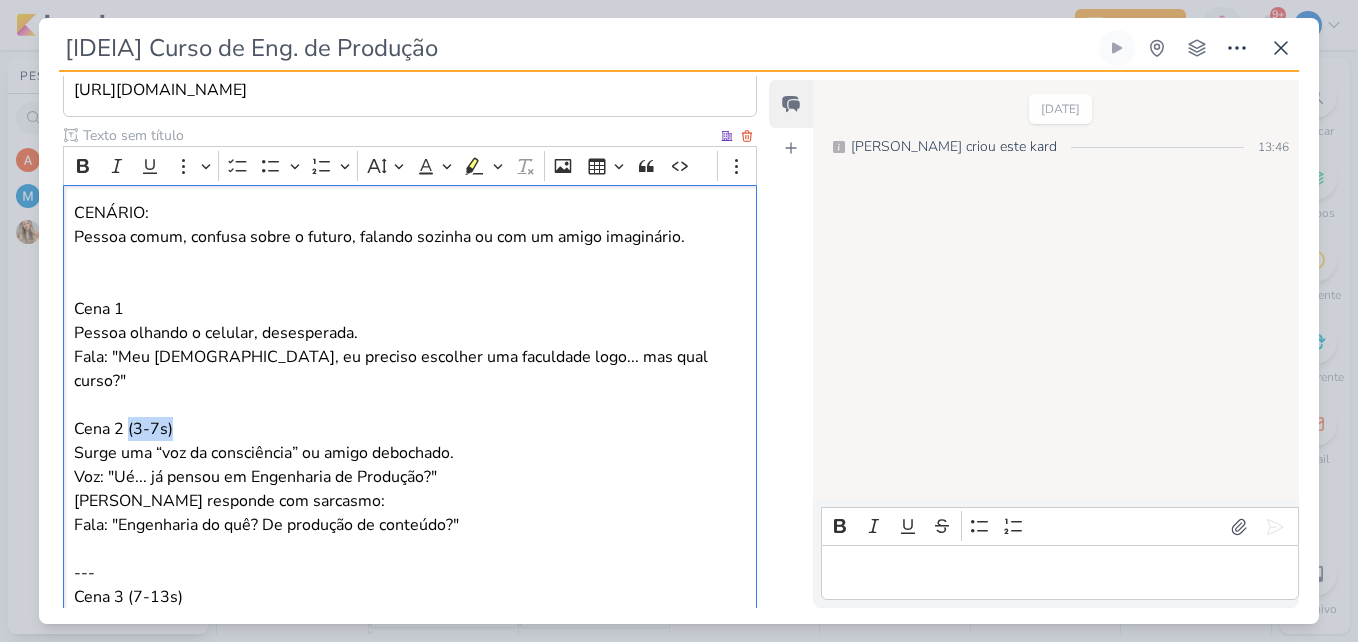 drag, startPoint x: 185, startPoint y: 403, endPoint x: 127, endPoint y: 400, distance: 58.077534 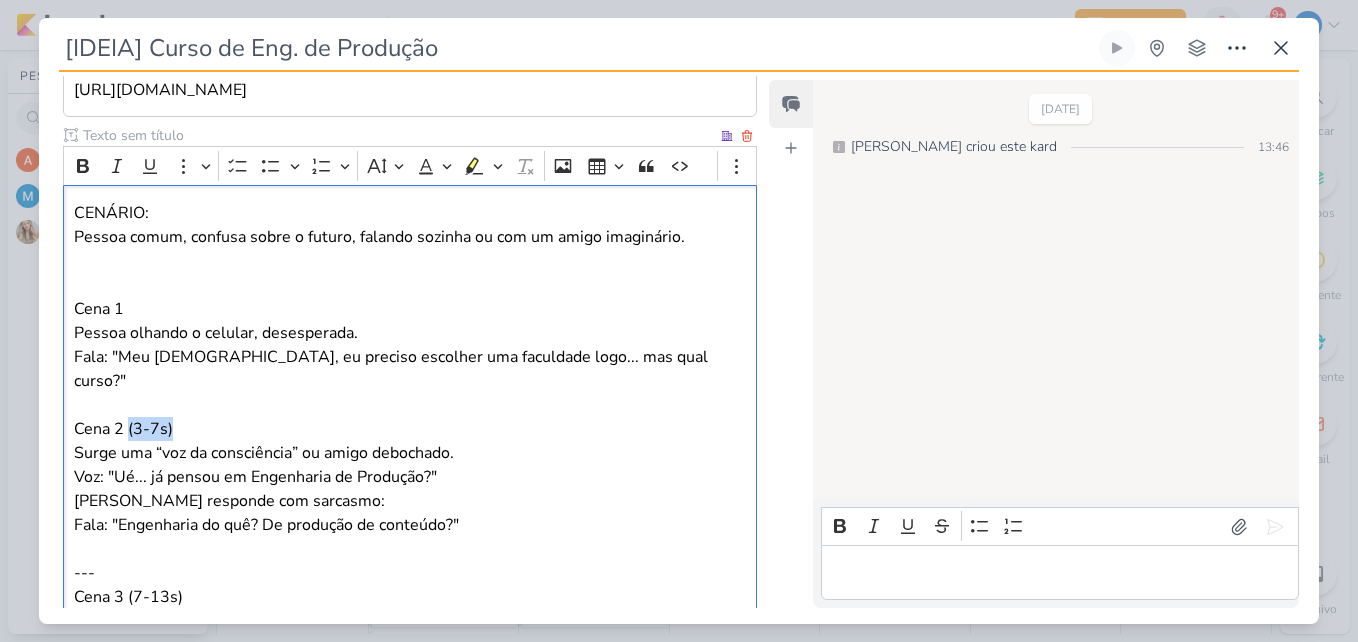 click on "Cena 2 (3-7s)" at bounding box center [410, 429] 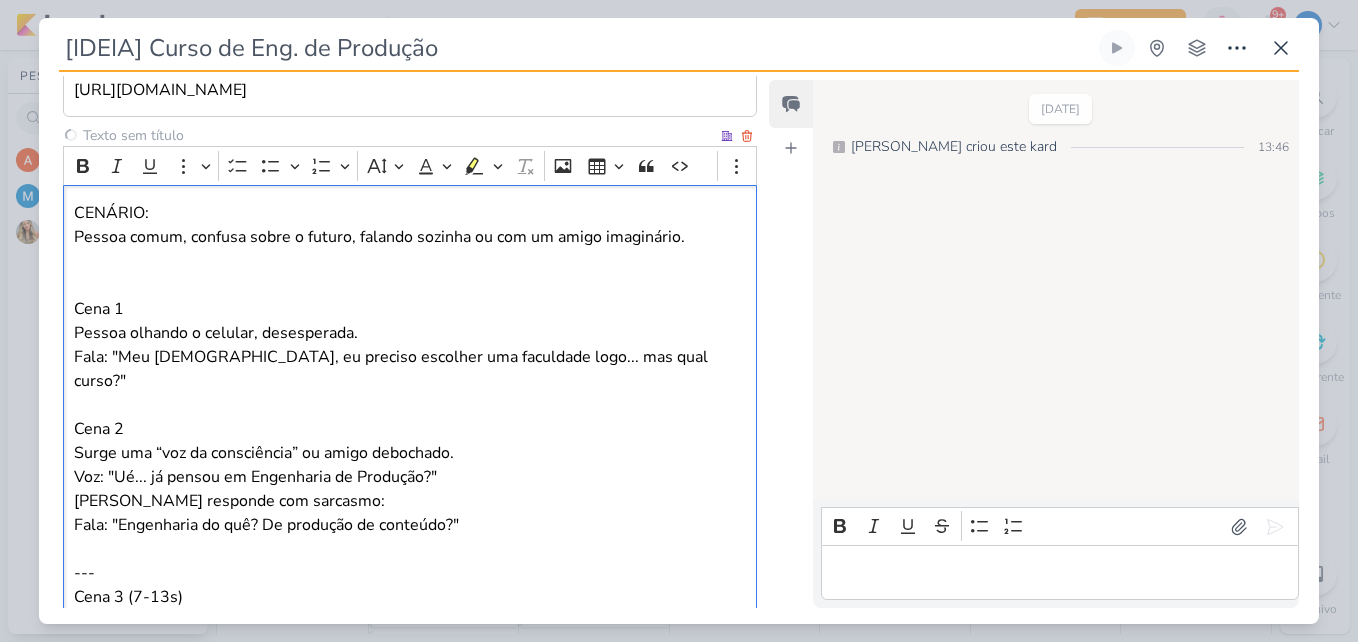 scroll, scrollTop: 459, scrollLeft: 0, axis: vertical 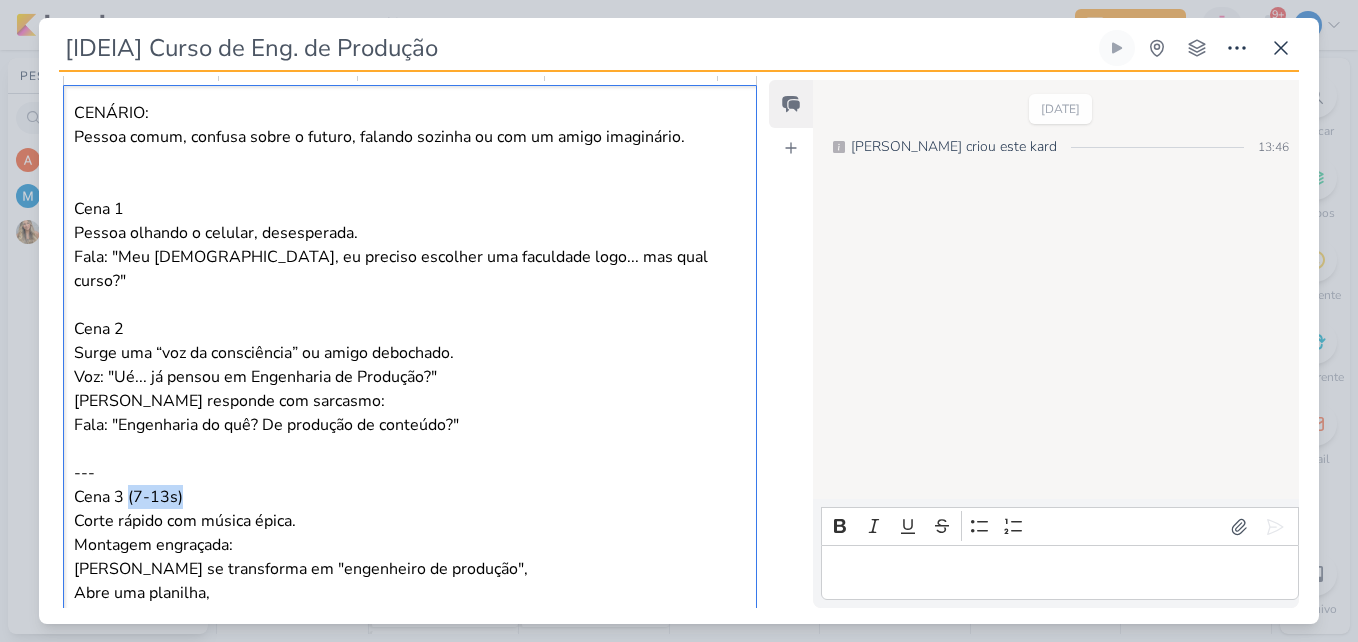 drag, startPoint x: 170, startPoint y: 470, endPoint x: 128, endPoint y: 471, distance: 42.0119 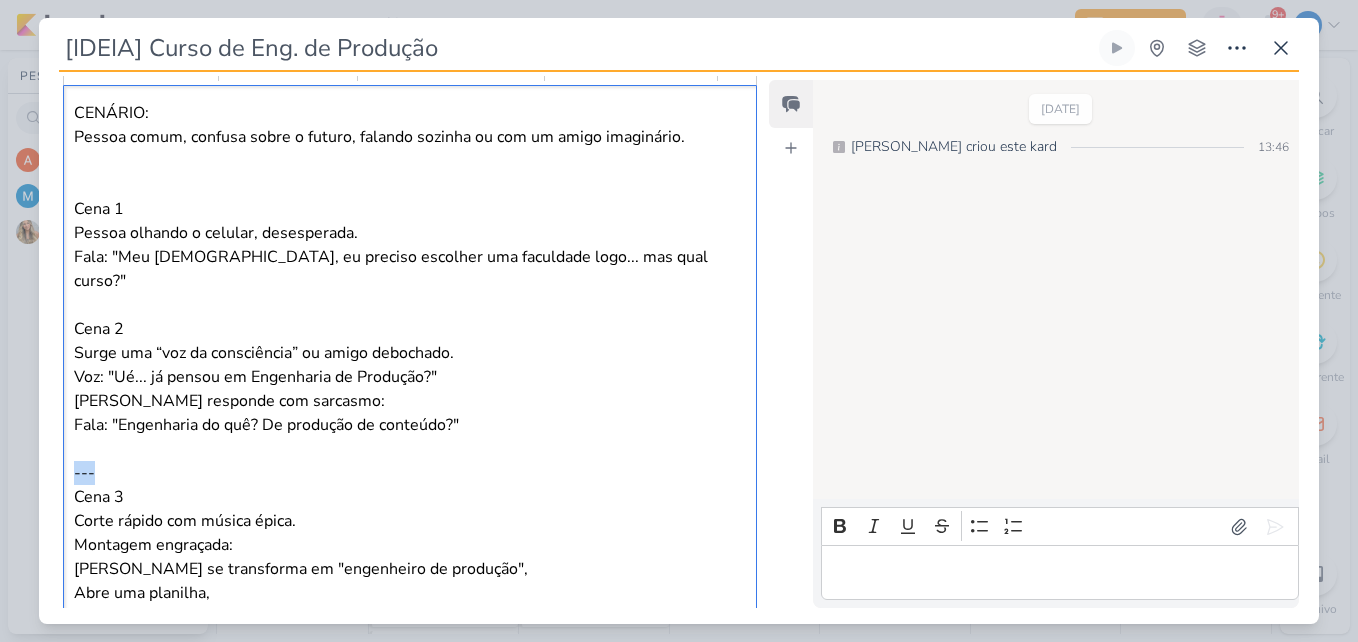 drag, startPoint x: 99, startPoint y: 447, endPoint x: 67, endPoint y: 451, distance: 32.24903 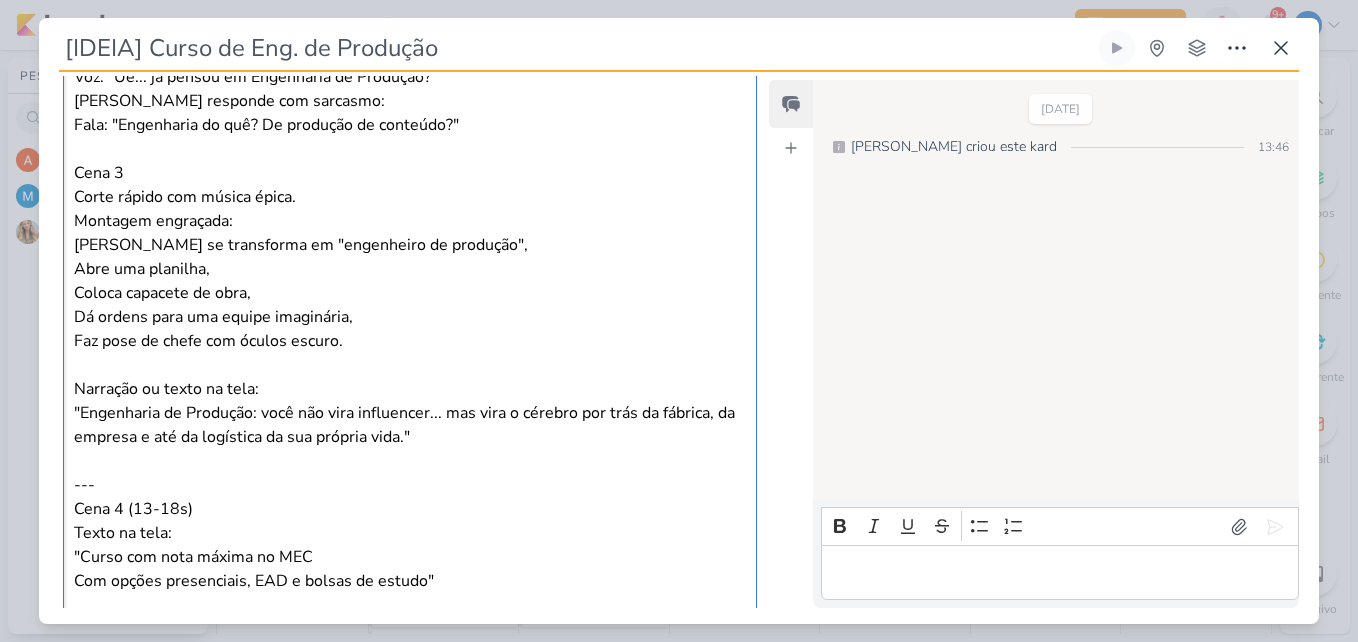 scroll, scrollTop: 859, scrollLeft: 0, axis: vertical 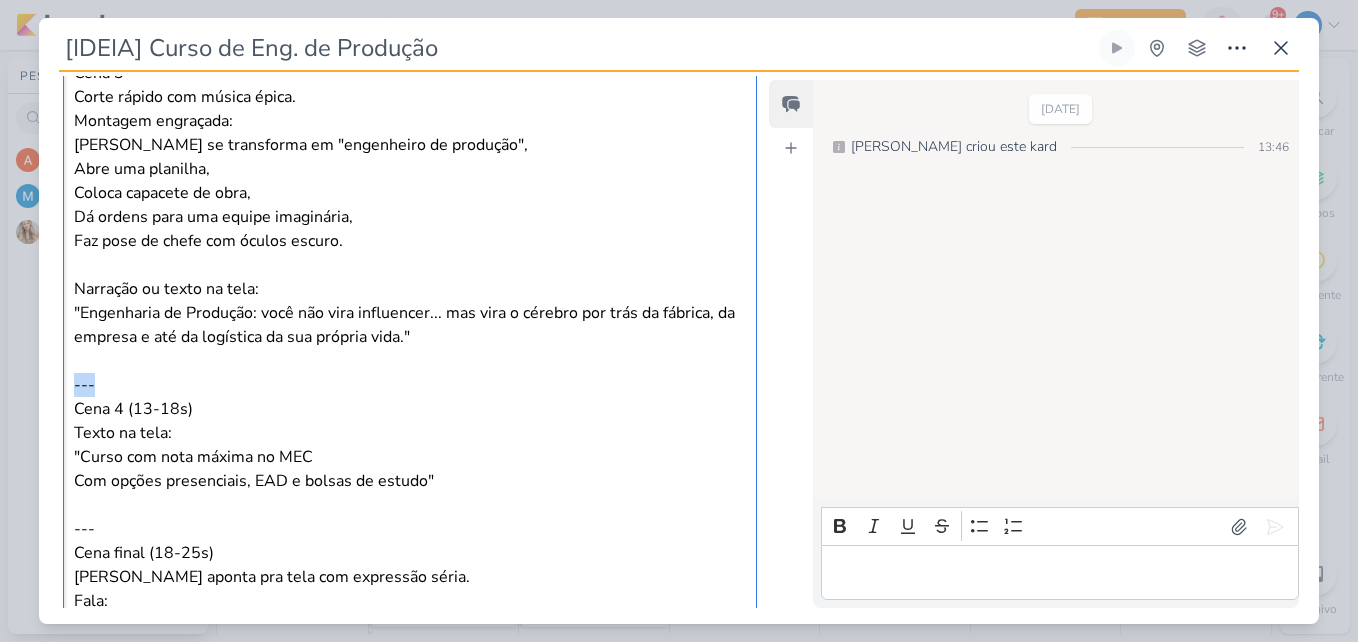 drag, startPoint x: 104, startPoint y: 362, endPoint x: 74, endPoint y: 361, distance: 30.016663 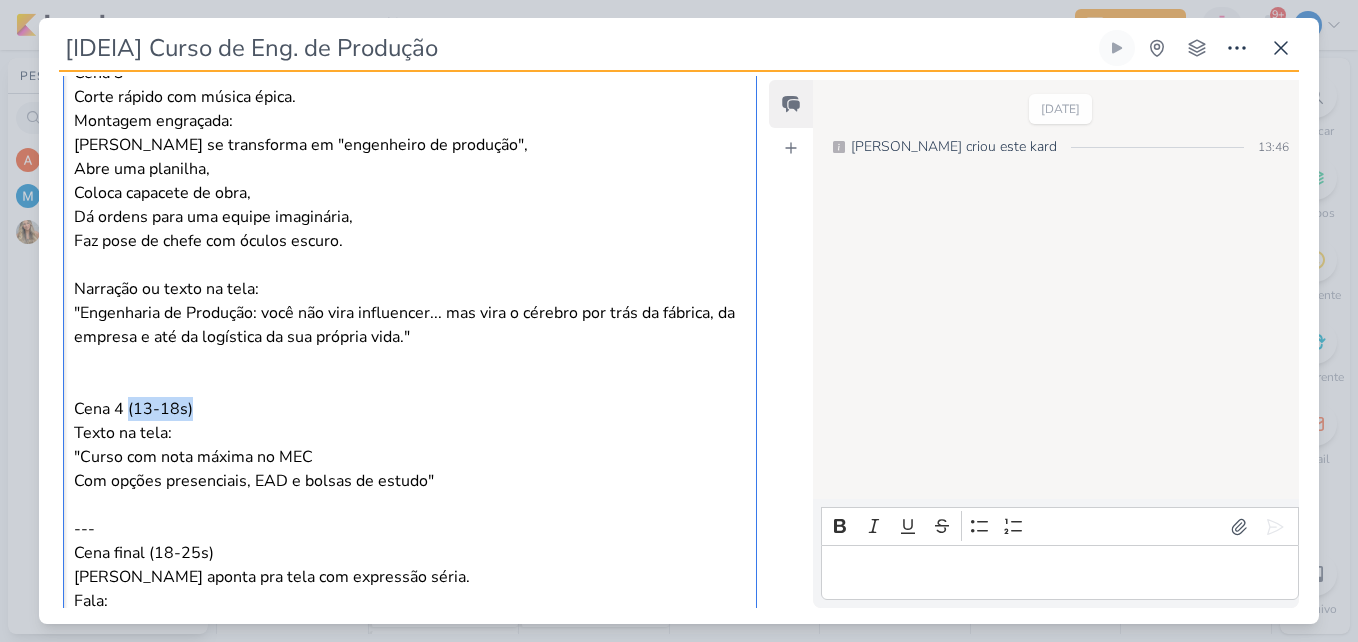 drag, startPoint x: 196, startPoint y: 384, endPoint x: 128, endPoint y: 386, distance: 68.0294 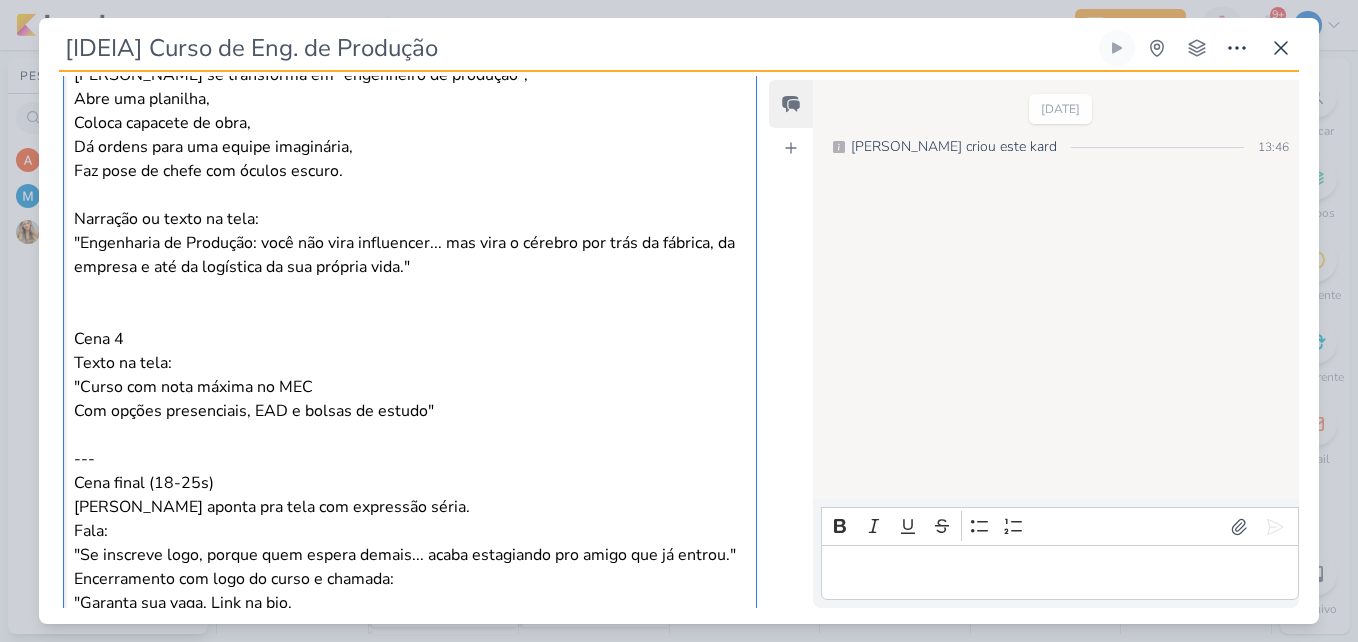 scroll, scrollTop: 959, scrollLeft: 0, axis: vertical 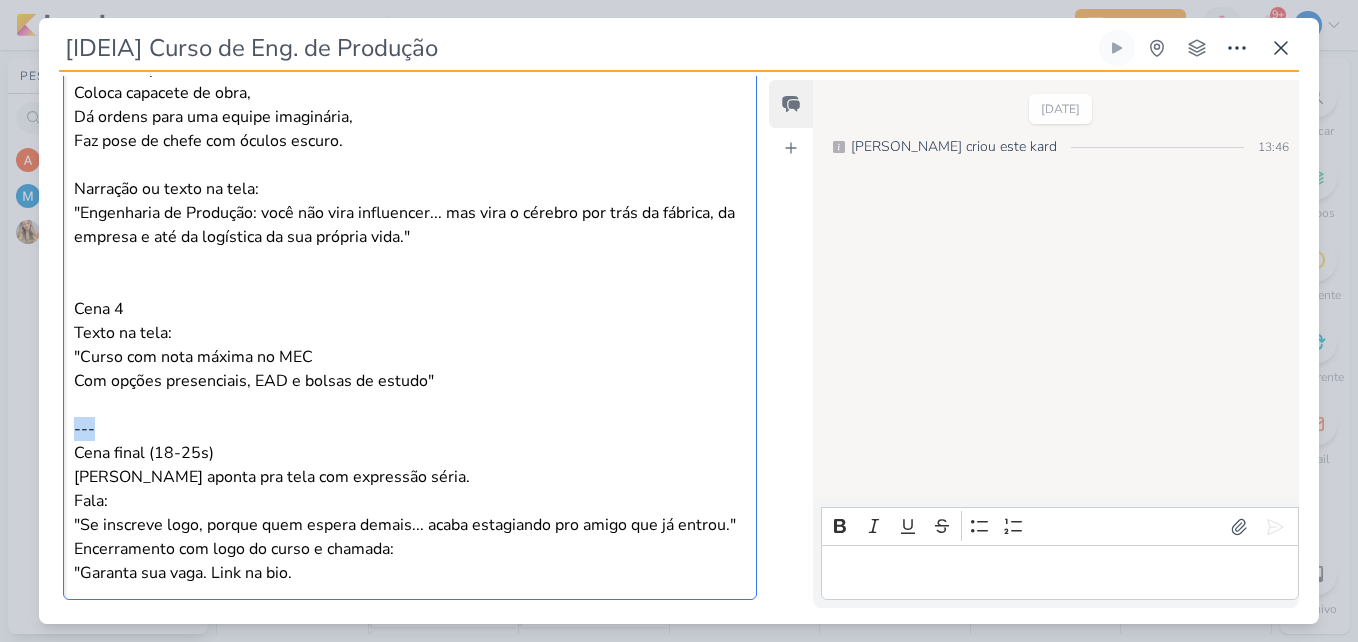 drag, startPoint x: 106, startPoint y: 401, endPoint x: 75, endPoint y: 401, distance: 31 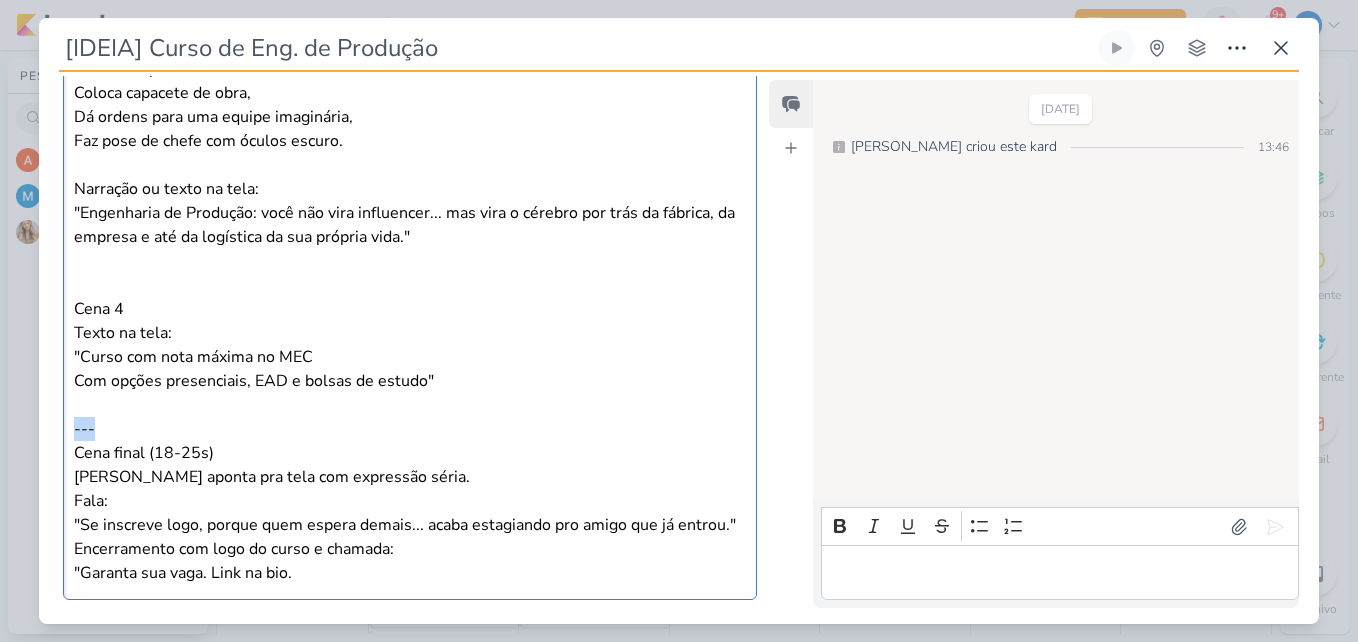 click on "---" at bounding box center [410, 417] 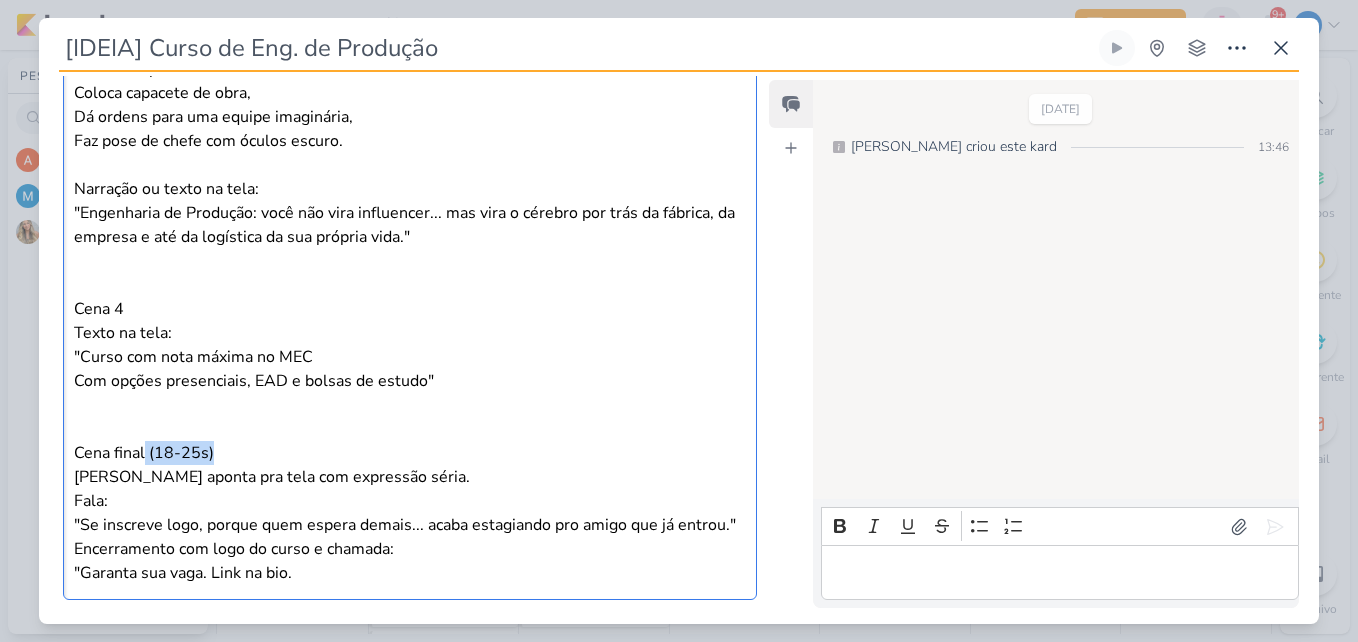 drag, startPoint x: 207, startPoint y: 429, endPoint x: 146, endPoint y: 435, distance: 61.294373 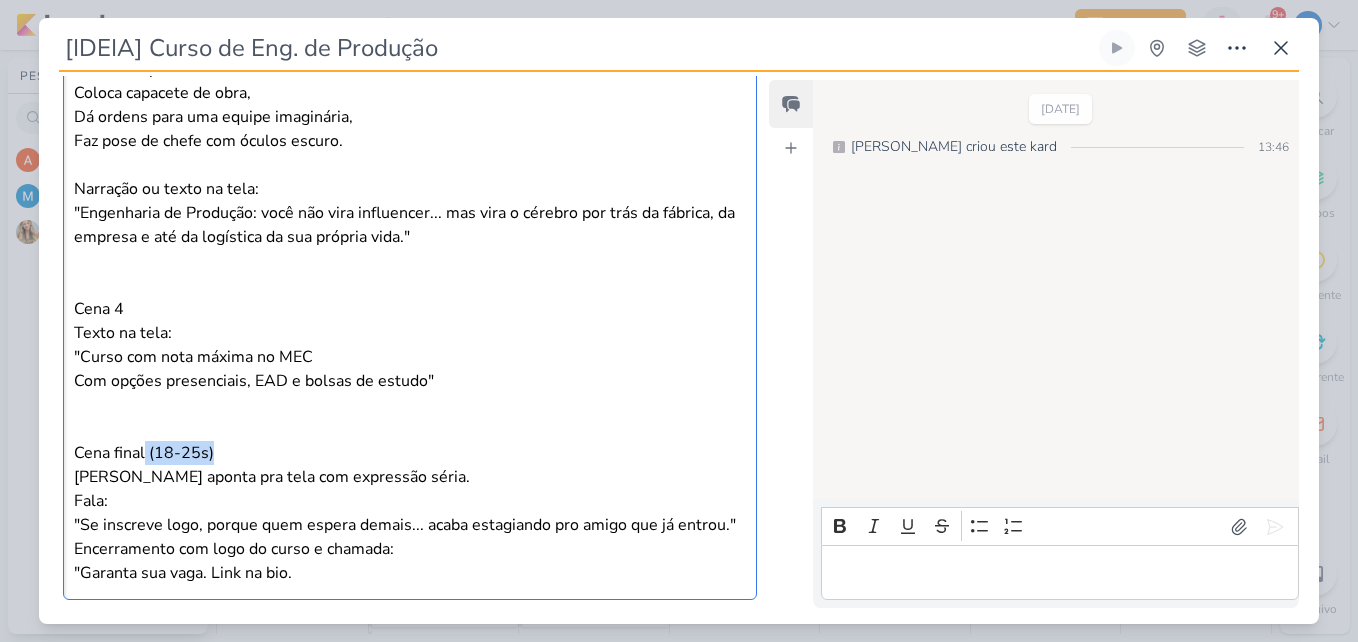 click on "Cena final (18-25s)" at bounding box center (410, 453) 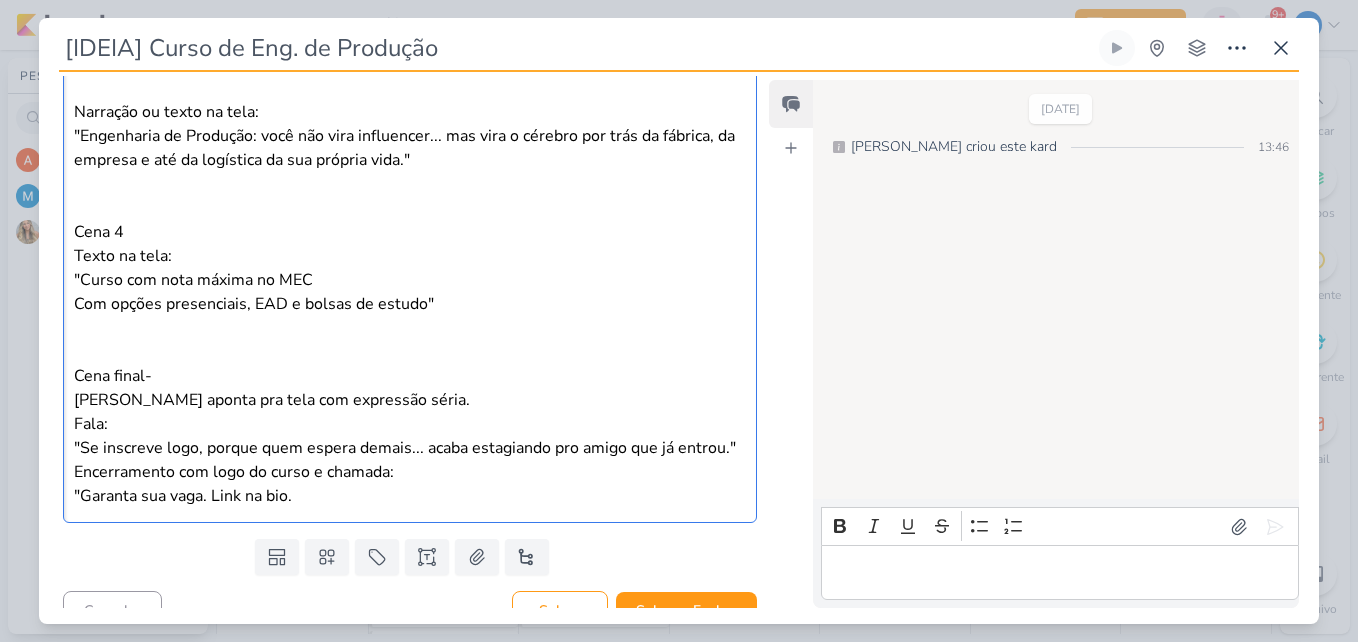 scroll, scrollTop: 1038, scrollLeft: 0, axis: vertical 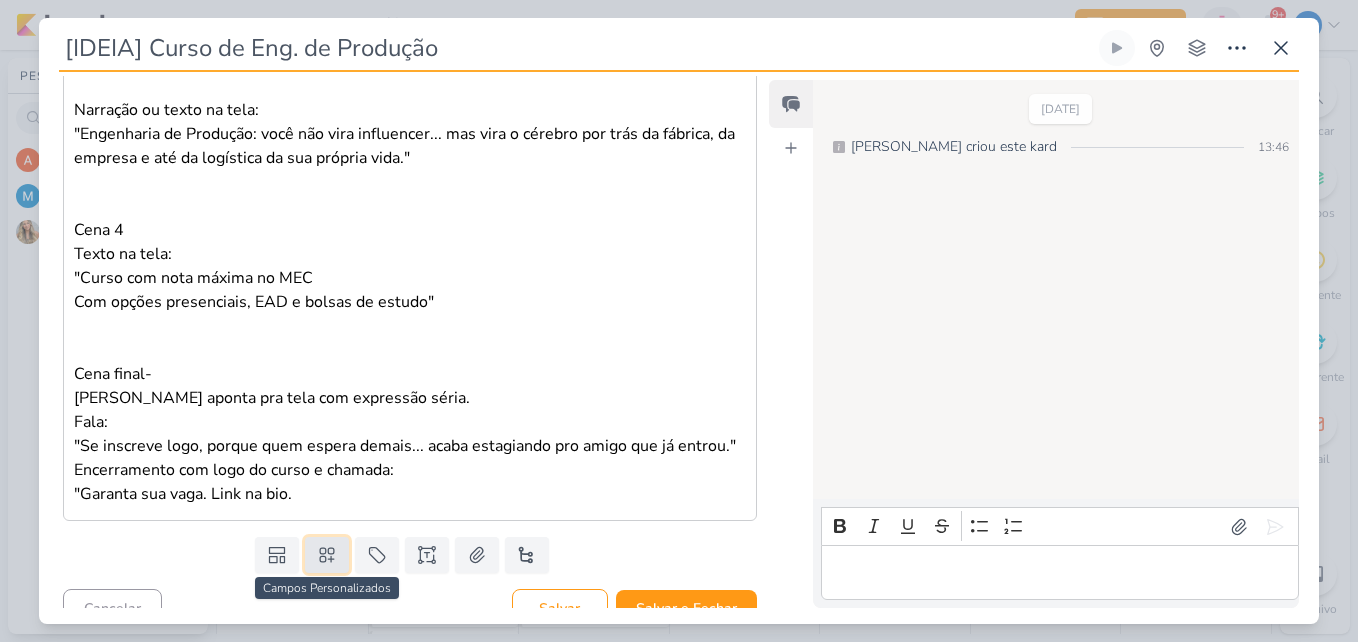 click 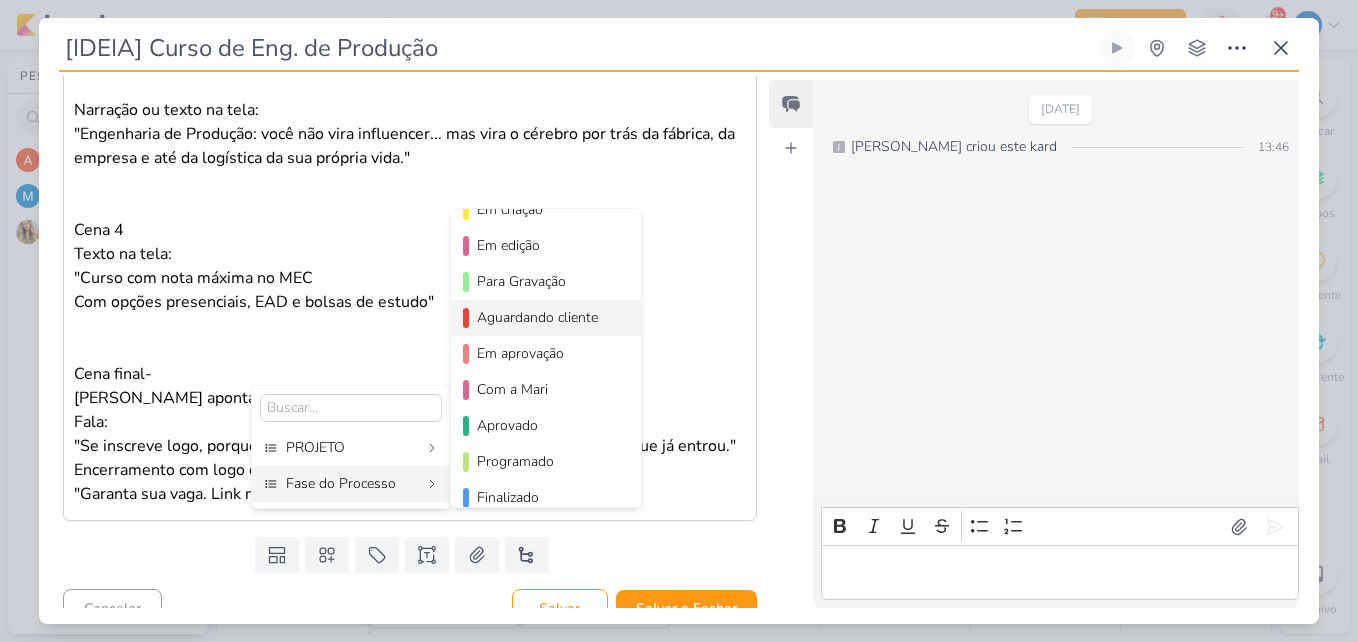 scroll, scrollTop: 146, scrollLeft: 0, axis: vertical 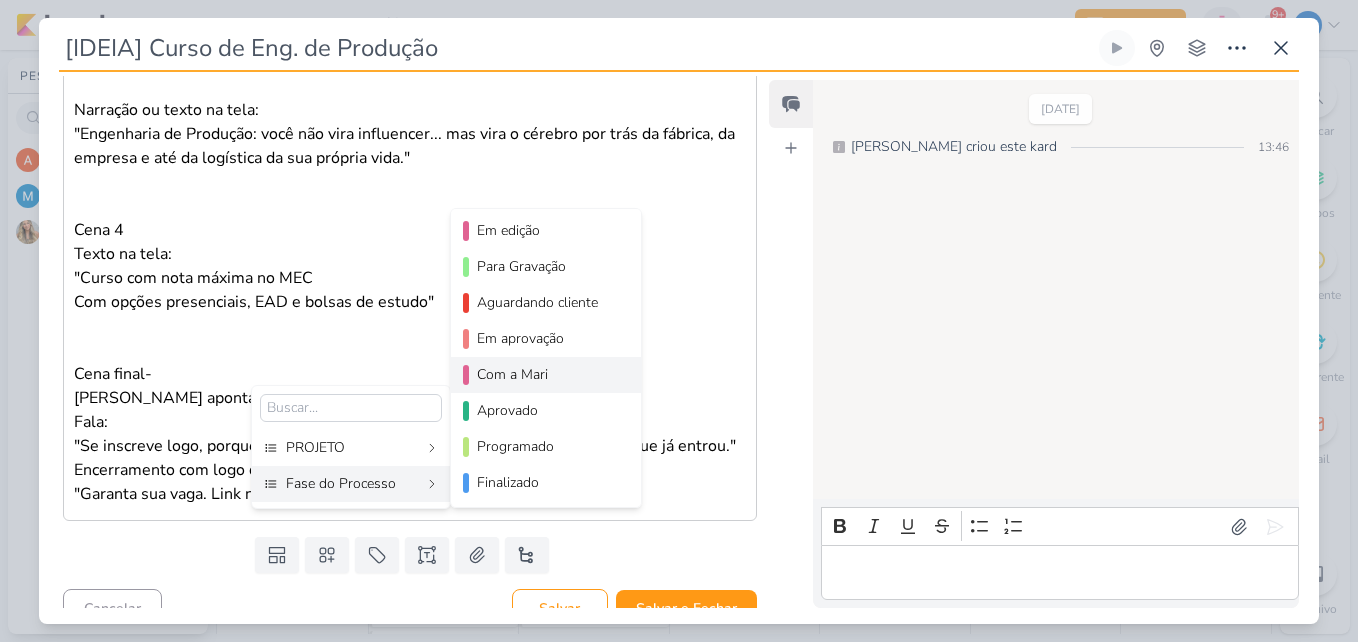 click on "Com a Mari" at bounding box center [547, 374] 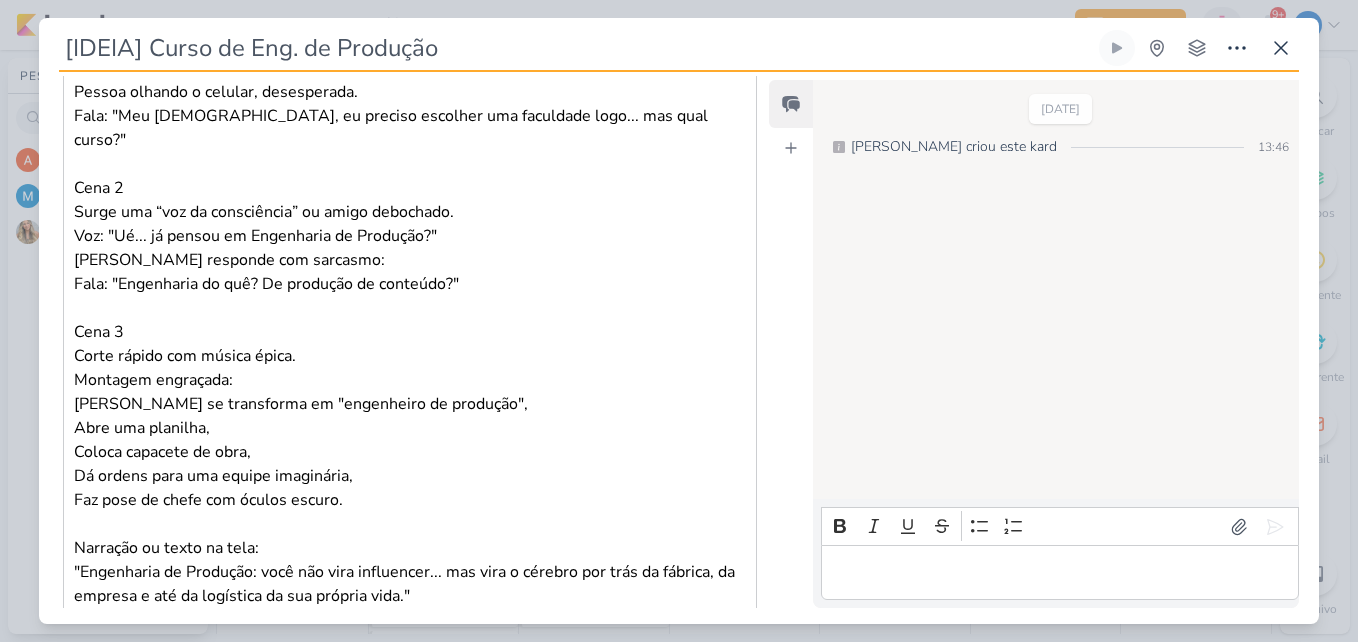 scroll, scrollTop: 1038, scrollLeft: 0, axis: vertical 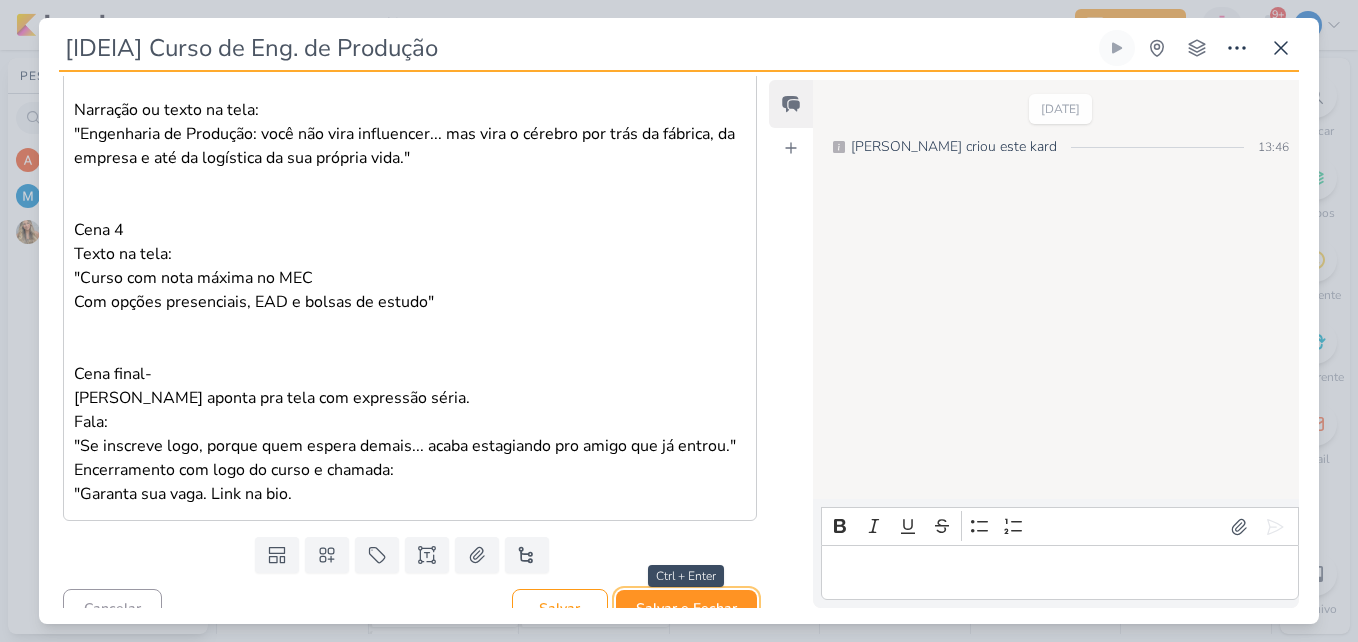 click on "Salvar e Fechar" at bounding box center [686, 608] 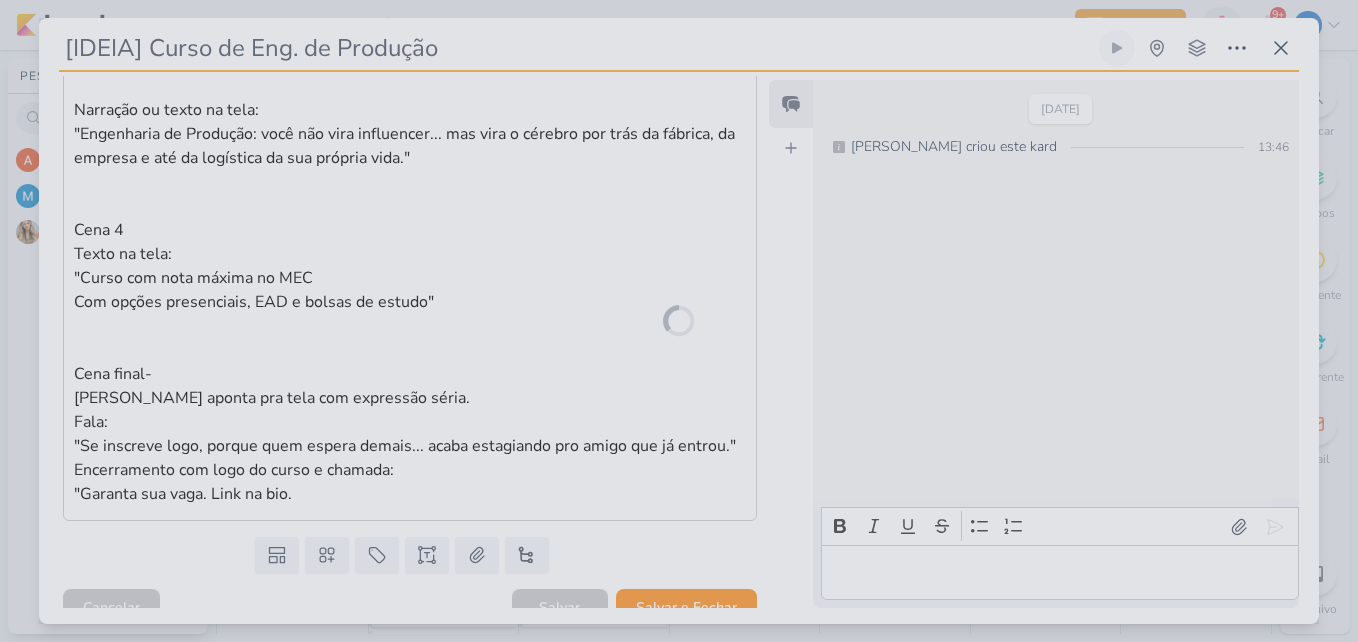 scroll, scrollTop: 1036, scrollLeft: 0, axis: vertical 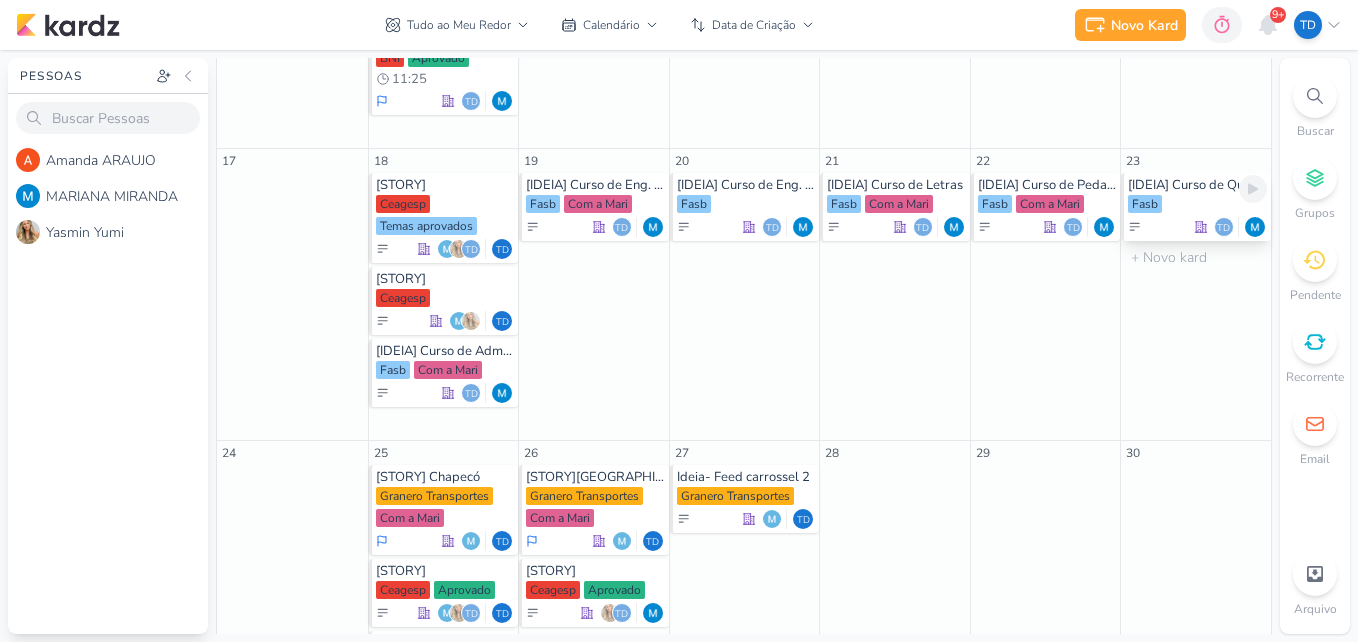 click on "[IDEIA] Curso de Química" at bounding box center [1197, 185] 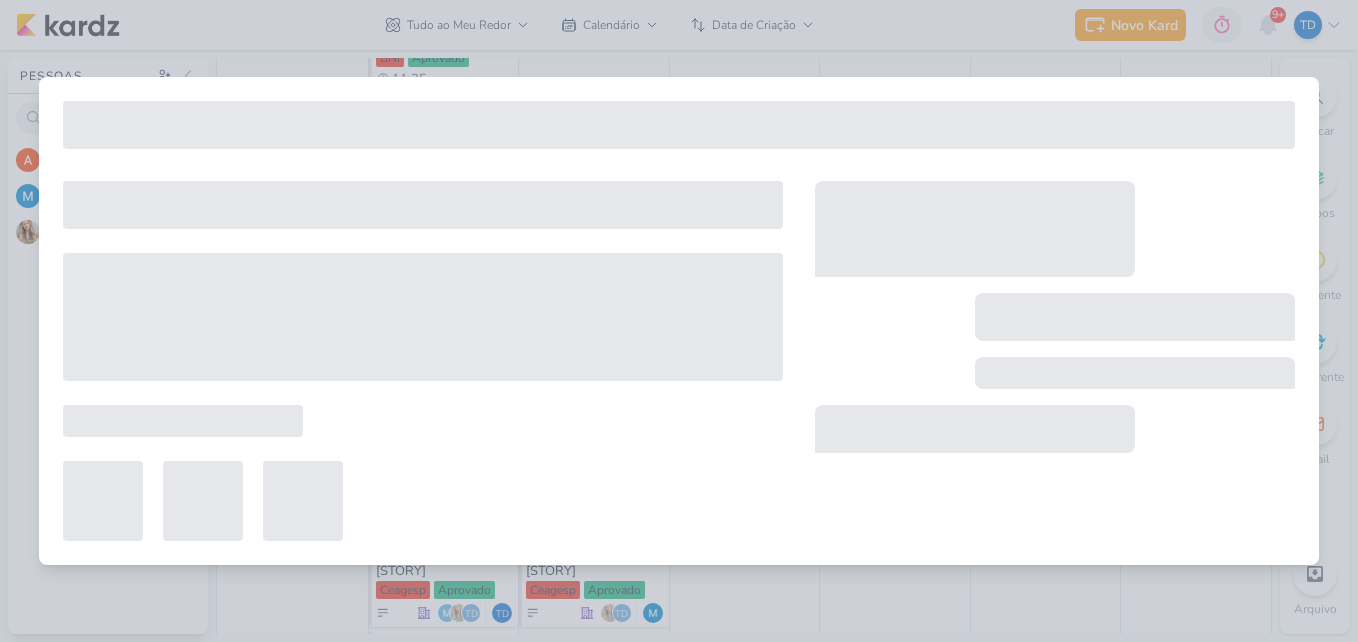 type on "[IDEIA] Curso de Química" 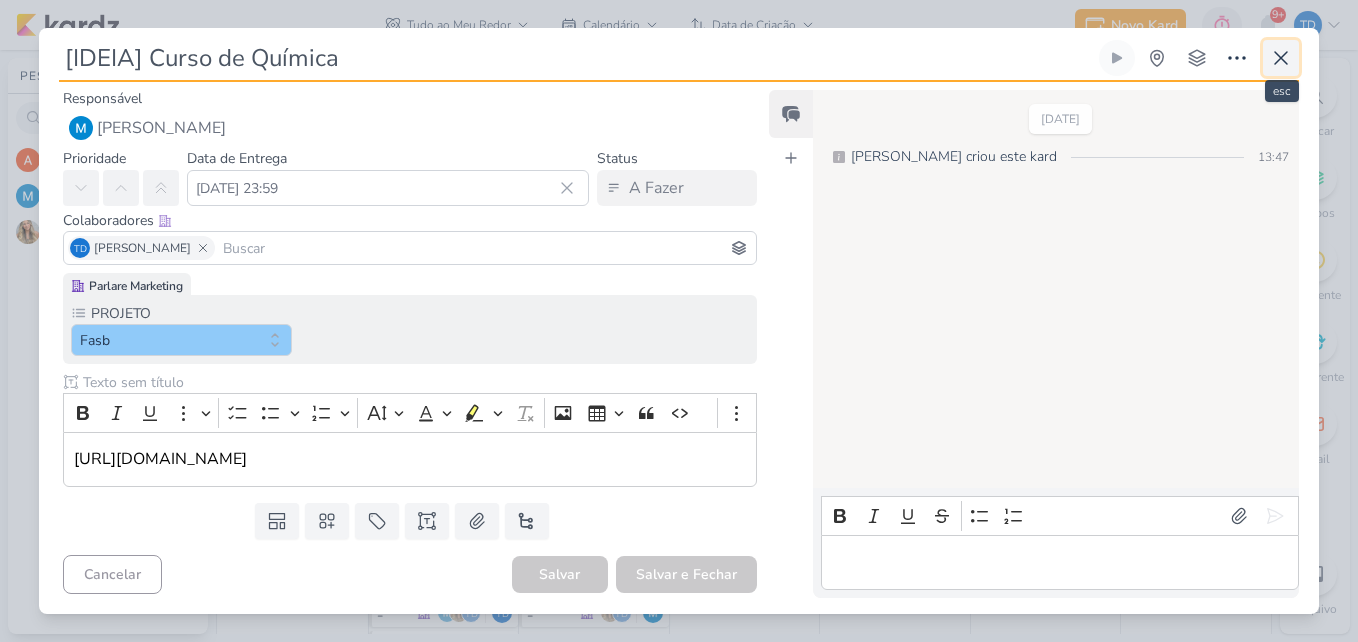 click 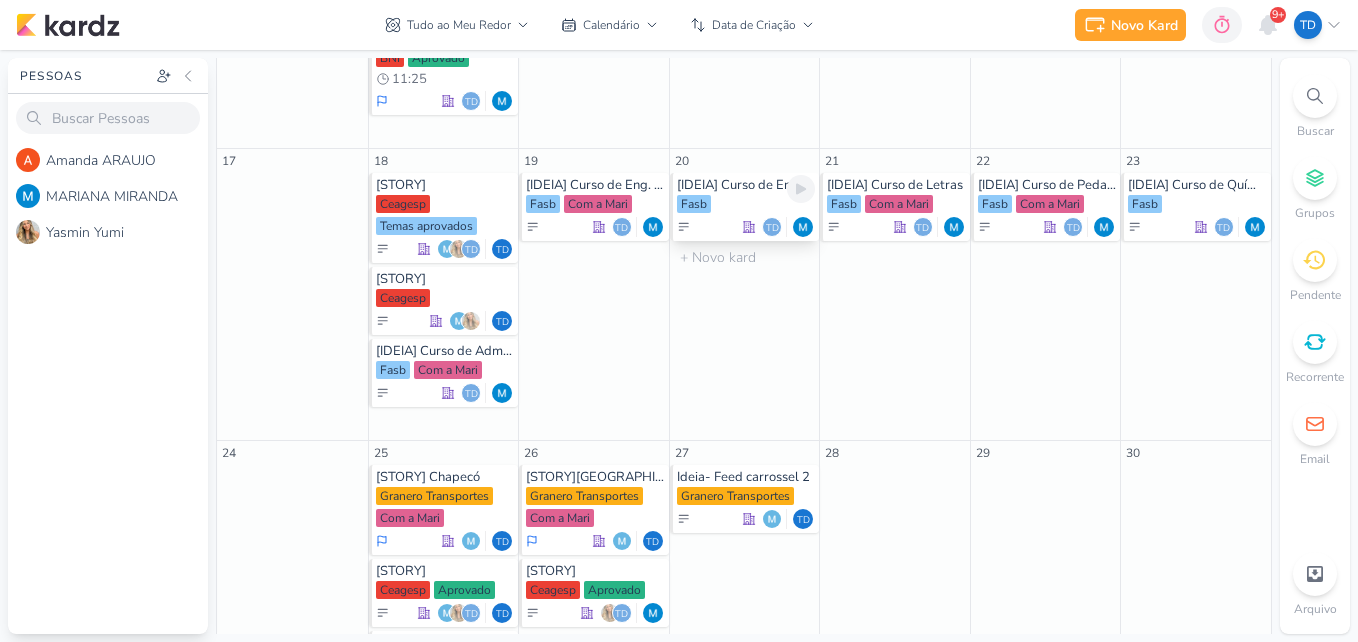click on "Fasb" at bounding box center (746, 205) 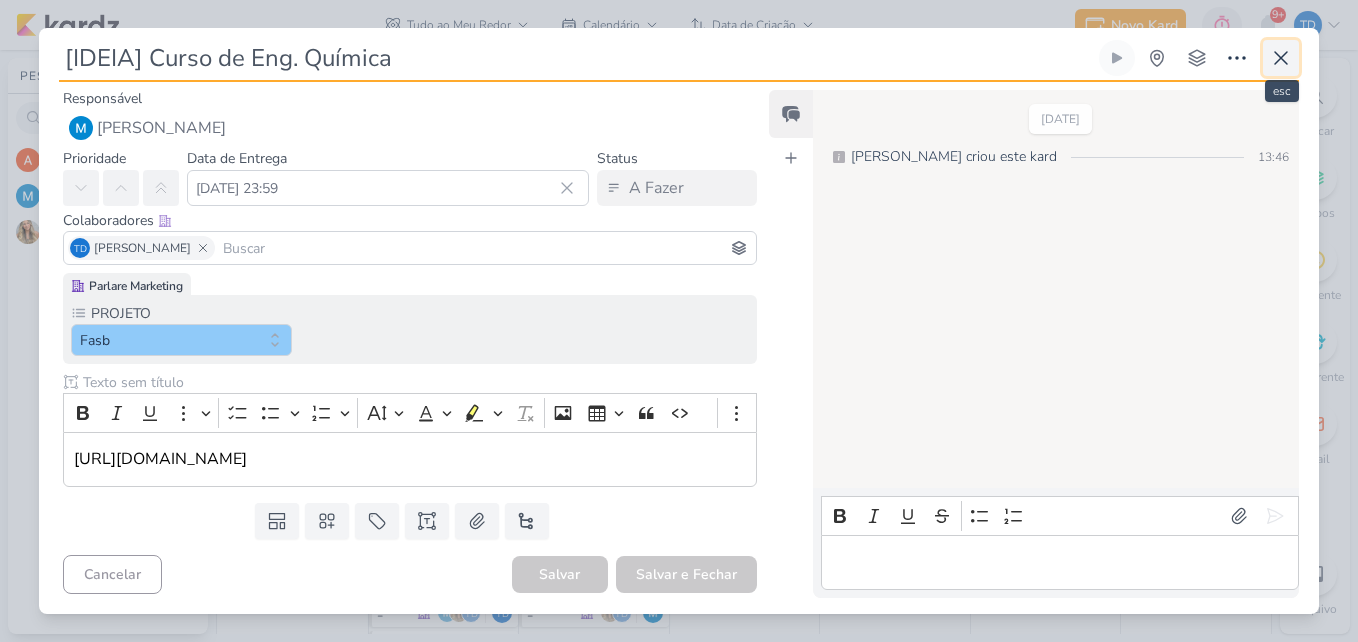 click 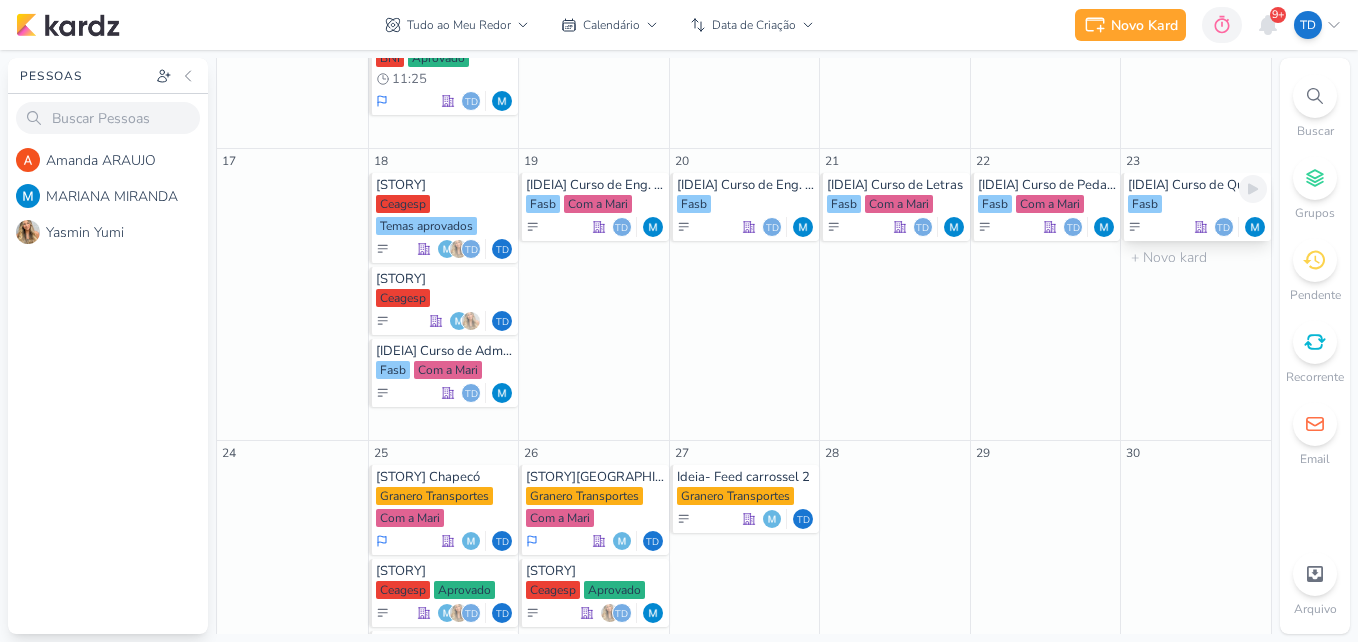 click on "Fasb" at bounding box center (1197, 205) 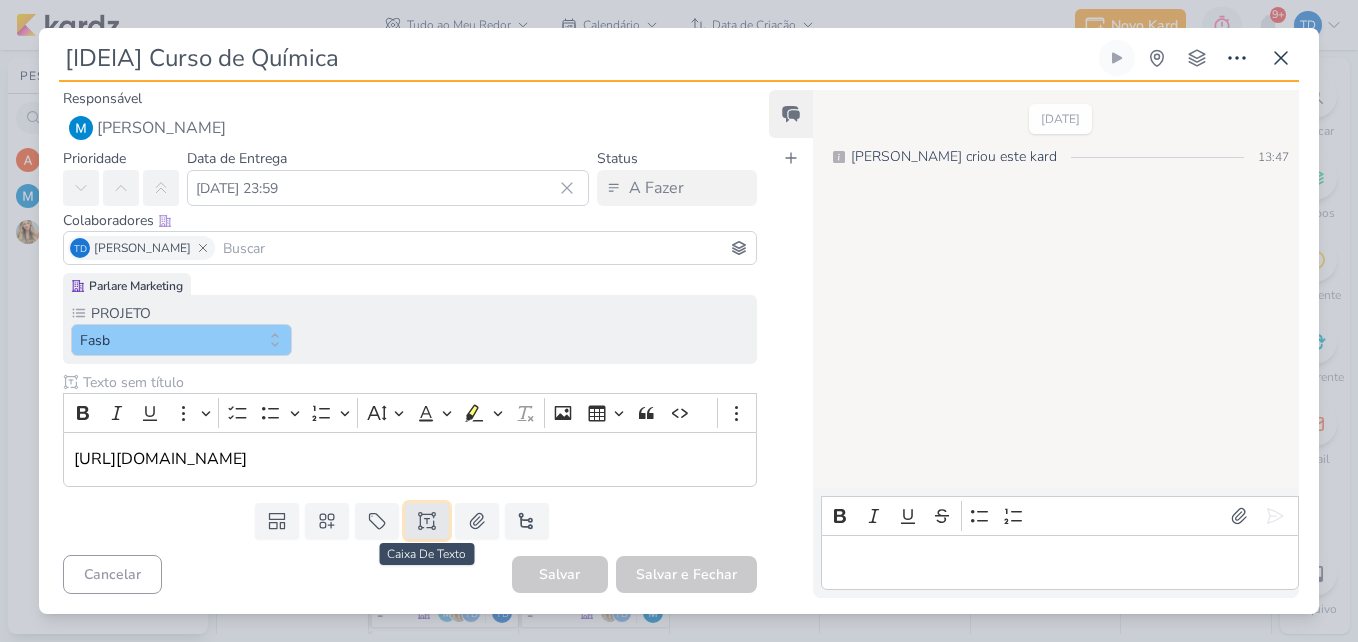 click 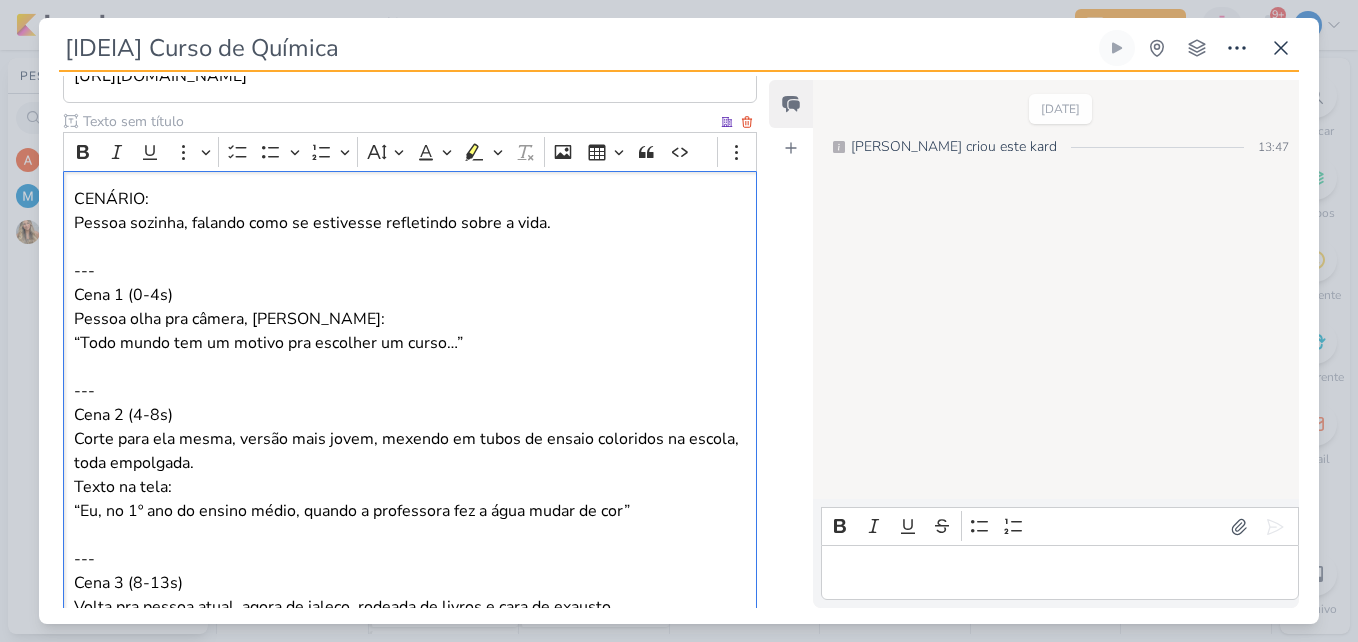 scroll, scrollTop: 339, scrollLeft: 0, axis: vertical 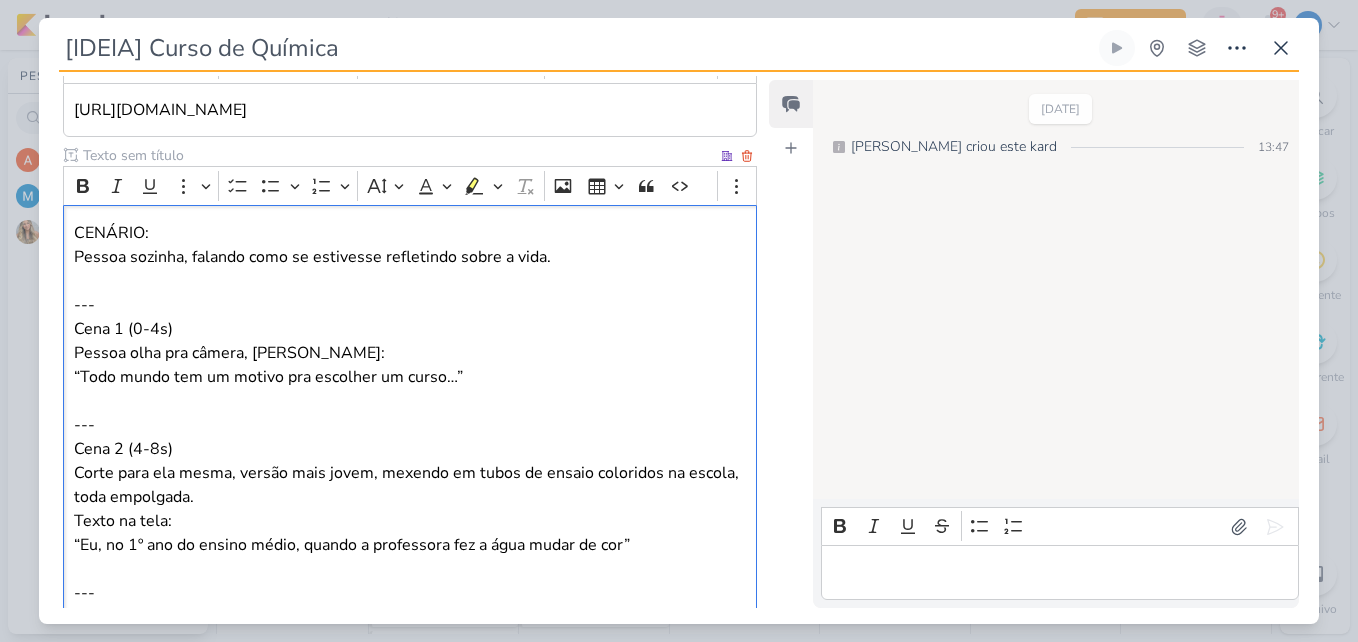 drag, startPoint x: 127, startPoint y: 288, endPoint x: 72, endPoint y: 311, distance: 59.615433 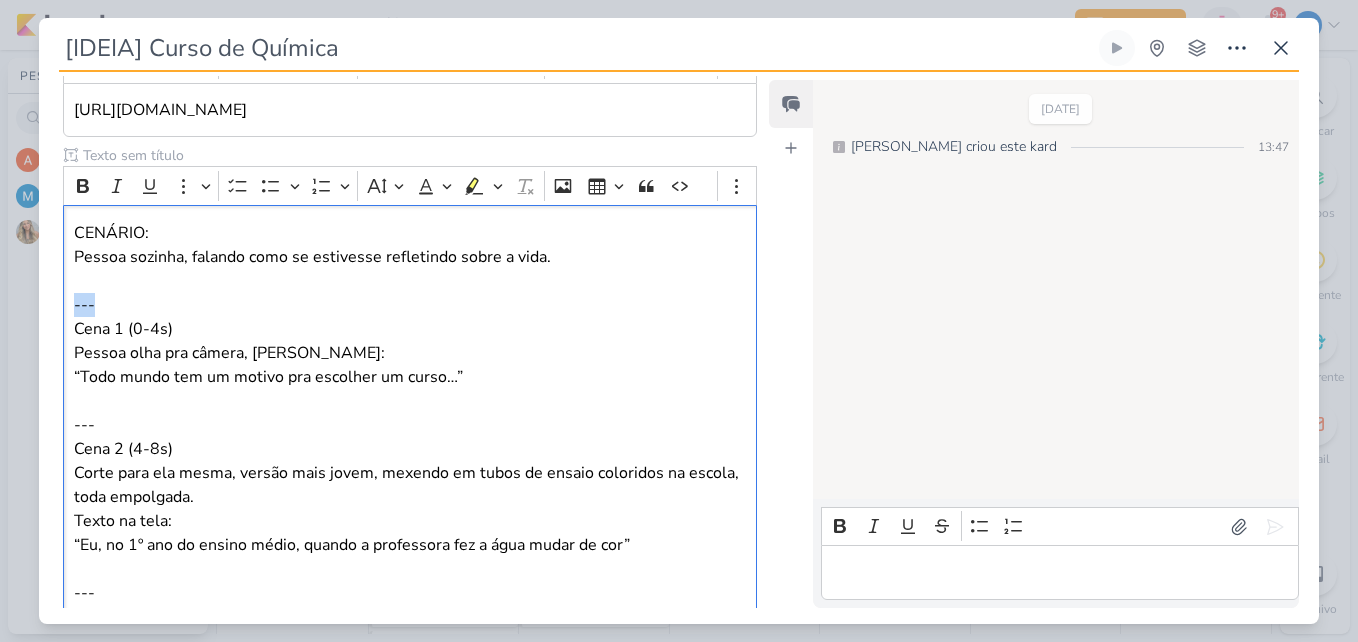 drag, startPoint x: 107, startPoint y: 302, endPoint x: 62, endPoint y: 302, distance: 45 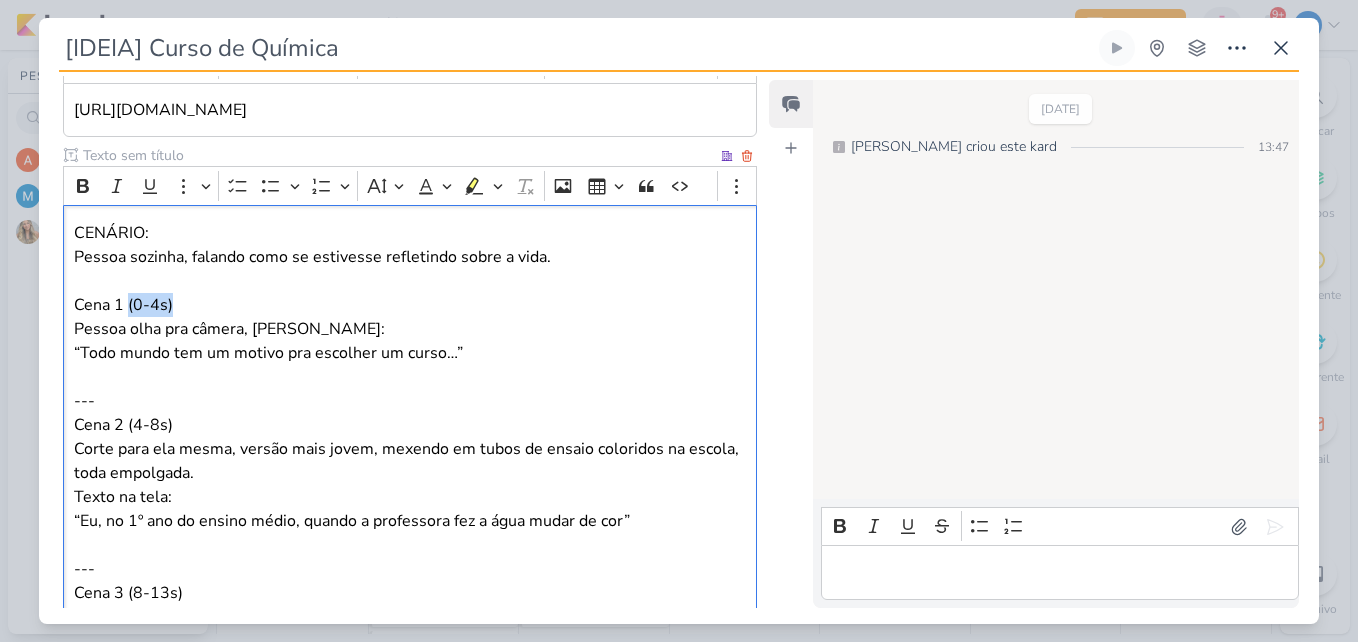 drag, startPoint x: 170, startPoint y: 304, endPoint x: 128, endPoint y: 307, distance: 42.107006 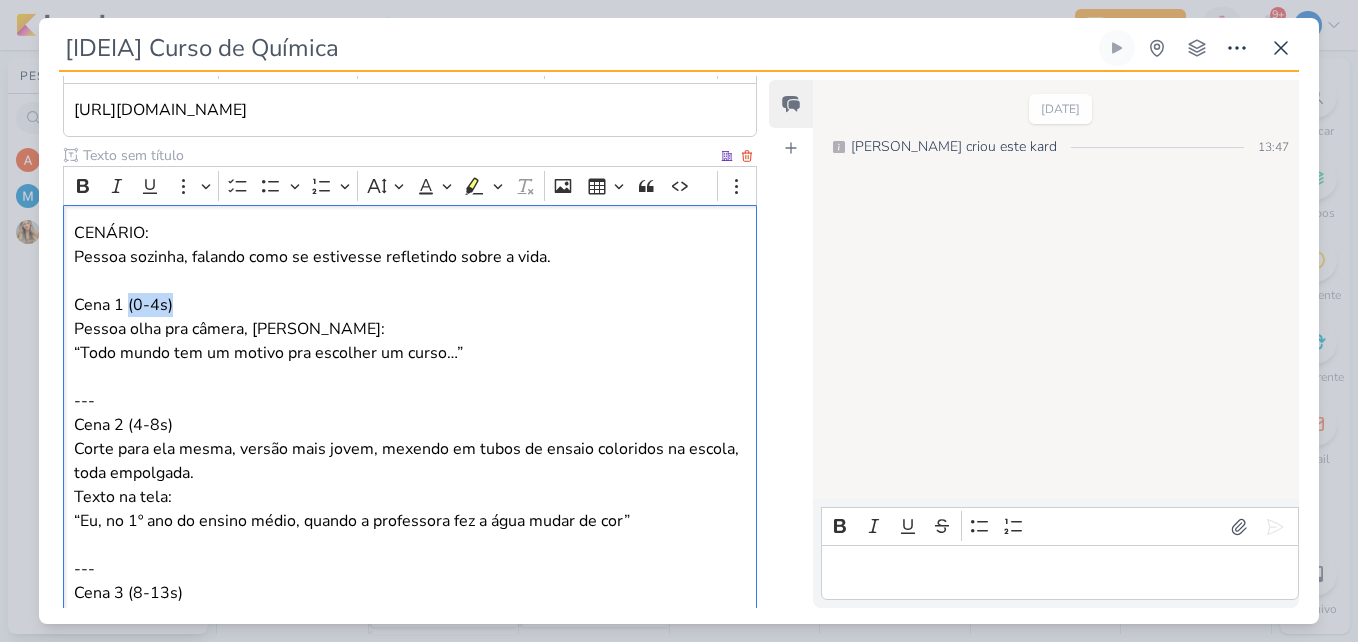 click on "Cena 1 (0-4s)" at bounding box center [410, 305] 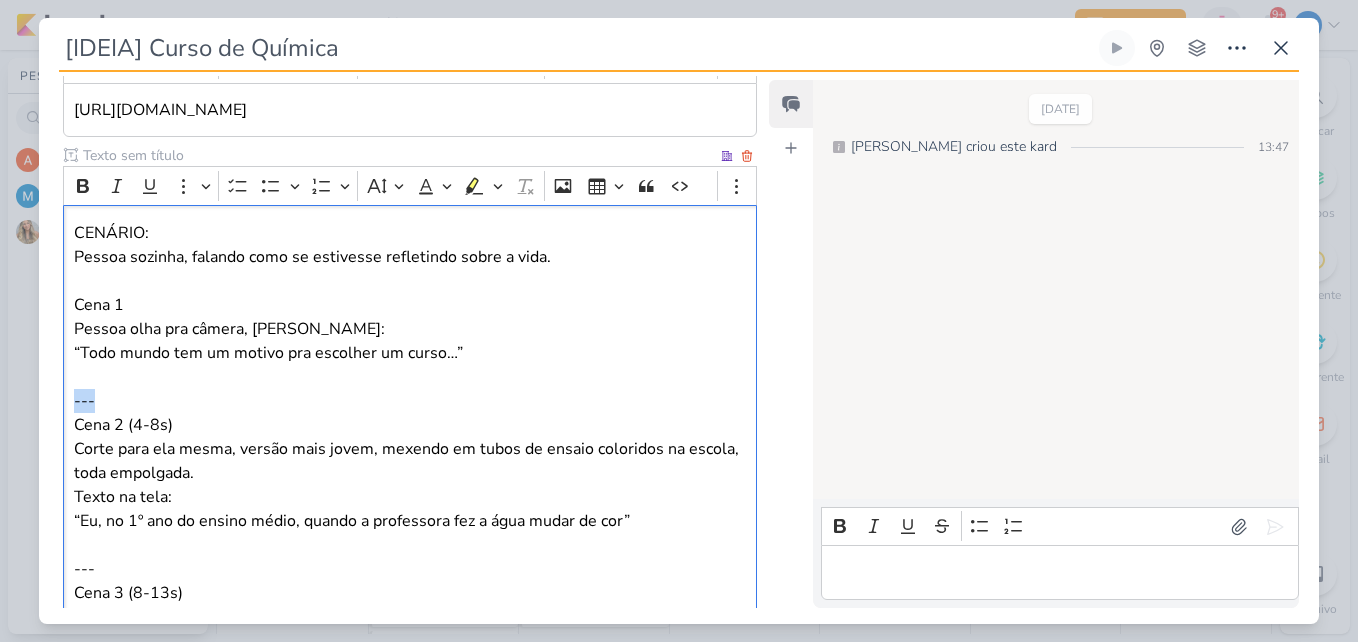 drag, startPoint x: 116, startPoint y: 405, endPoint x: 47, endPoint y: 399, distance: 69.260376 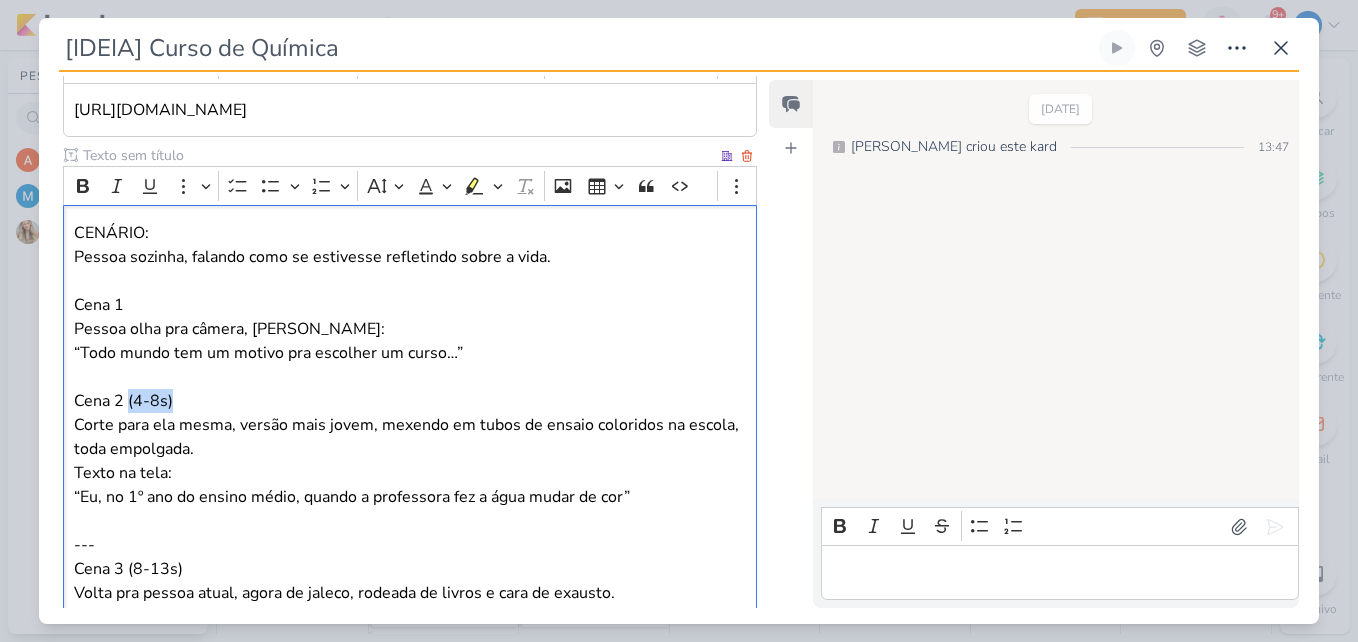 drag, startPoint x: 176, startPoint y: 404, endPoint x: 126, endPoint y: 402, distance: 50.039986 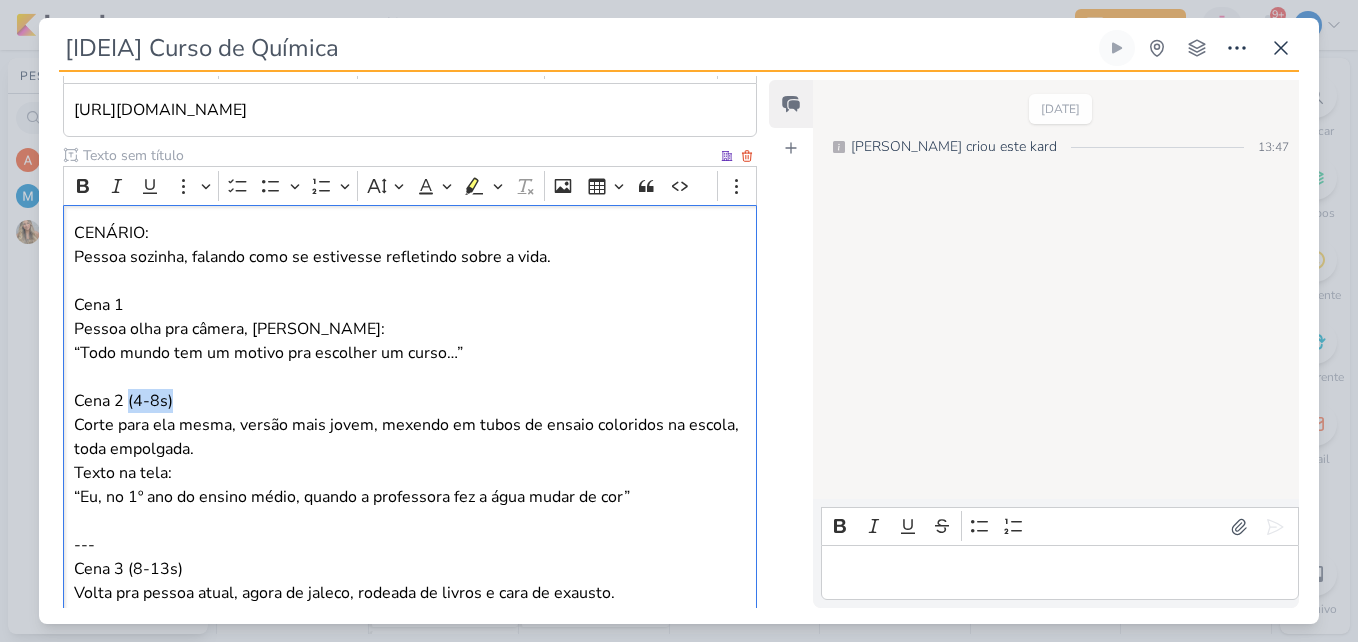 click on "Cena 2 (4-8s)" at bounding box center [410, 401] 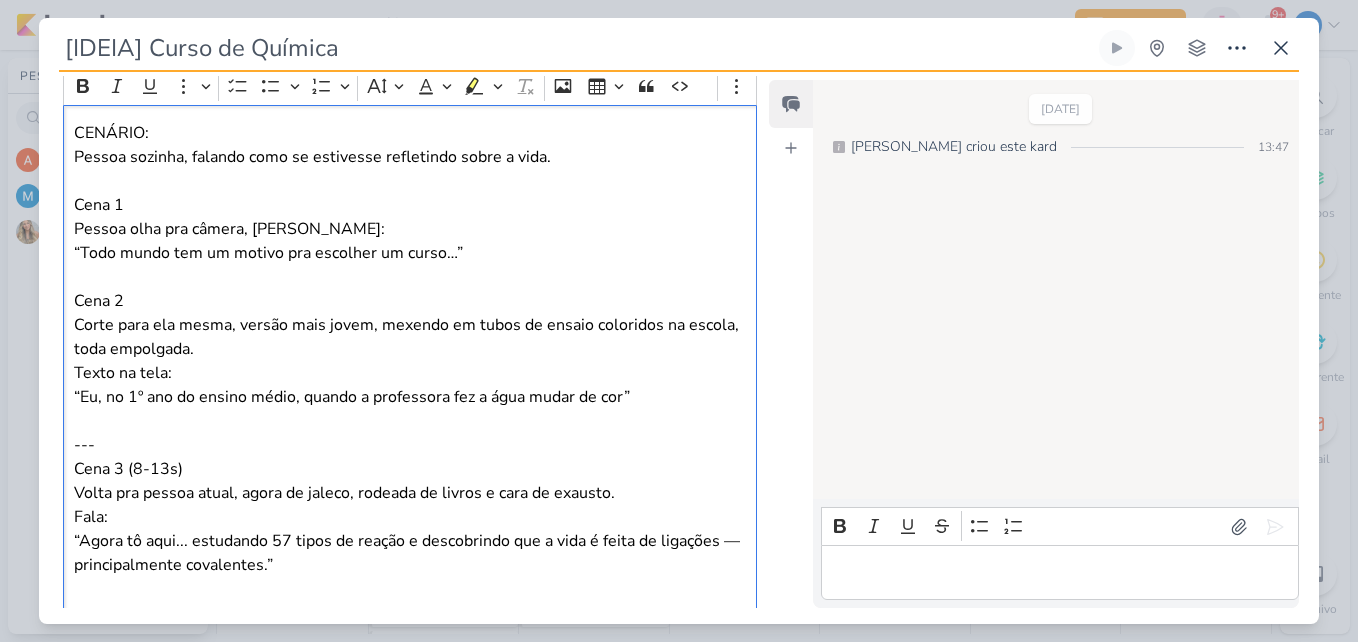 scroll, scrollTop: 539, scrollLeft: 0, axis: vertical 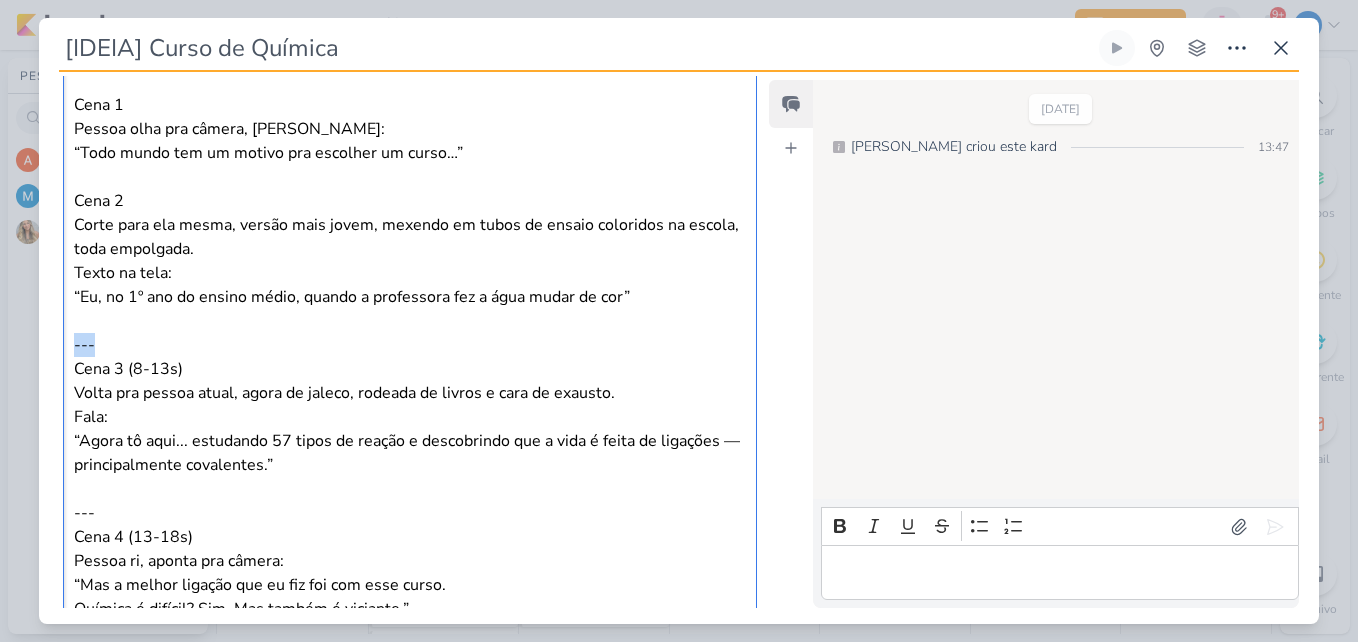 drag, startPoint x: 107, startPoint y: 349, endPoint x: 73, endPoint y: 347, distance: 34.058773 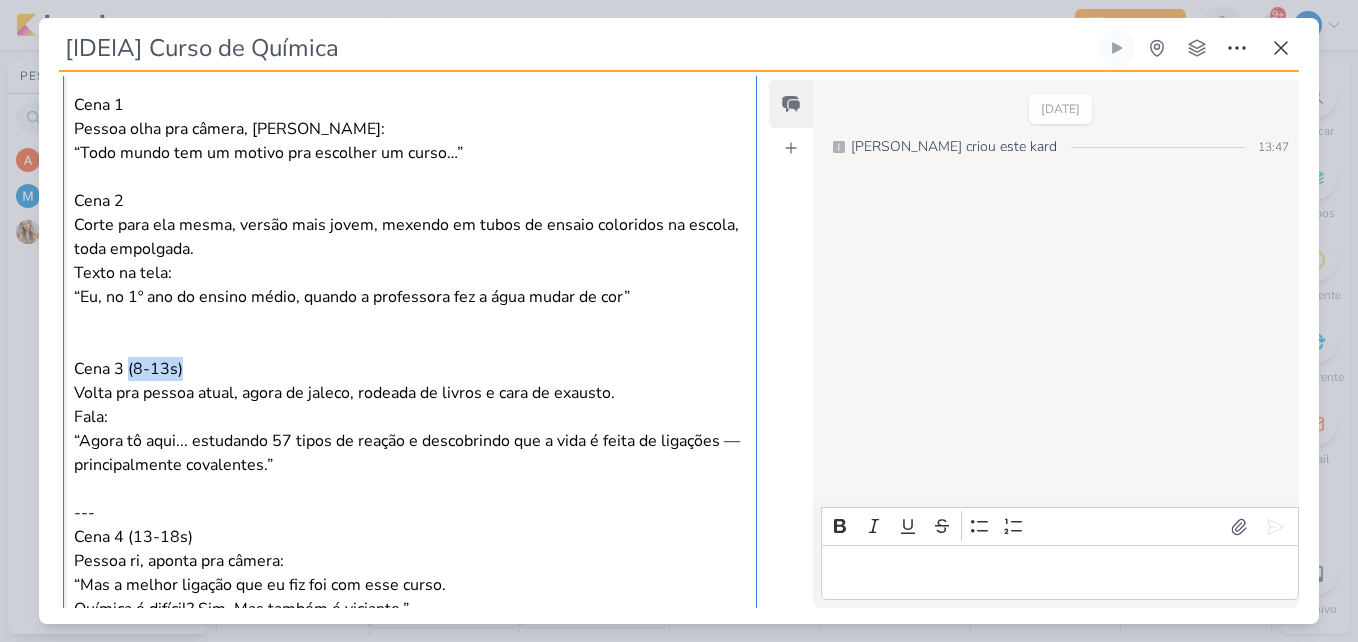 drag, startPoint x: 182, startPoint y: 368, endPoint x: 128, endPoint y: 368, distance: 54 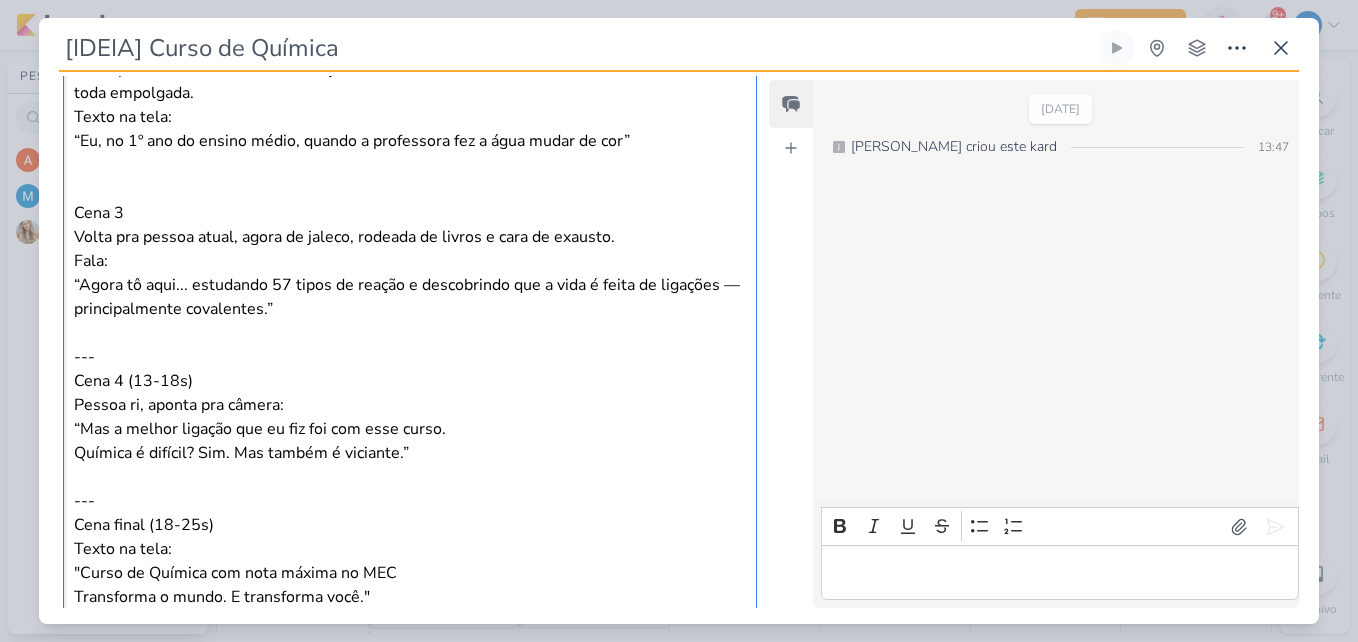 scroll, scrollTop: 739, scrollLeft: 0, axis: vertical 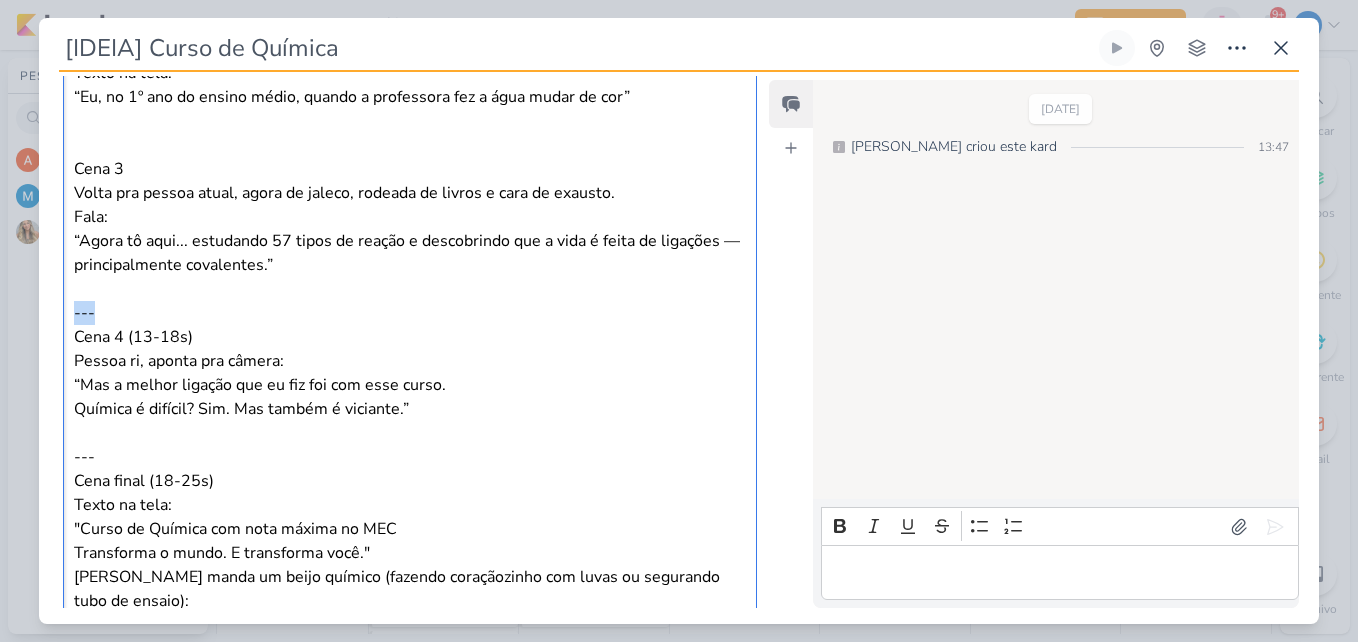 drag, startPoint x: 102, startPoint y: 312, endPoint x: 74, endPoint y: 314, distance: 28.071337 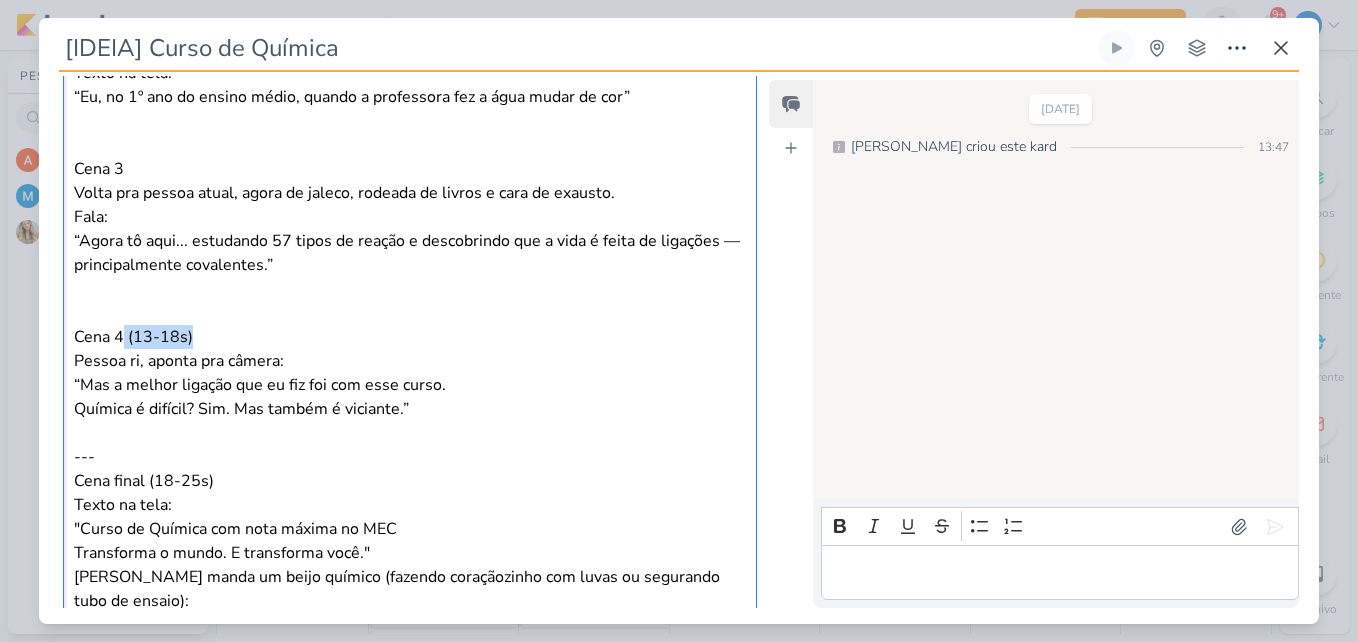 drag, startPoint x: 195, startPoint y: 337, endPoint x: 122, endPoint y: 333, distance: 73.109505 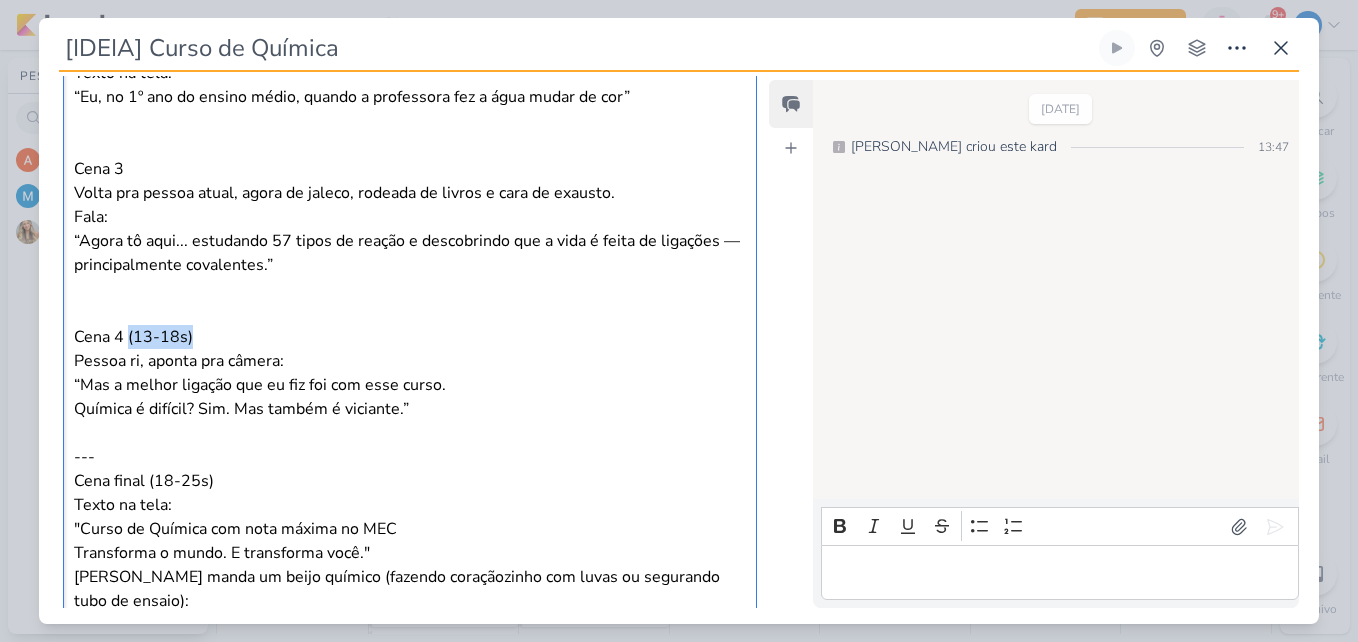 drag, startPoint x: 206, startPoint y: 346, endPoint x: 130, endPoint y: 341, distance: 76.1643 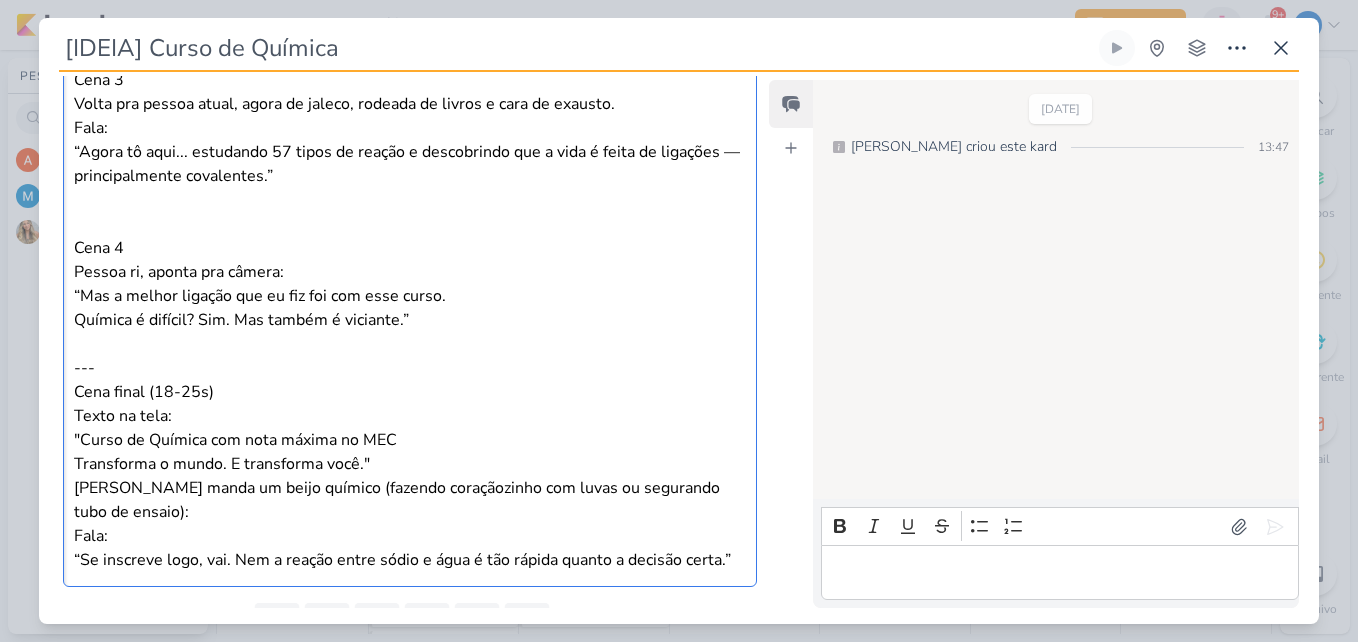 scroll, scrollTop: 918, scrollLeft: 0, axis: vertical 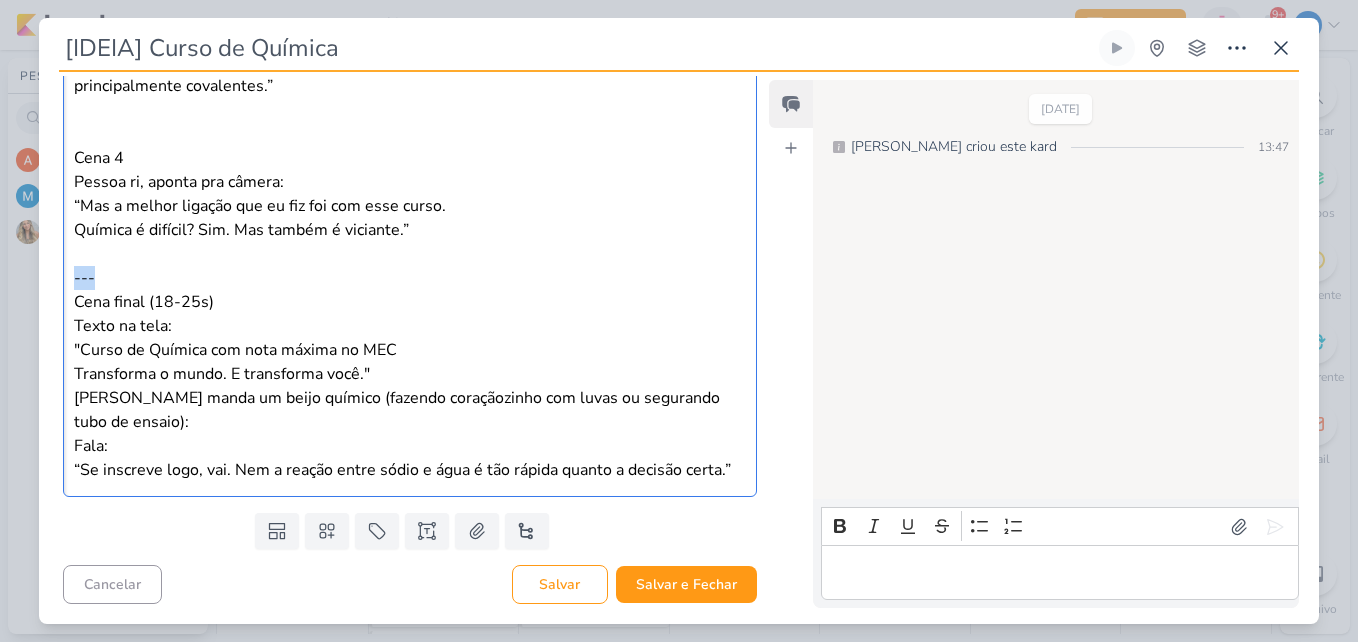 drag, startPoint x: 101, startPoint y: 277, endPoint x: 70, endPoint y: 279, distance: 31.06445 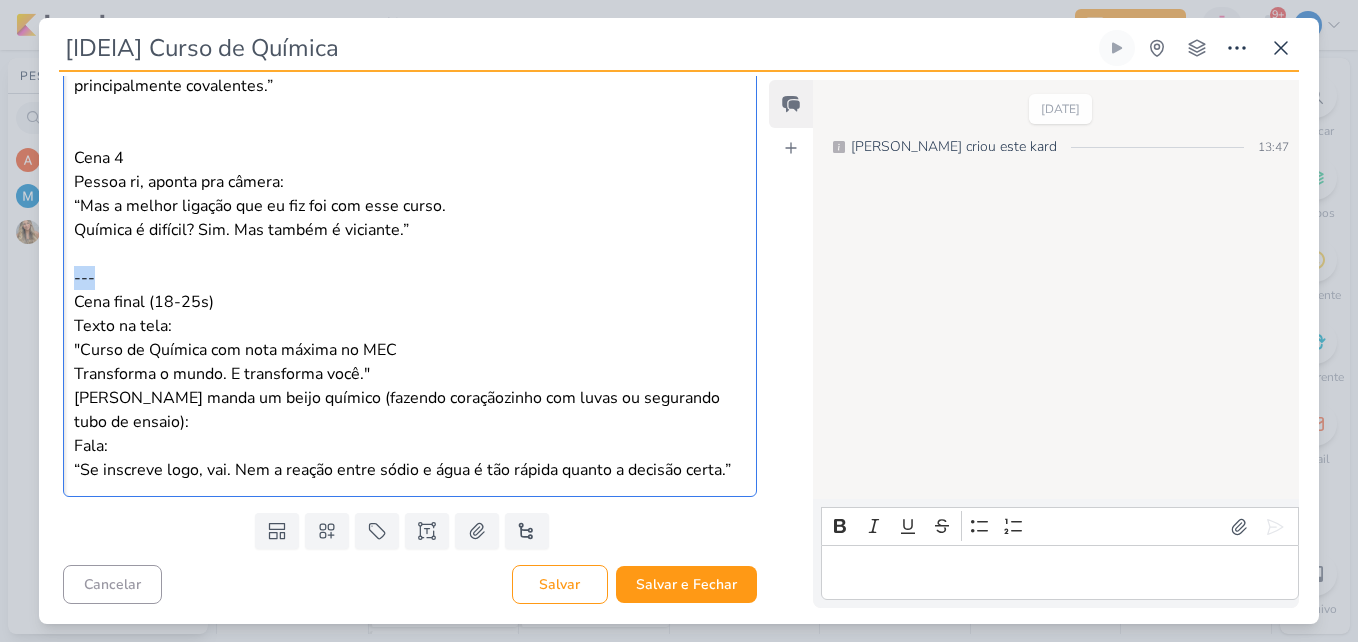 click on "CENÁRIO: Pessoa sozinha, falando como se estivesse refletindo sobre a vida. Cena 1  Pessoa olha pra câmera, tom sério: “Todo mundo tem um motivo pra escolher um curso…” Cena 2  Corte para ela mesma, versão mais jovem, mexendo em tubos de ensaio coloridos na escola, toda empolgada. Texto na tela: “Eu, no 1º ano do ensino médio, quando a professora fez a água mudar de cor” Cena 3  Volta pra pessoa atual, agora de jaleco, rodeada de livros e cara de exausto. Fala: “Agora tô aqui... estudando 57 tipos de reação e descobrindo que a vida é feita de ligações — principalmente covalentes.” Cena 4  Pessoa ri, aponta pra câmera: “Mas a melhor ligação que eu fiz foi com esse curso. Química é difícil? Sim. Mas também é viciante.” --- Cena final (18-25s) Texto na tela: "Curso de Química com nota máxima no MEC Transforma o mundo. E transforma você." Pessoa manda um beijo químico (fazendo coraçãozinho com luvas ou segurando tubo de ensaio): Fala:" at bounding box center [410, 61] 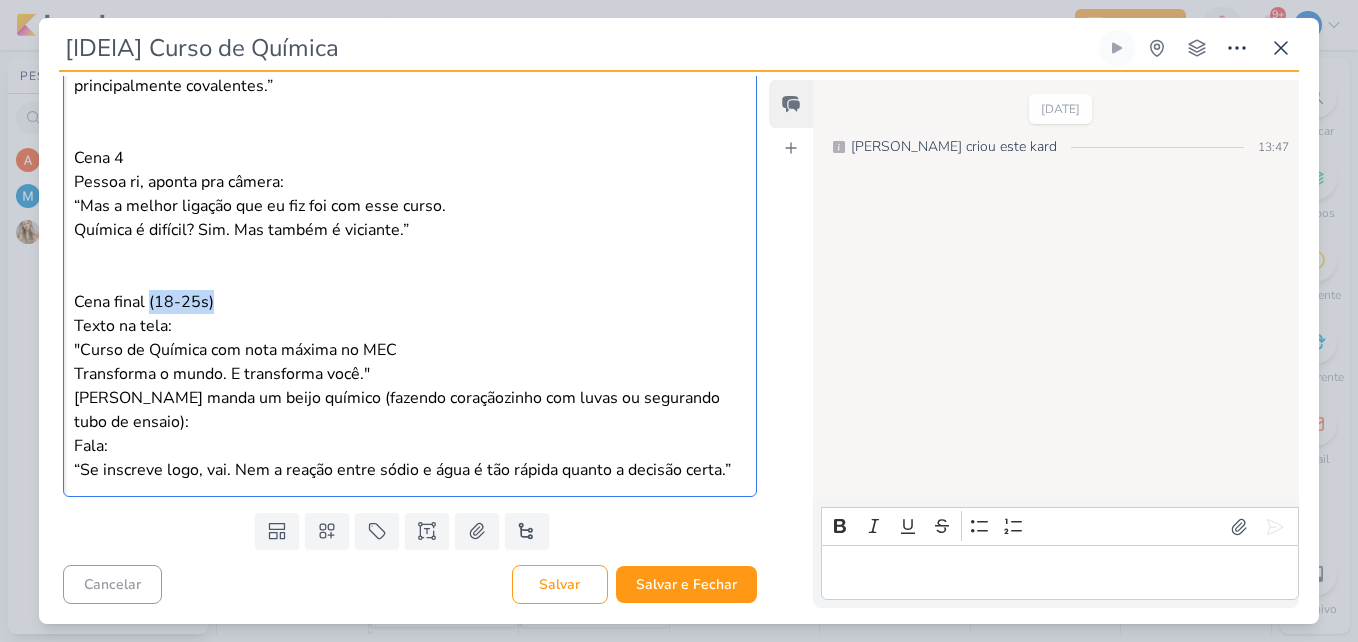 drag, startPoint x: 211, startPoint y: 300, endPoint x: 148, endPoint y: 303, distance: 63.07139 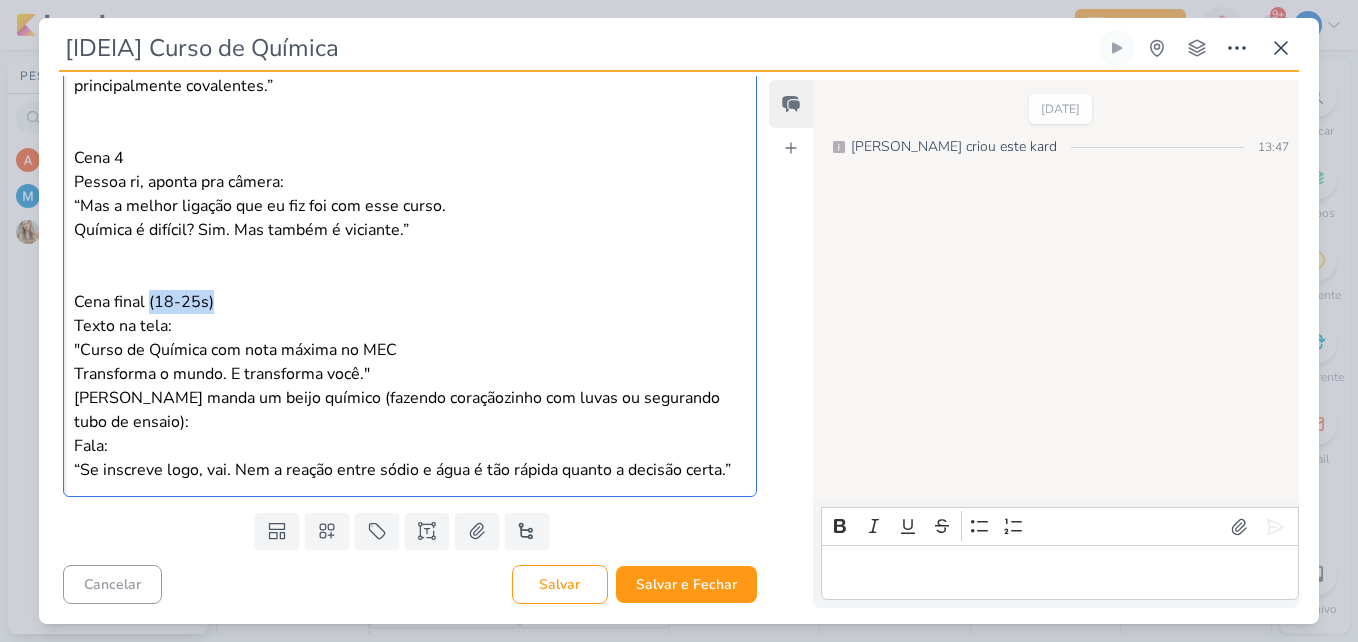 click on "Cena final (18-25s)" at bounding box center (410, 302) 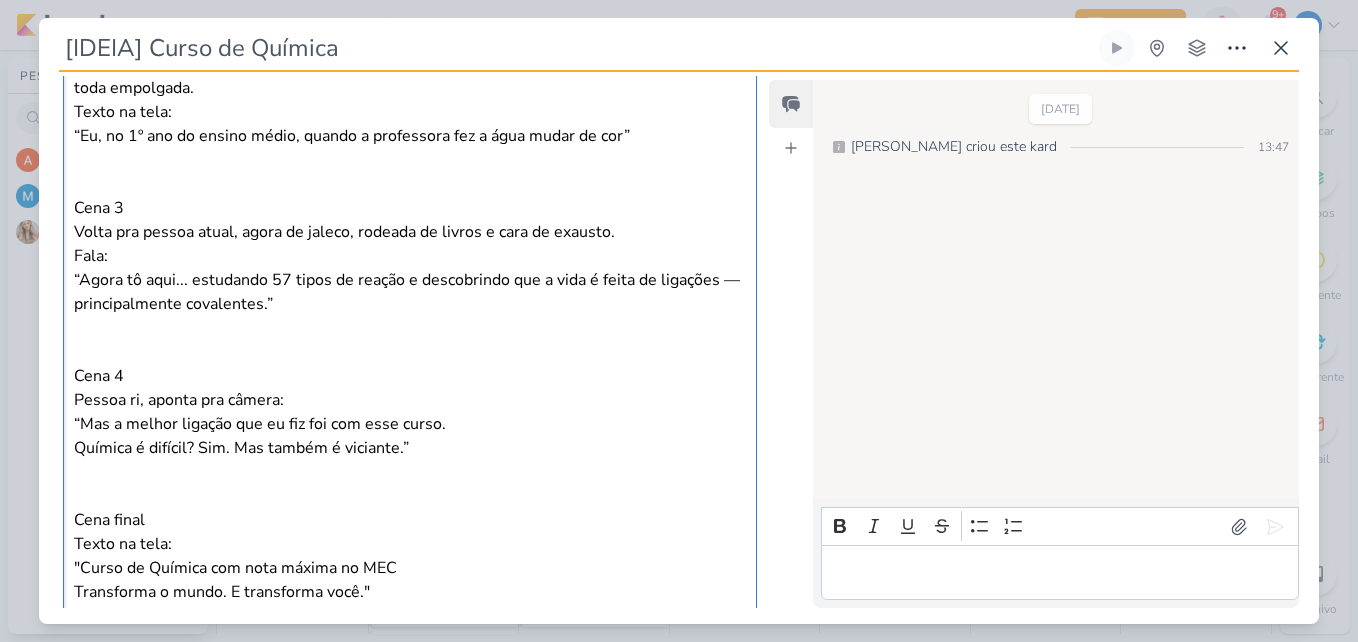 scroll, scrollTop: 918, scrollLeft: 0, axis: vertical 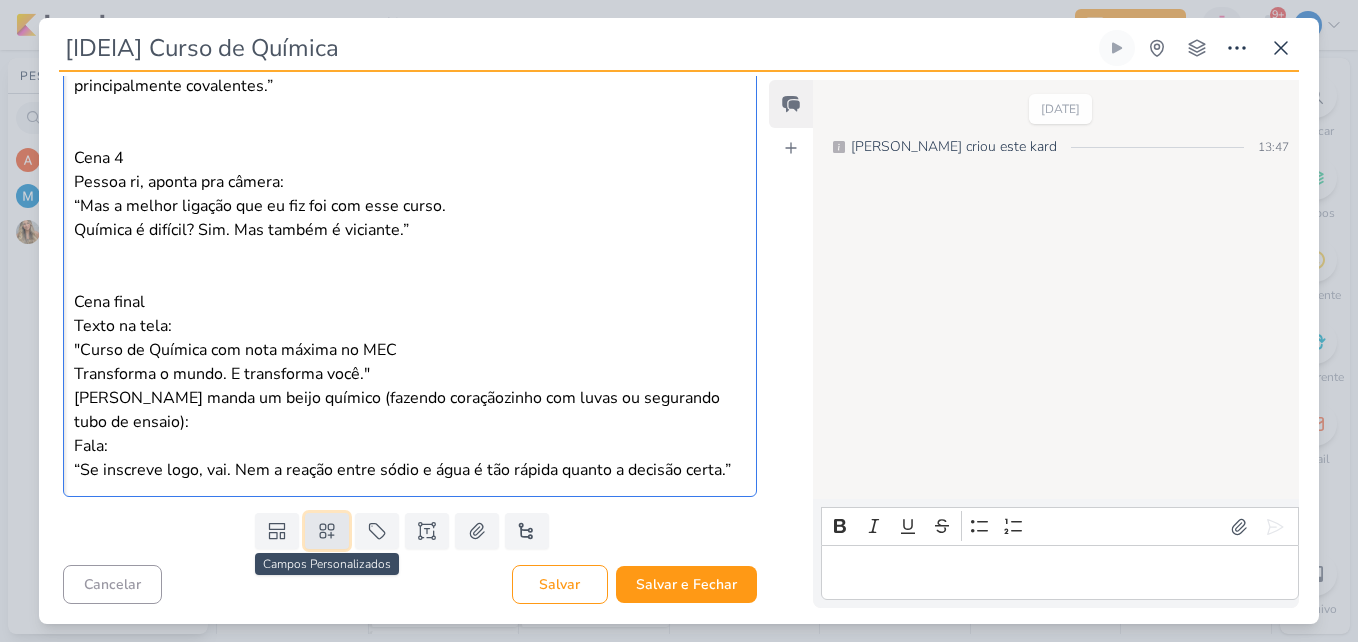click 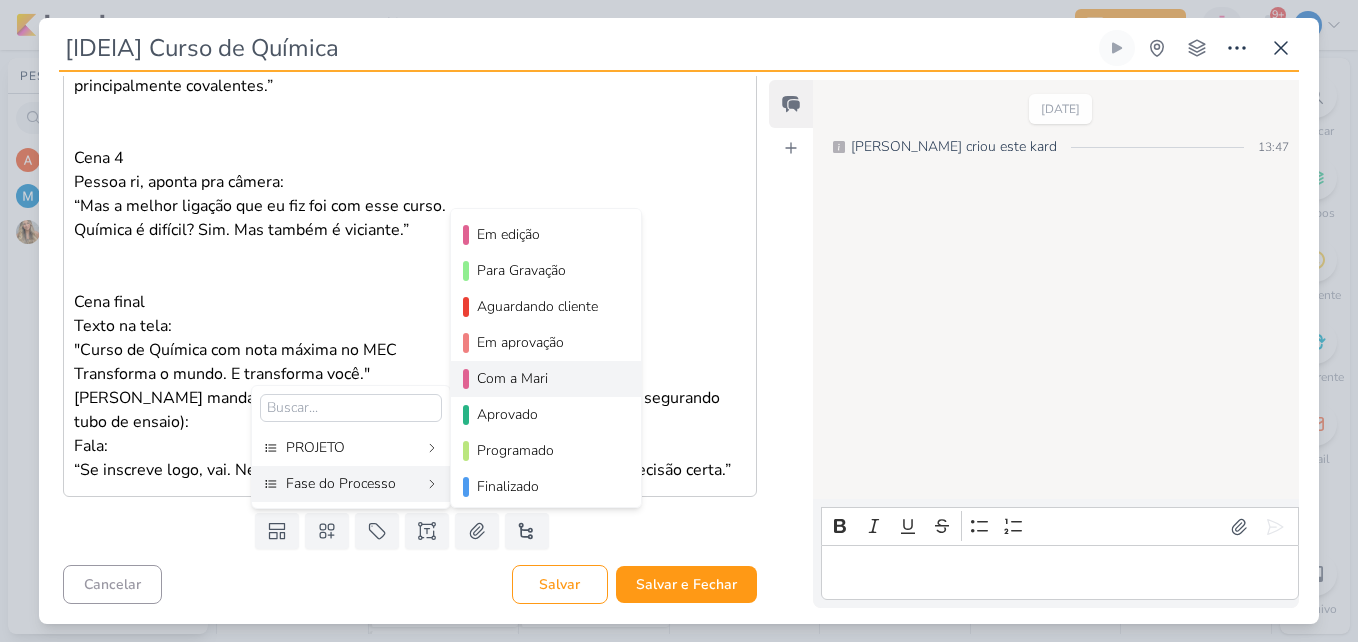 scroll, scrollTop: 146, scrollLeft: 0, axis: vertical 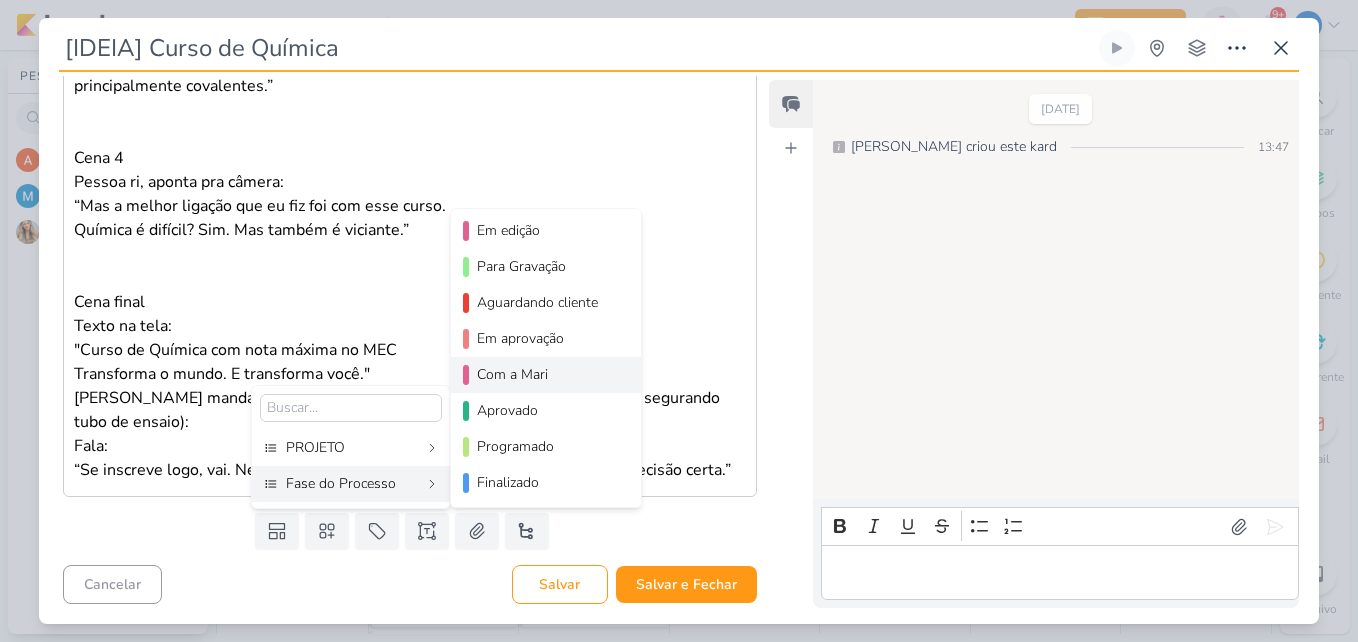 click on "Com a Mari" at bounding box center (547, 374) 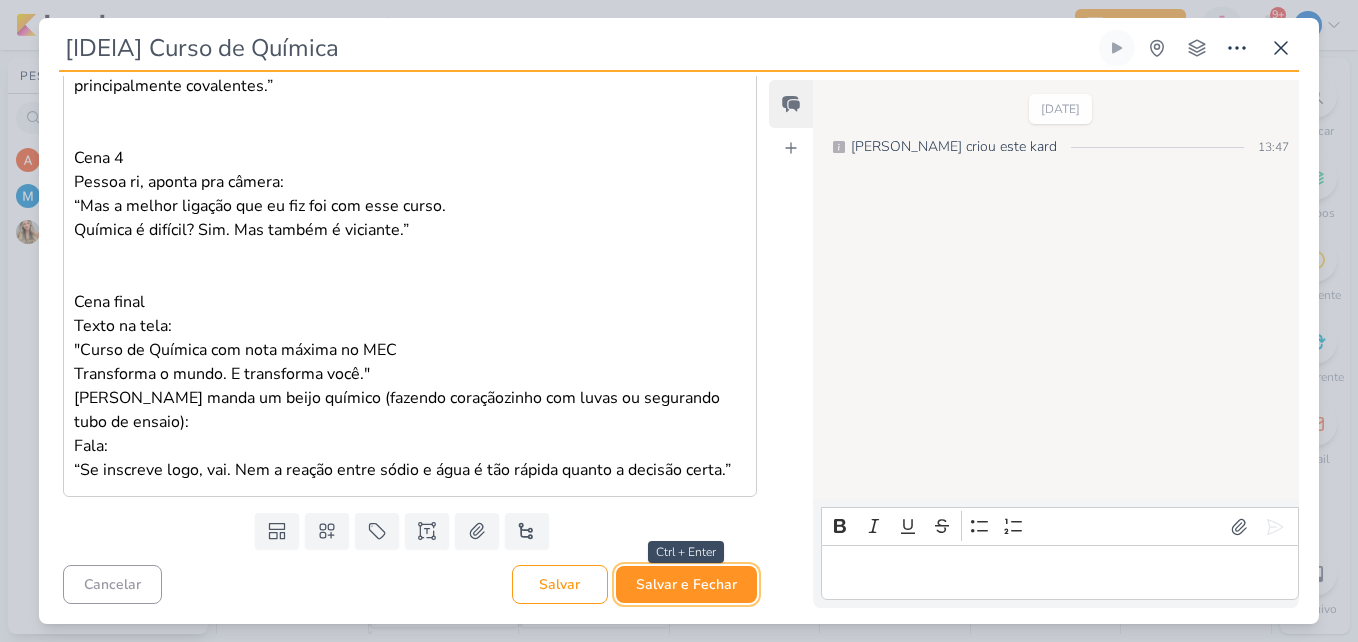 click on "Salvar e Fechar" at bounding box center [686, 584] 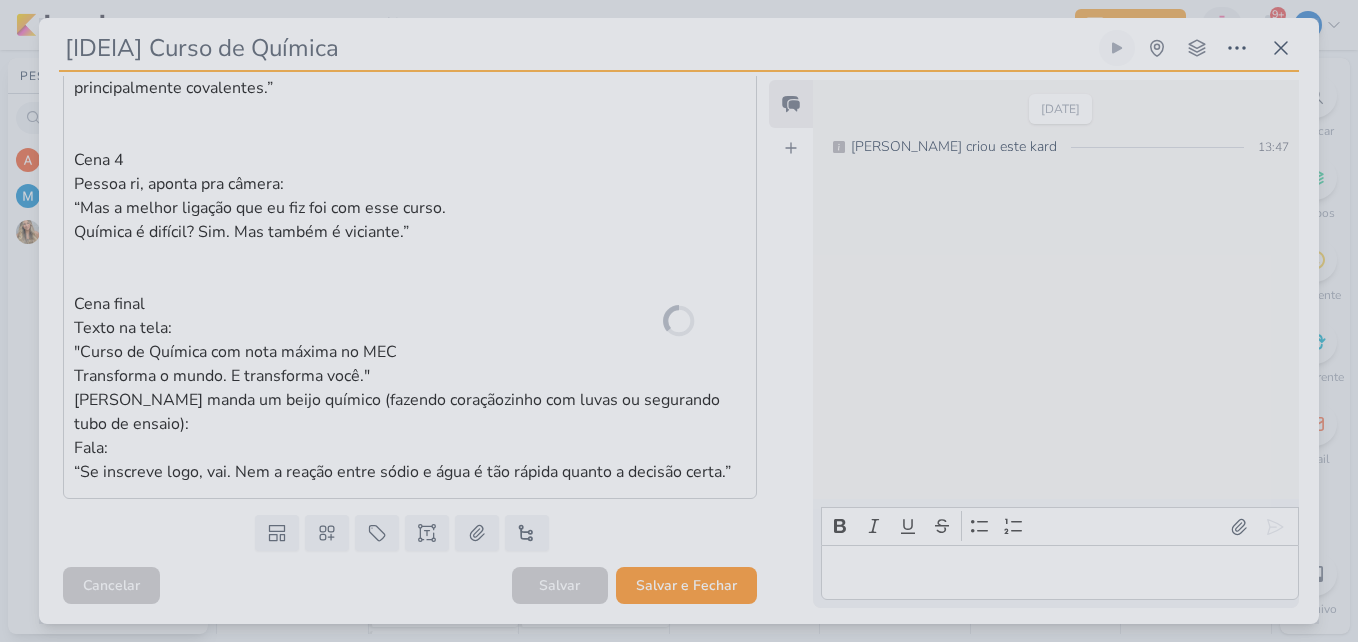 scroll, scrollTop: 916, scrollLeft: 0, axis: vertical 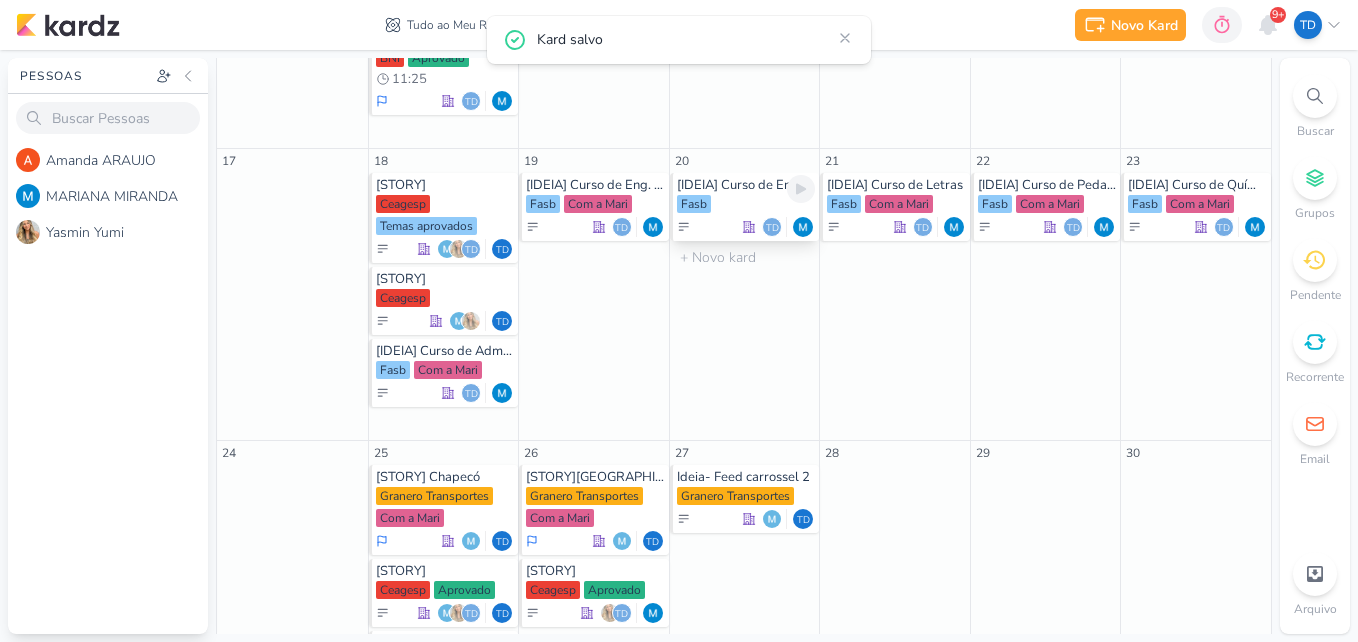 click on "Fasb" at bounding box center [746, 205] 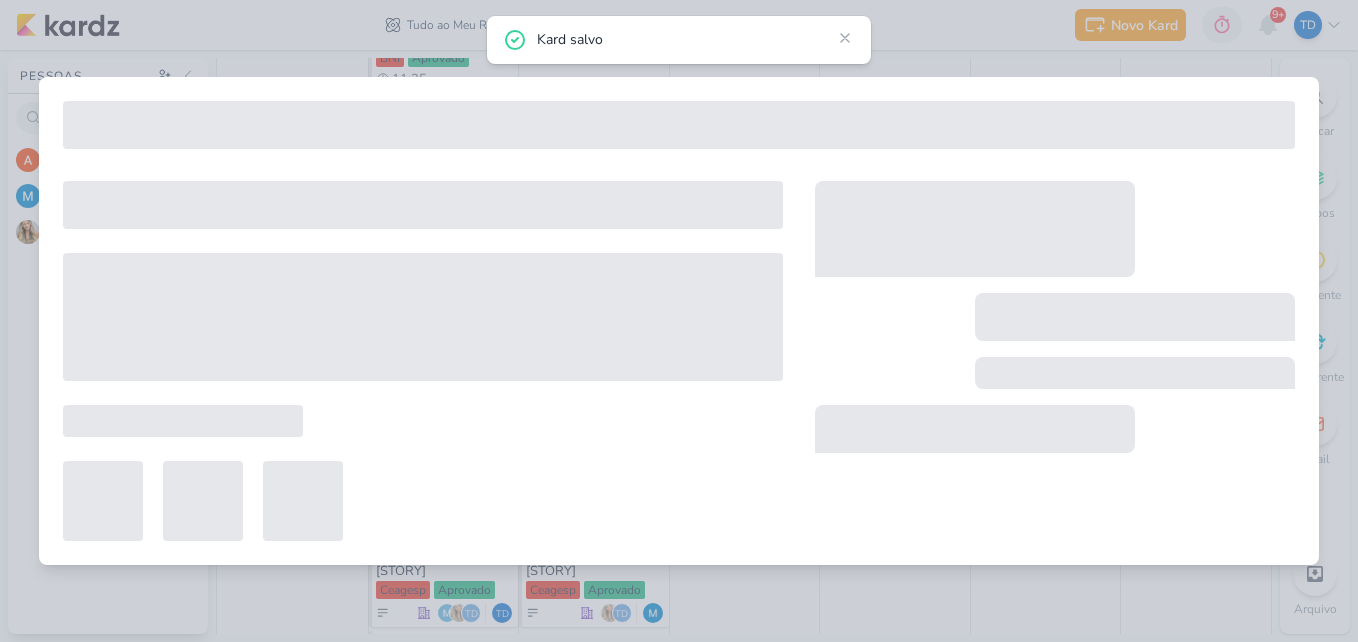 type on "[IDEIA] Curso de Eng. Química" 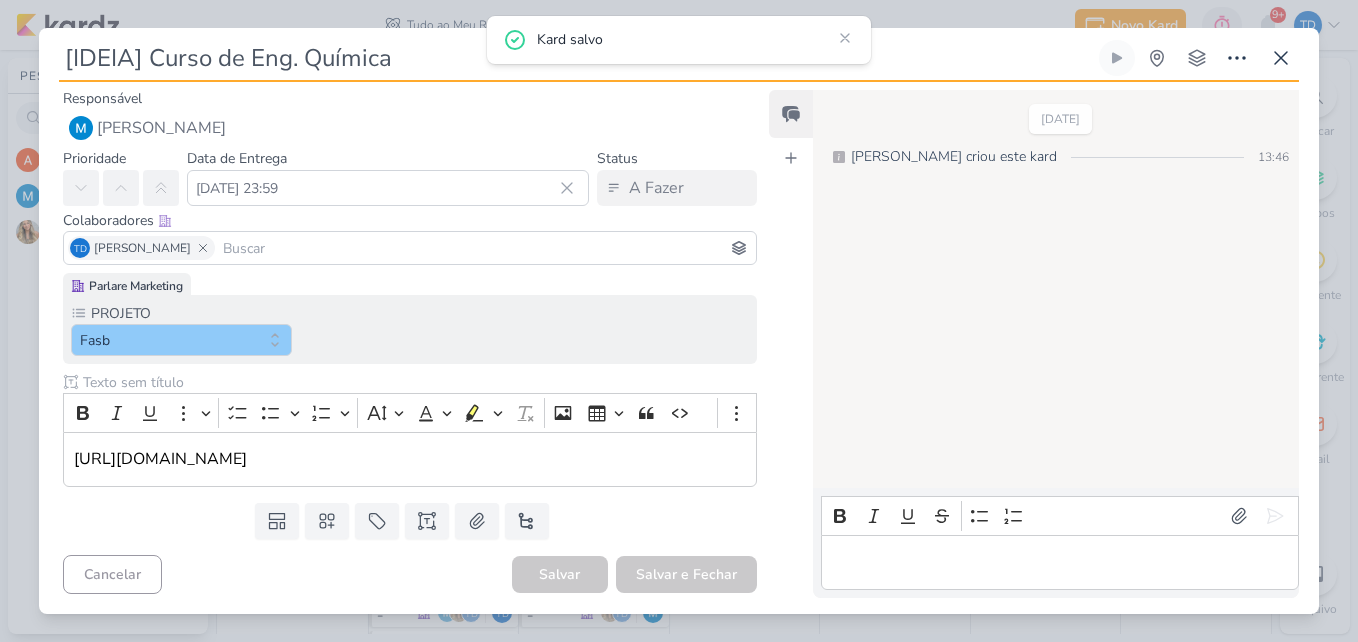 scroll, scrollTop: 0, scrollLeft: 0, axis: both 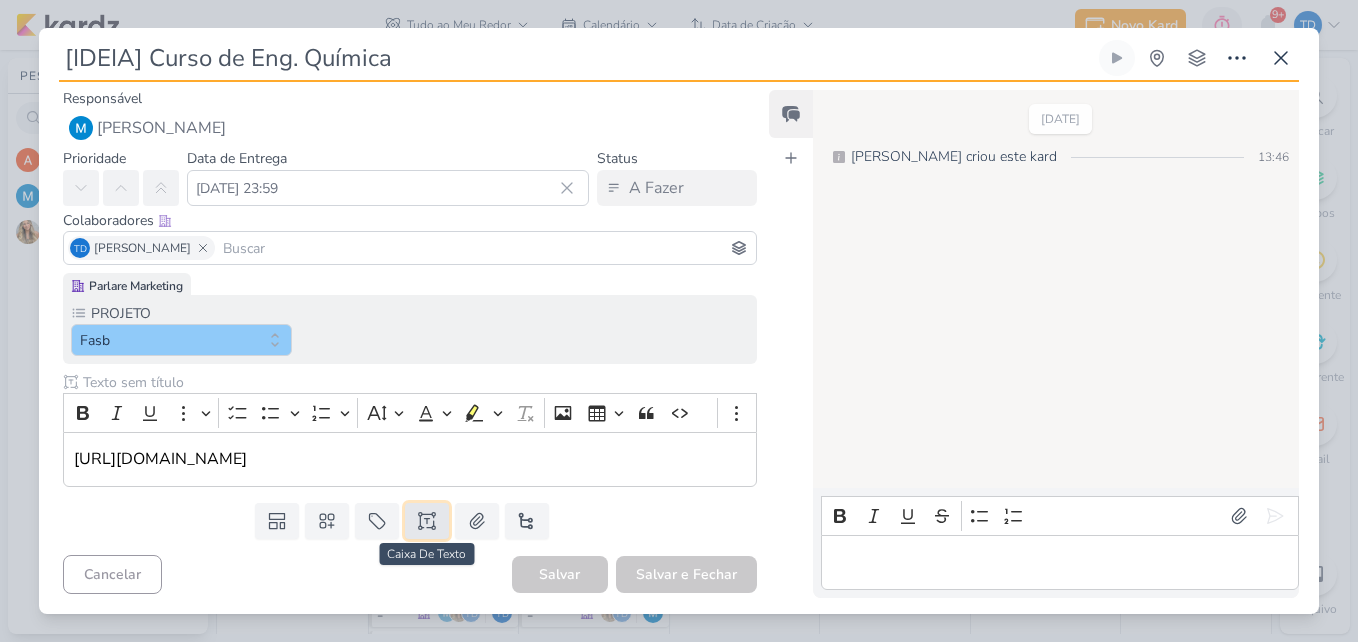 click 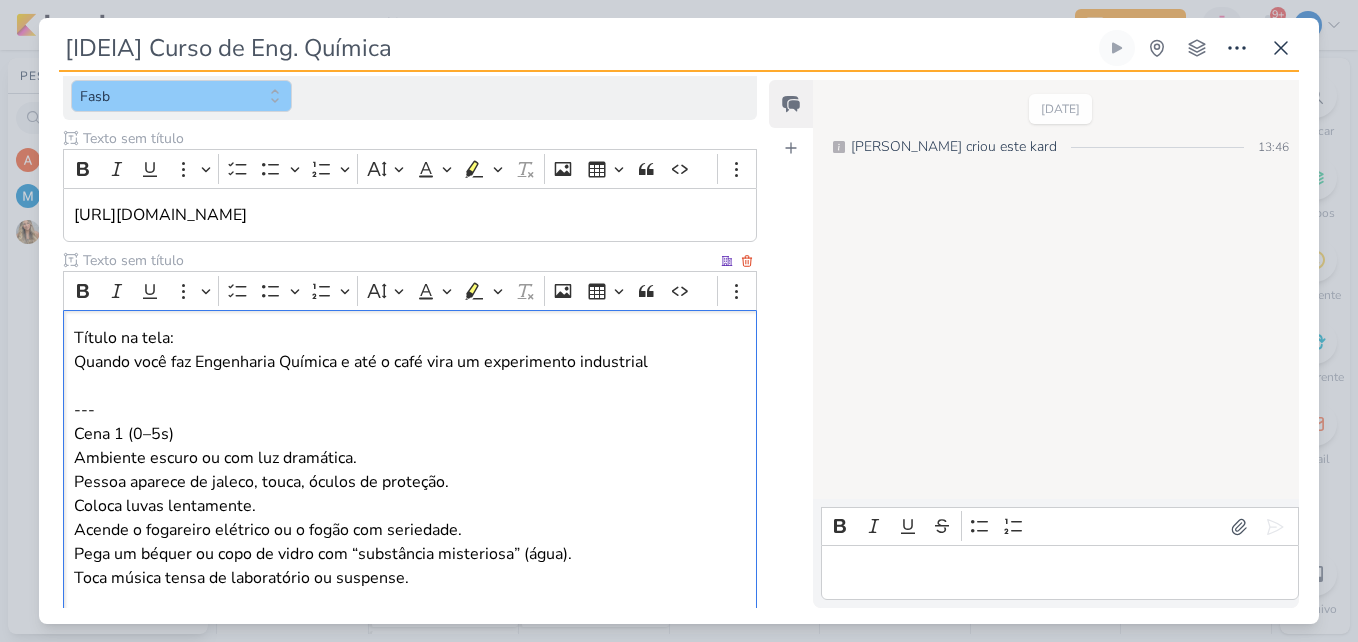 scroll, scrollTop: 235, scrollLeft: 0, axis: vertical 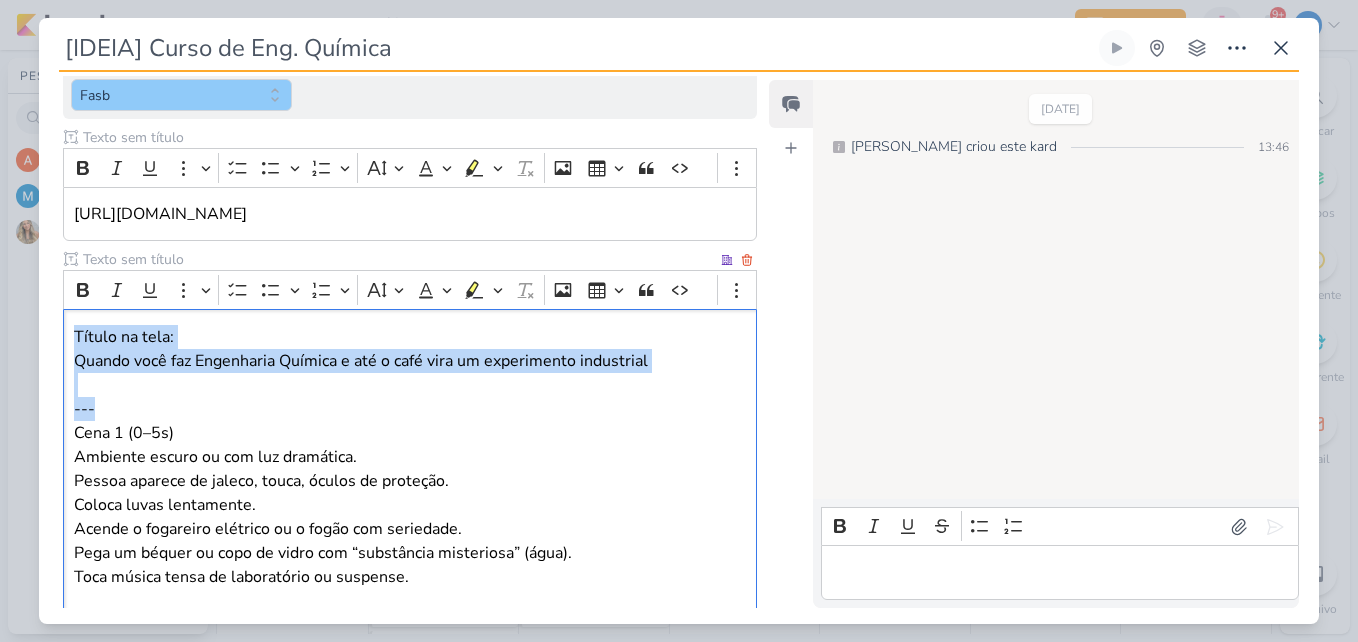 drag, startPoint x: 106, startPoint y: 404, endPoint x: 70, endPoint y: 340, distance: 73.43024 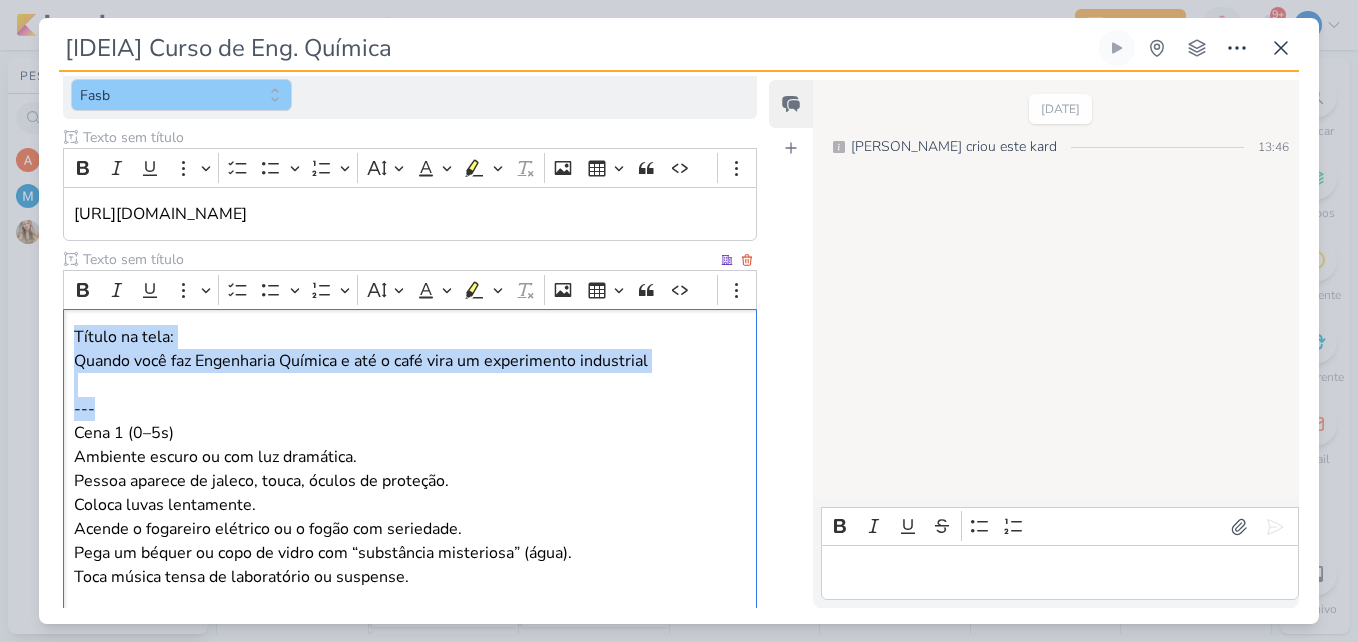 click on "Título na tela: Quando você faz Engenharia Química e até o café vira um experimento industrial --- Cena 1 (0–5s) Ambiente escuro ou com luz dramática. Pessoa aparece de jaleco, touca, óculos de proteção. Coloca luvas lentamente. Acende o fogareiro elétrico ou o fogão com seriedade. Pega um béquer ou copo de vidro com “substância misteriosa” (água). Toca música tensa de laboratório ou suspense. --- Cena 2 (5–10s) Pessoa começa a medir a quantidade de água com proveta ou copo medidor. Analisa o tempo com cronômetro. Mistura o café com colher longa como se fosse uma reação química. Anota dados em um caderno de laboratório. Sopra suavemente o vapor como quem testa a estabilidade da fórmula. --- Cena 3 (10–15s) Câmera dá um close no rosto concentrado da pessoa. Ela diz em voz baixa e séria: “Reação em andamento… controle térmico ok… pressão estável…” --- Cena 4 (15–20s) Música corta abruptamente. Corte seco e engraçado. Ou --- Cena final (20–25s) Chamada:" at bounding box center [410, 816] 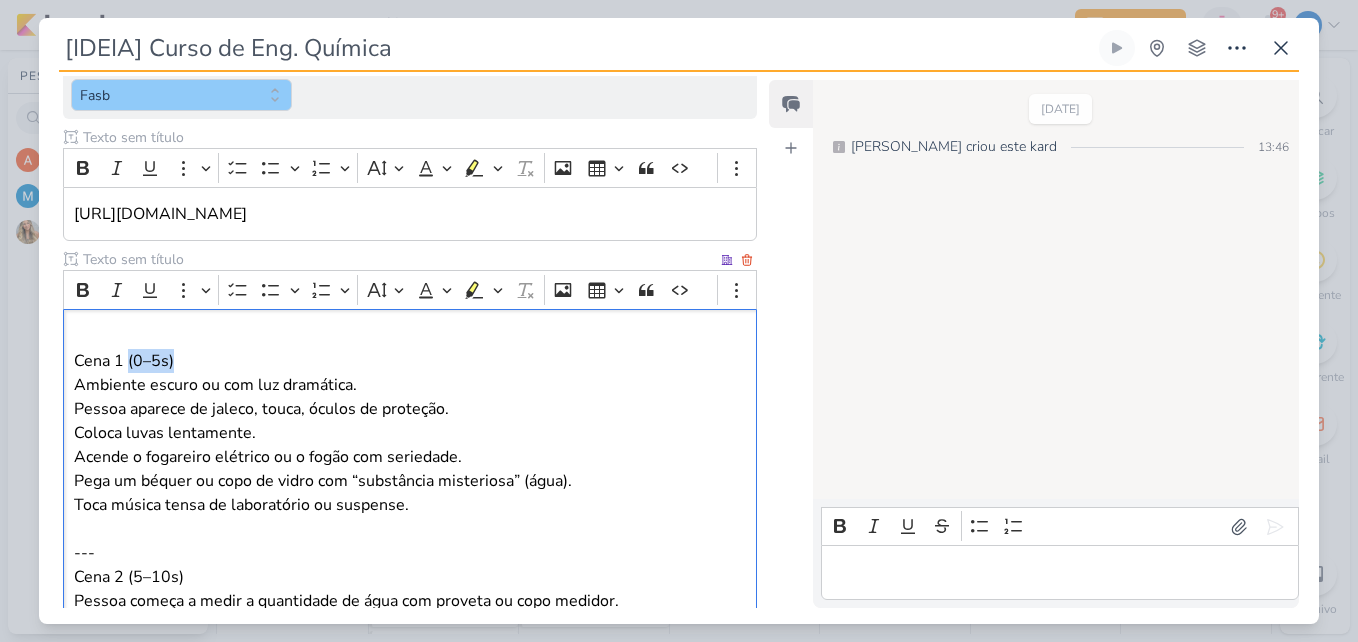 drag, startPoint x: 190, startPoint y: 367, endPoint x: 129, endPoint y: 359, distance: 61.522354 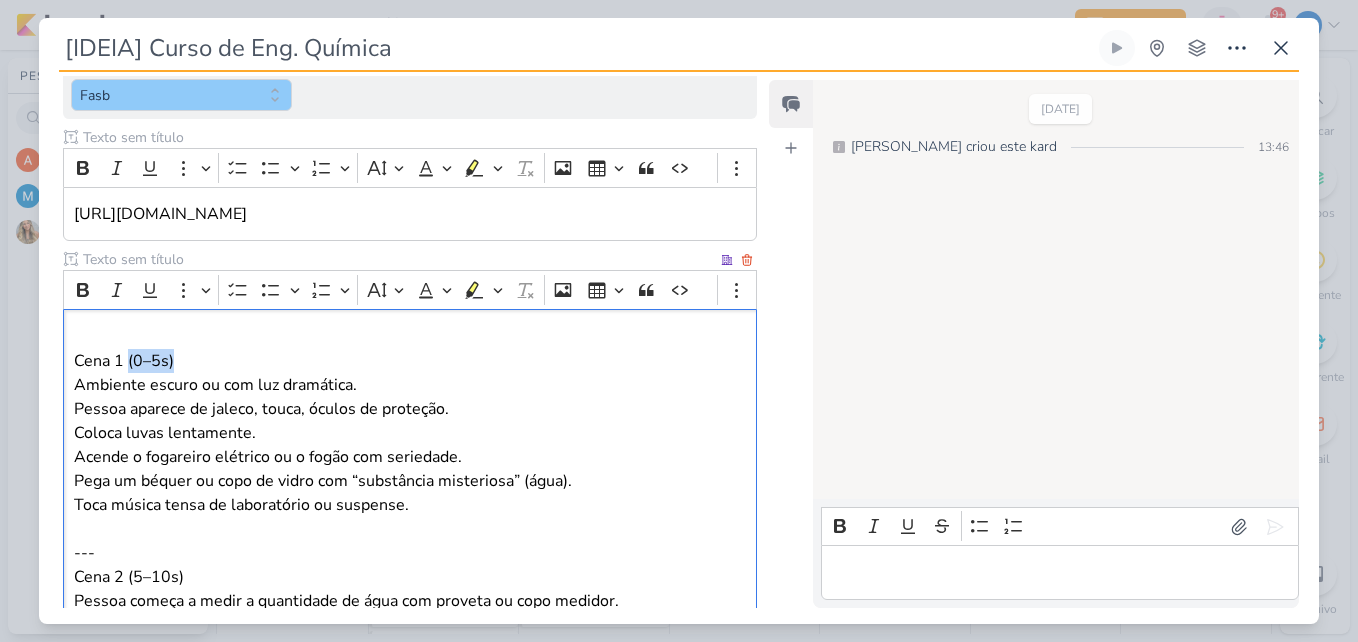 click on "Cena 1 (0–5s)" at bounding box center (410, 361) 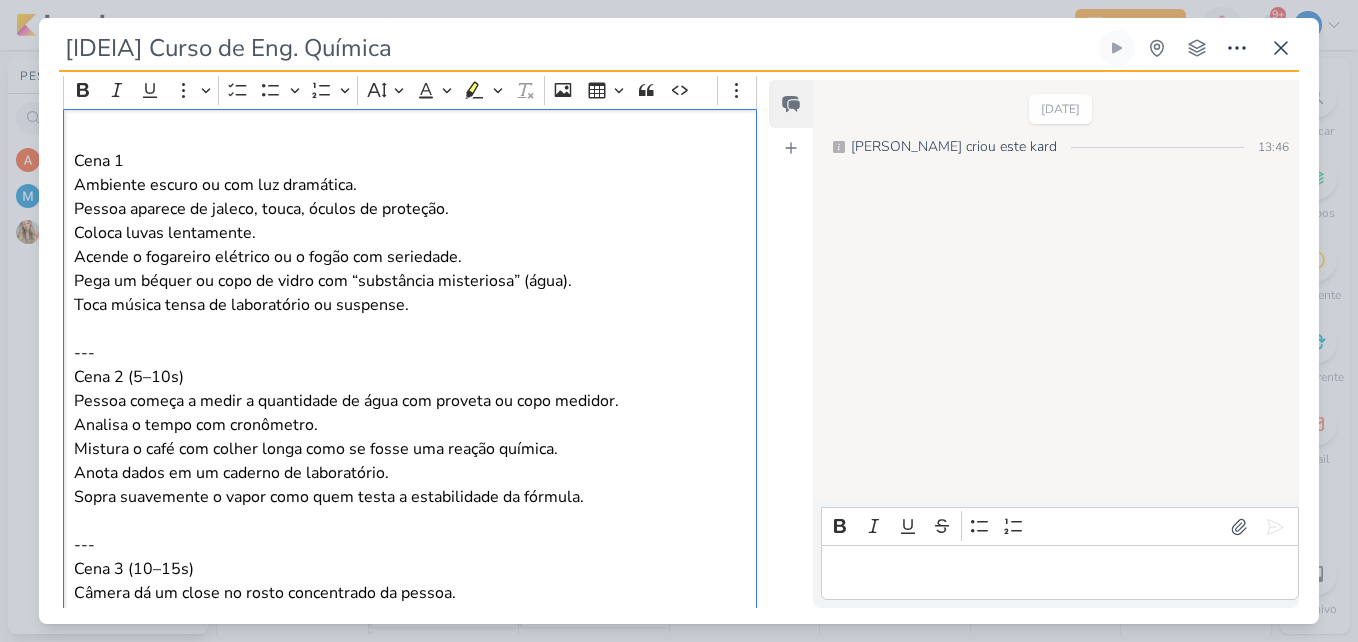 scroll, scrollTop: 535, scrollLeft: 0, axis: vertical 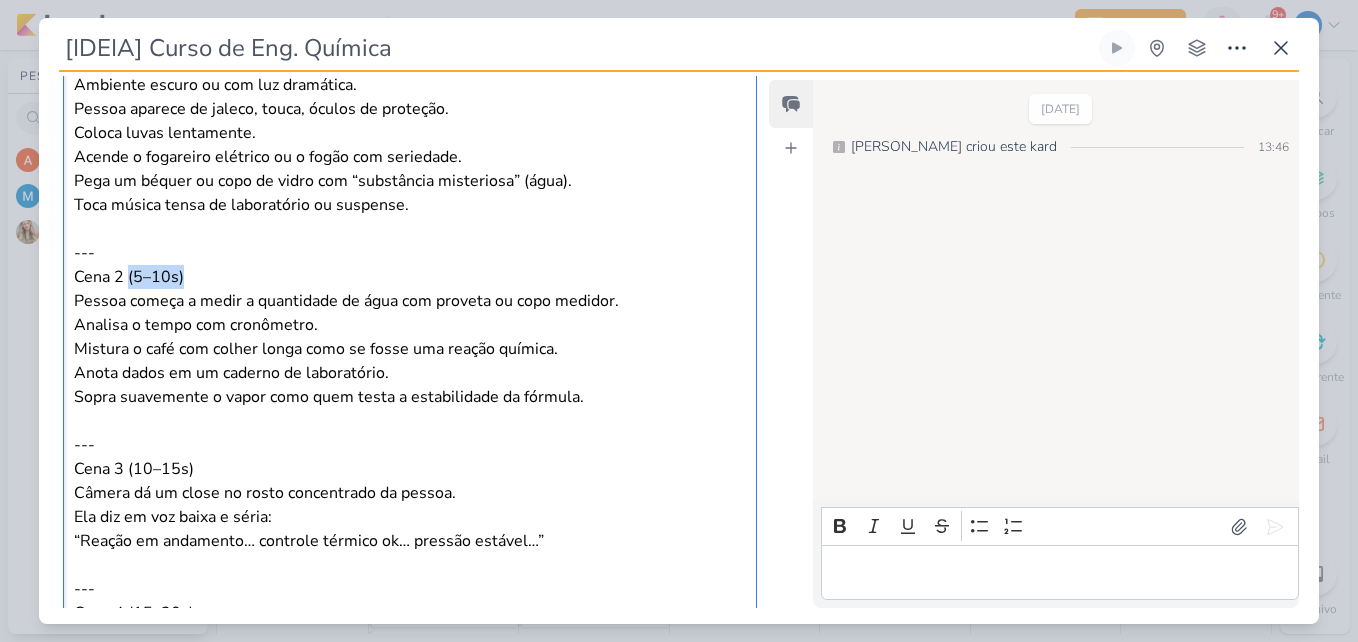 drag, startPoint x: 187, startPoint y: 273, endPoint x: 126, endPoint y: 272, distance: 61.008198 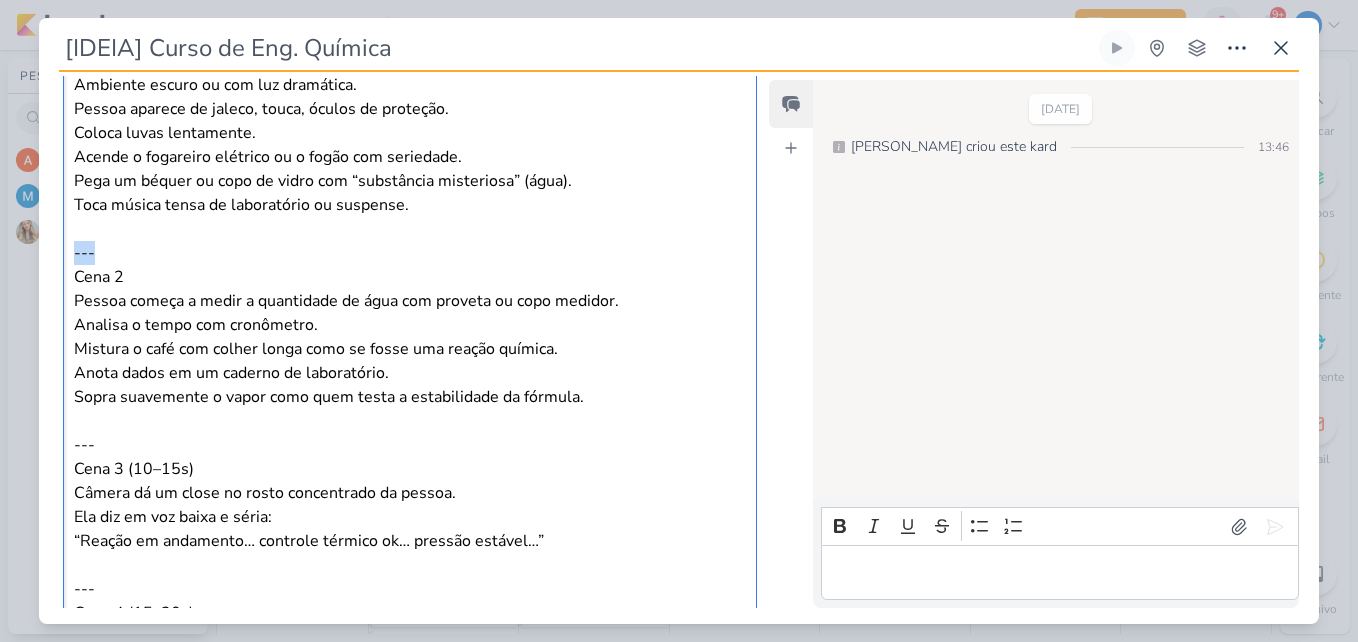 drag, startPoint x: 102, startPoint y: 250, endPoint x: 26, endPoint y: 251, distance: 76.00658 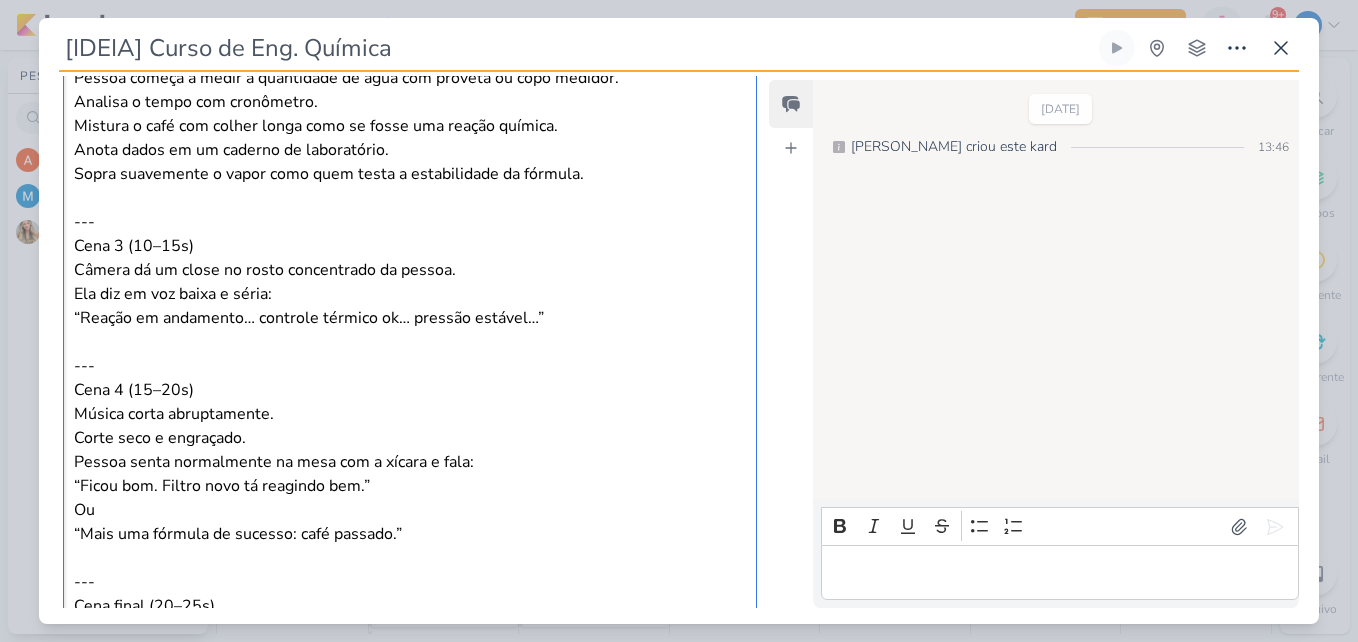scroll, scrollTop: 735, scrollLeft: 0, axis: vertical 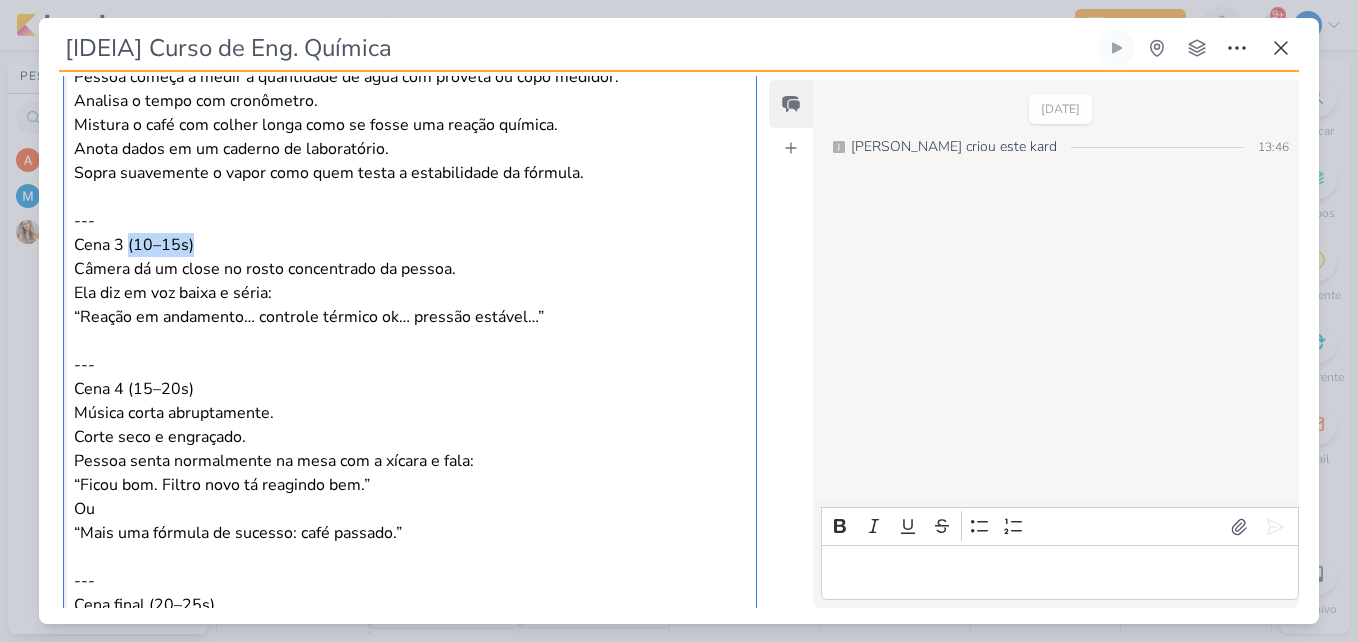 drag, startPoint x: 202, startPoint y: 243, endPoint x: 128, endPoint y: 240, distance: 74.06078 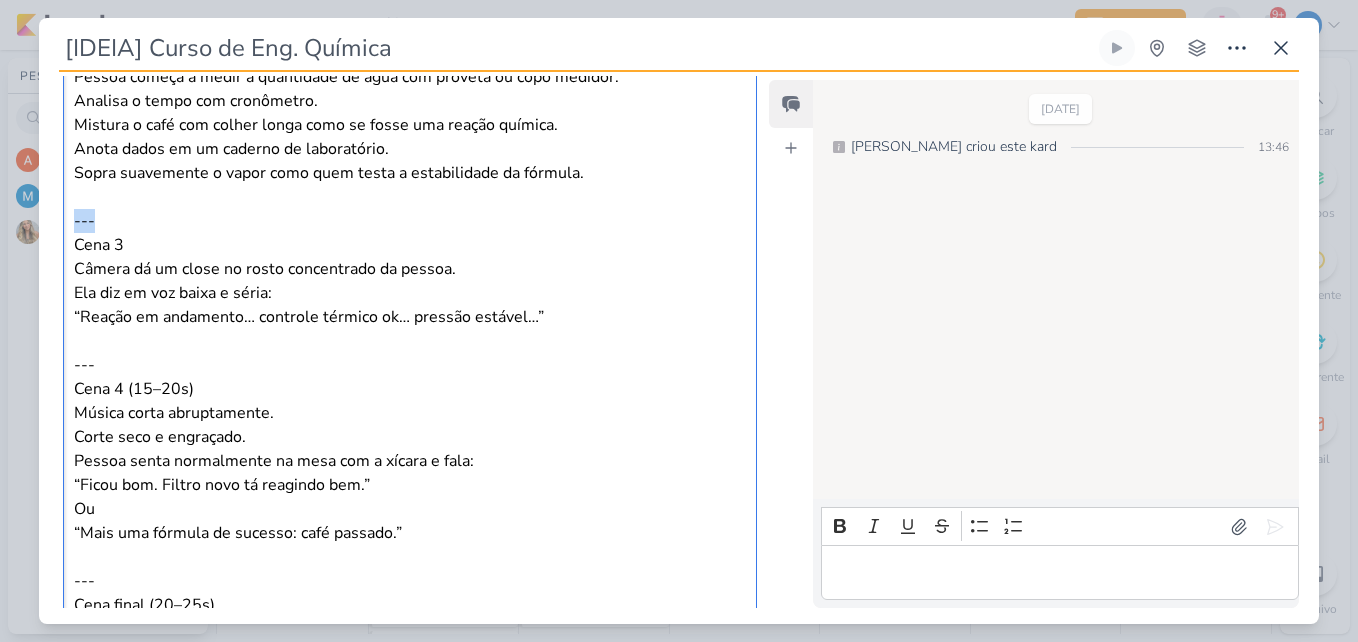drag, startPoint x: 92, startPoint y: 215, endPoint x: 60, endPoint y: 223, distance: 32.984844 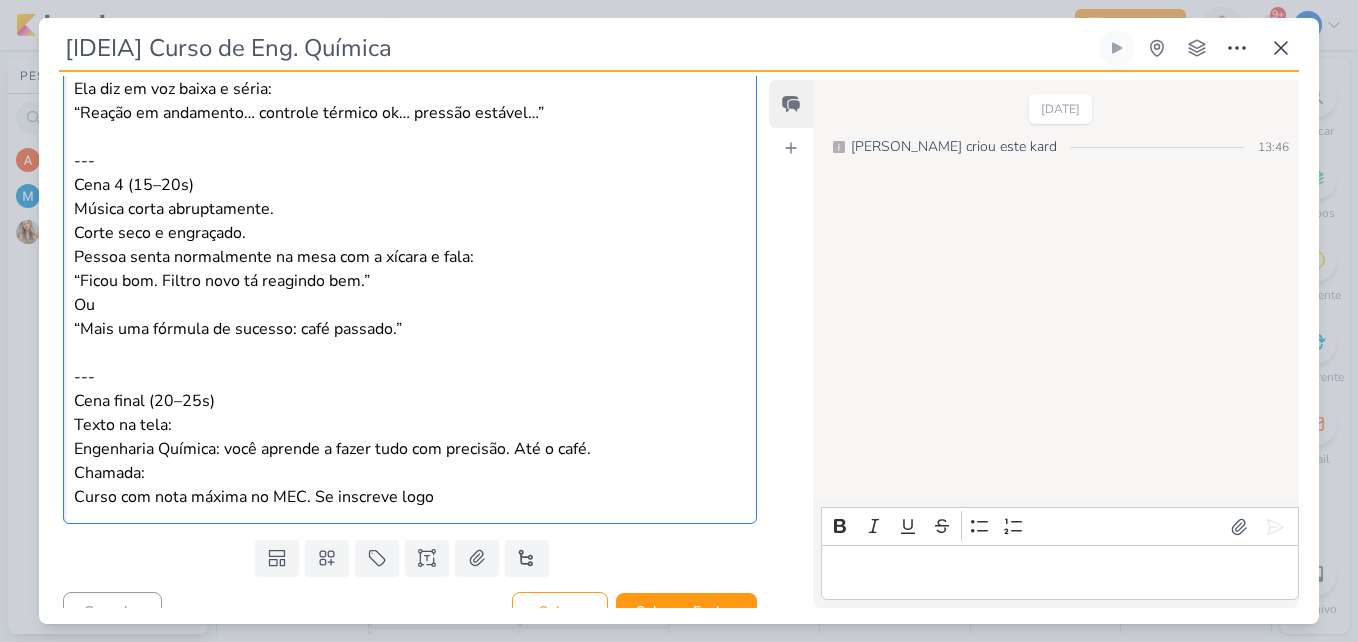 scroll, scrollTop: 942, scrollLeft: 0, axis: vertical 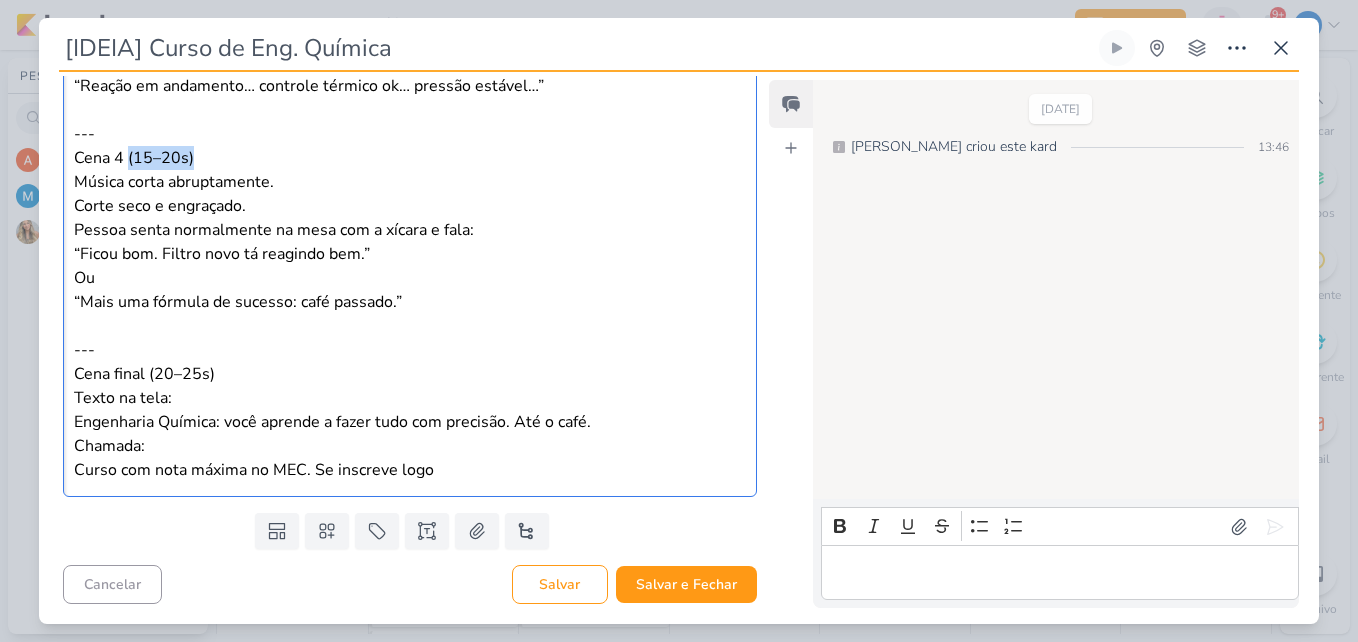 drag, startPoint x: 193, startPoint y: 160, endPoint x: 130, endPoint y: 148, distance: 64.132675 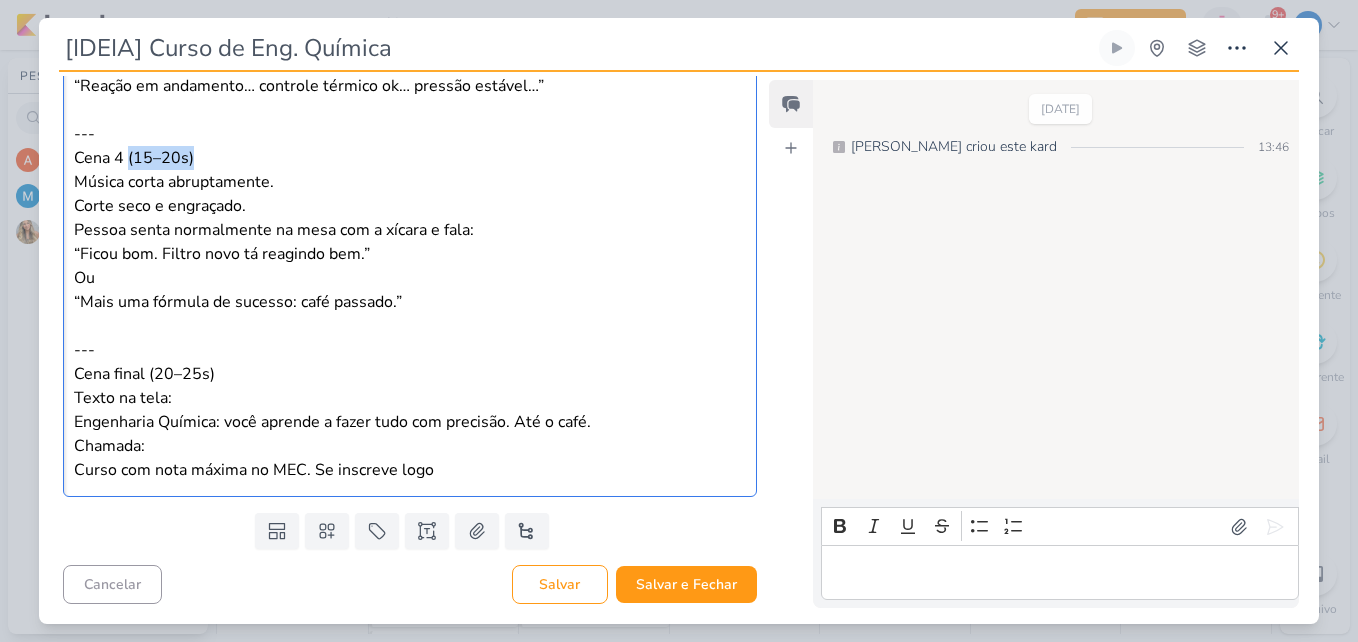 click on "Cena 4 (15–20s)" at bounding box center (410, 158) 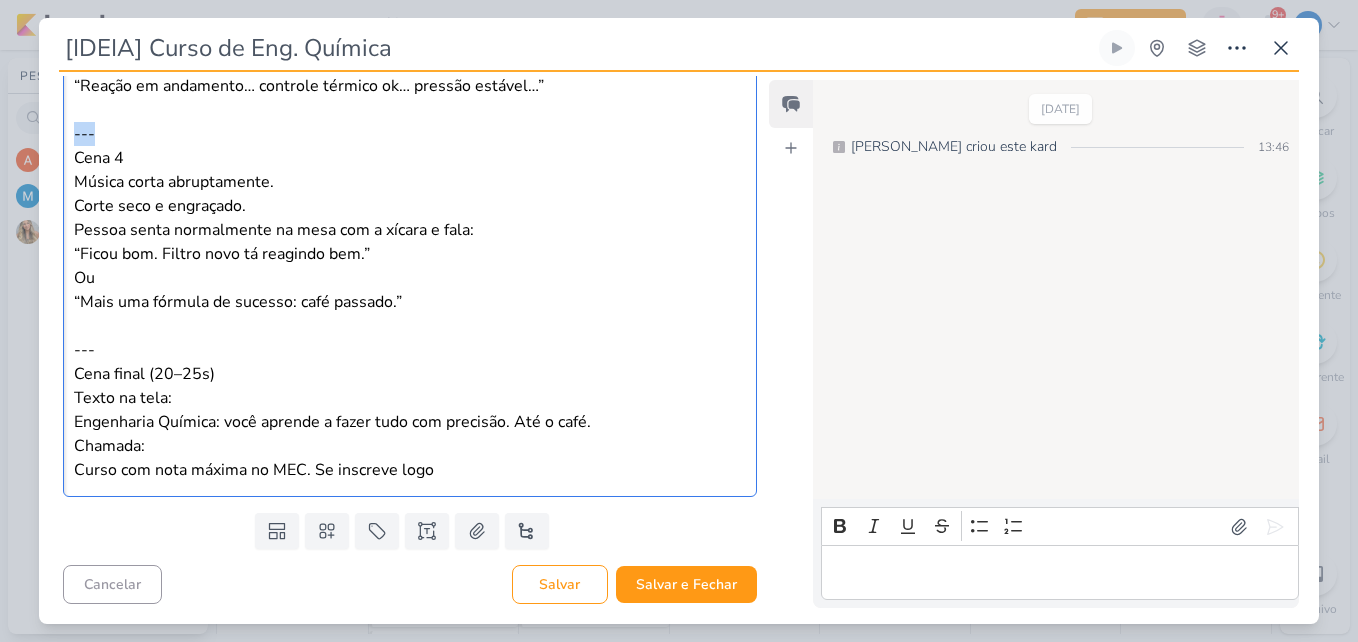 drag, startPoint x: 110, startPoint y: 130, endPoint x: 39, endPoint y: 128, distance: 71.02816 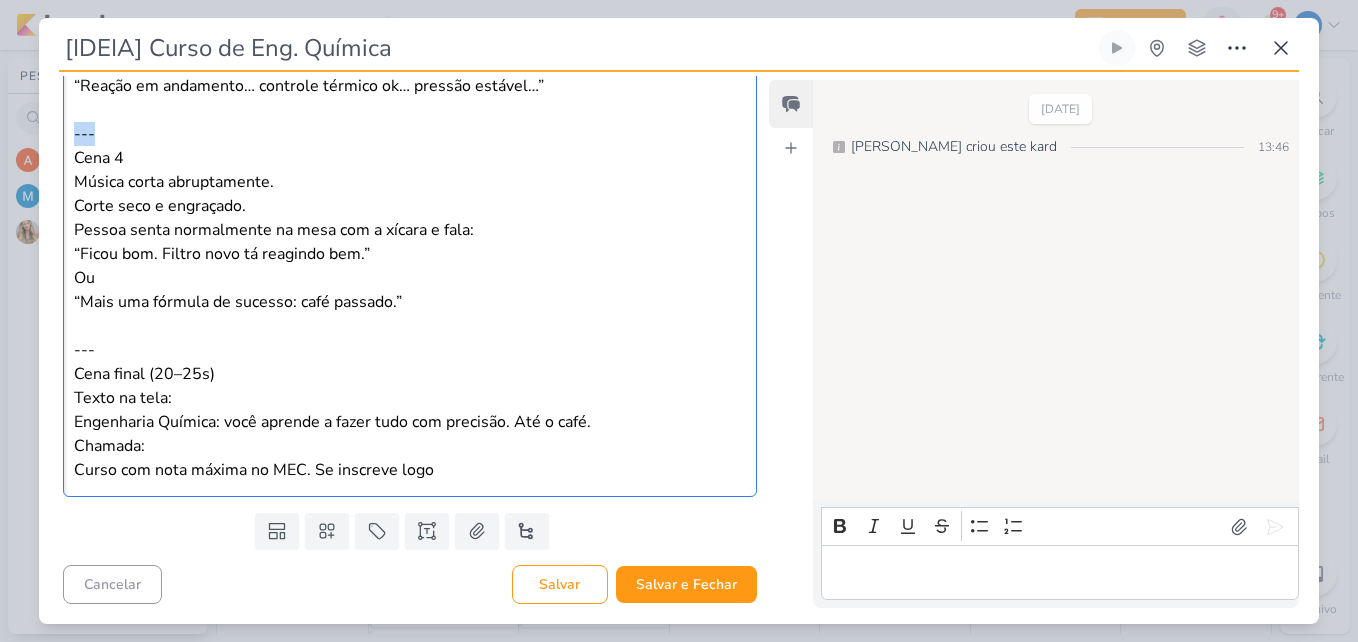 click on "Parlare Marketing
PROJETO
Fasb" at bounding box center (402, -87) 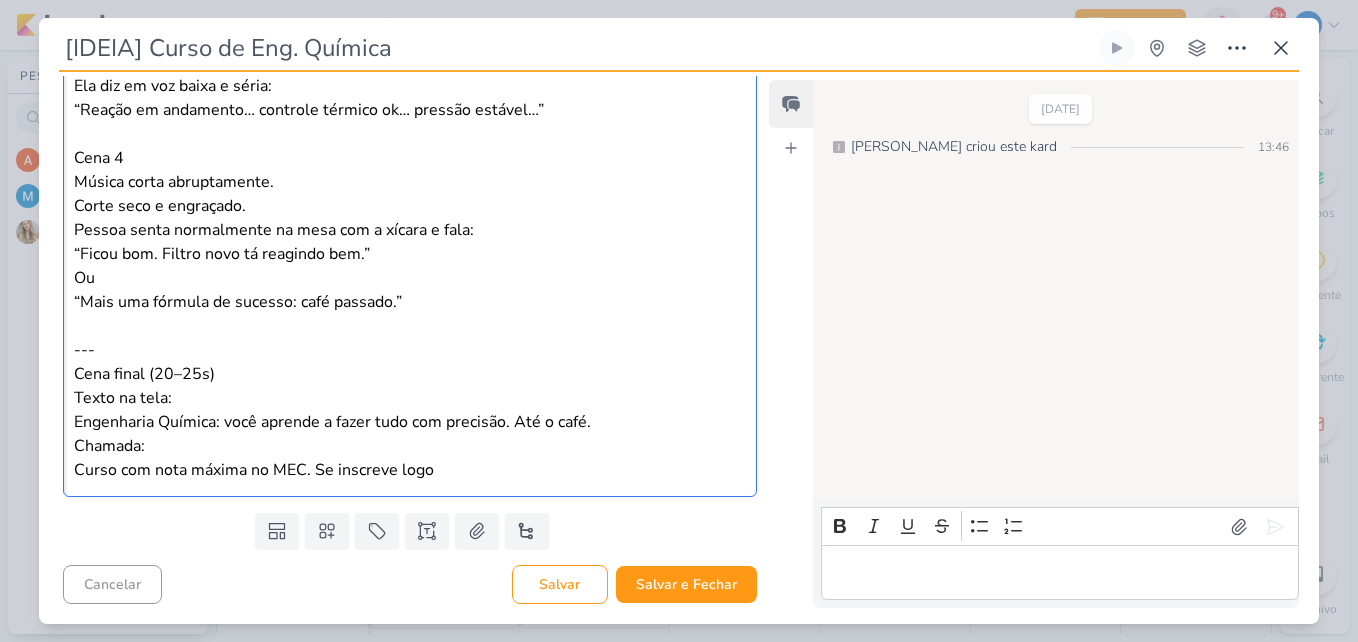 scroll, scrollTop: 918, scrollLeft: 0, axis: vertical 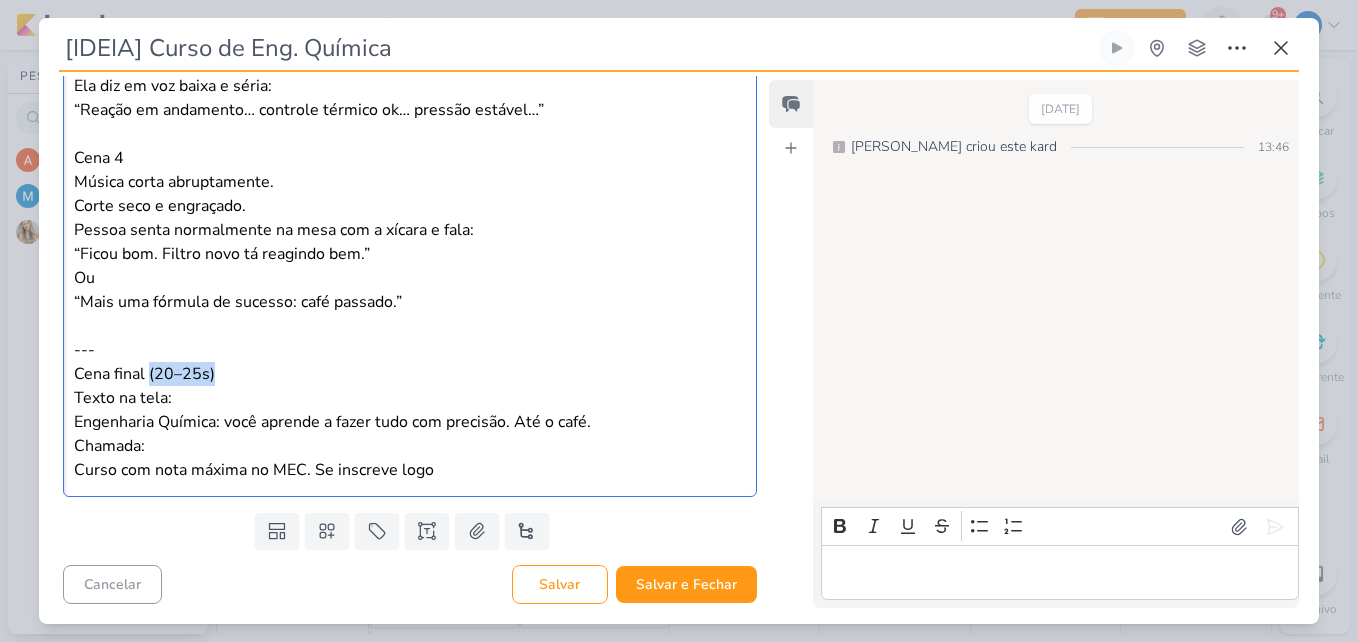 drag, startPoint x: 215, startPoint y: 371, endPoint x: 150, endPoint y: 367, distance: 65.12296 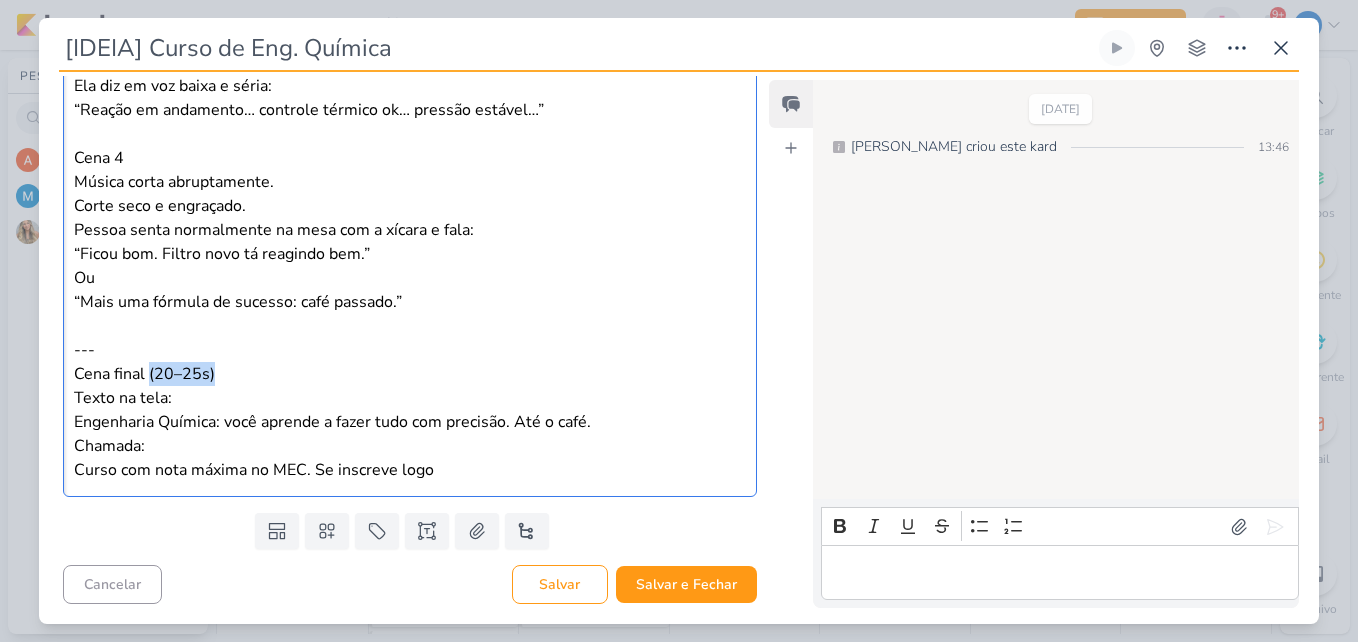 click on "Cena final (20–25s)" at bounding box center [410, 374] 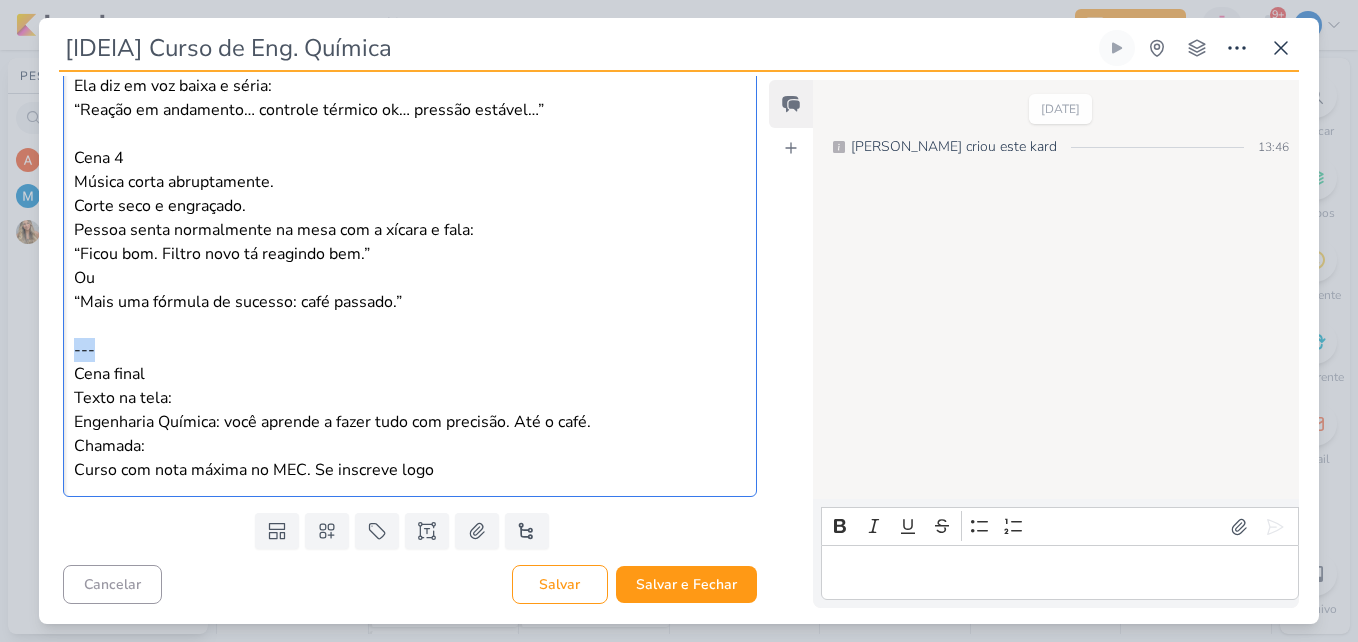 drag, startPoint x: 111, startPoint y: 358, endPoint x: -4, endPoint y: 348, distance: 115.43397 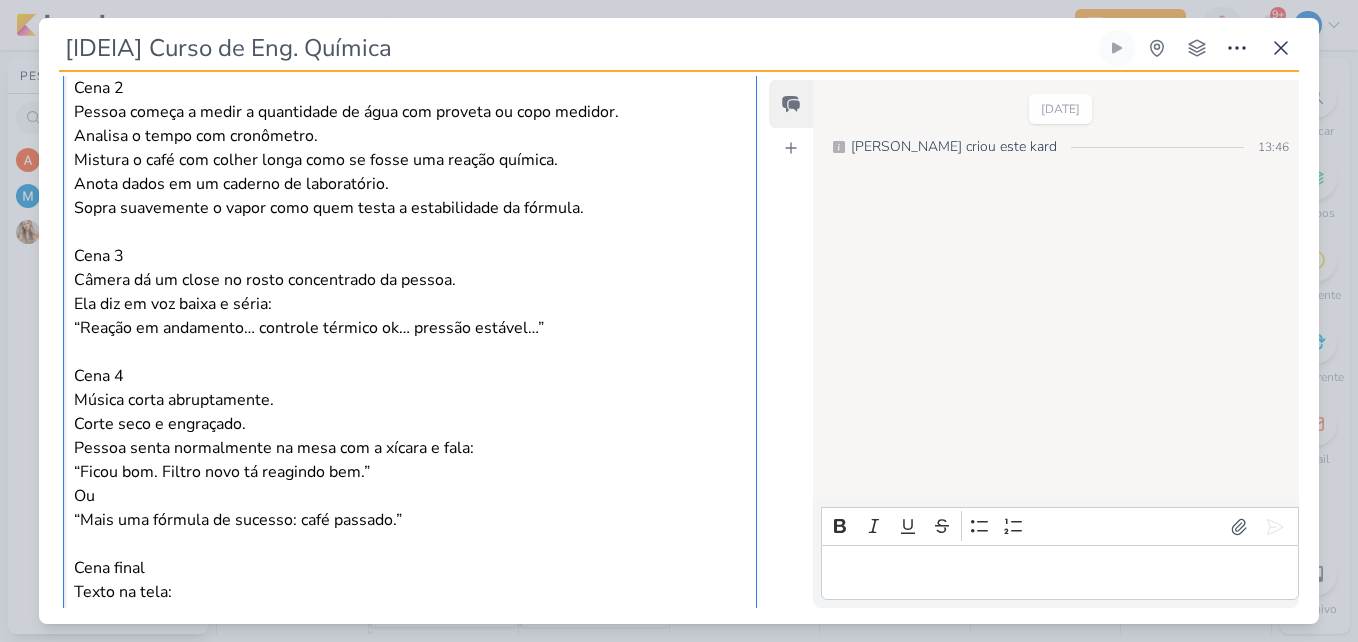 scroll, scrollTop: 894, scrollLeft: 0, axis: vertical 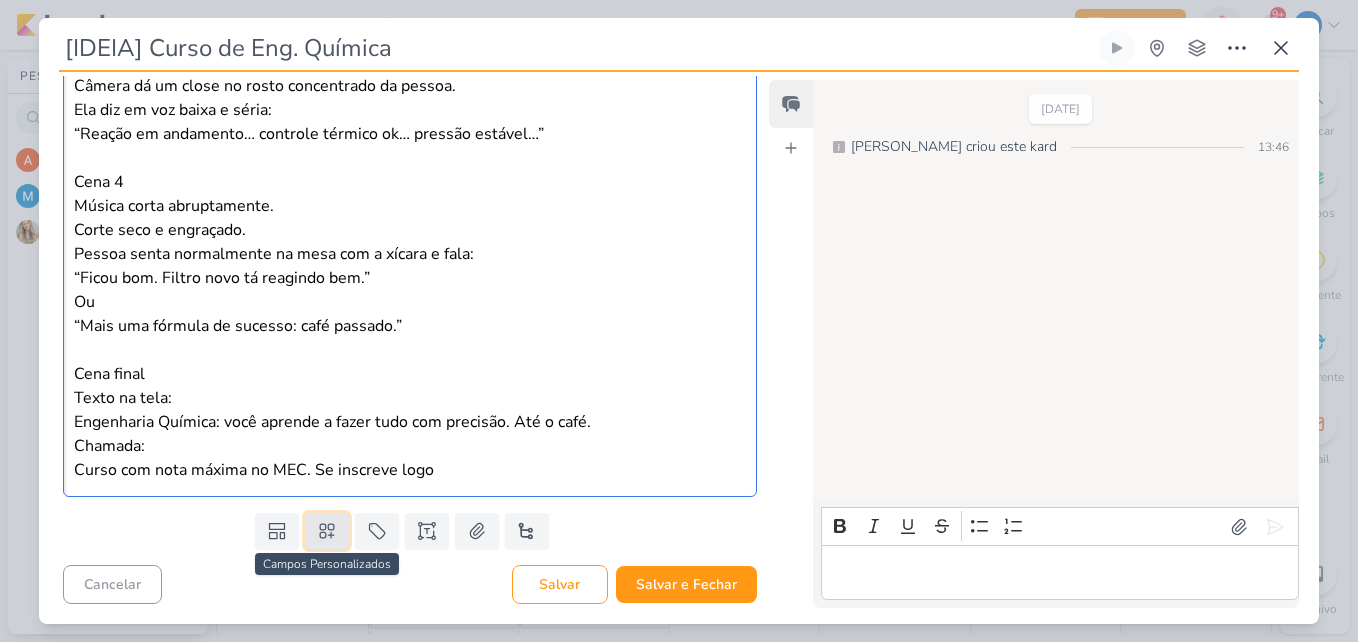 click at bounding box center (327, 531) 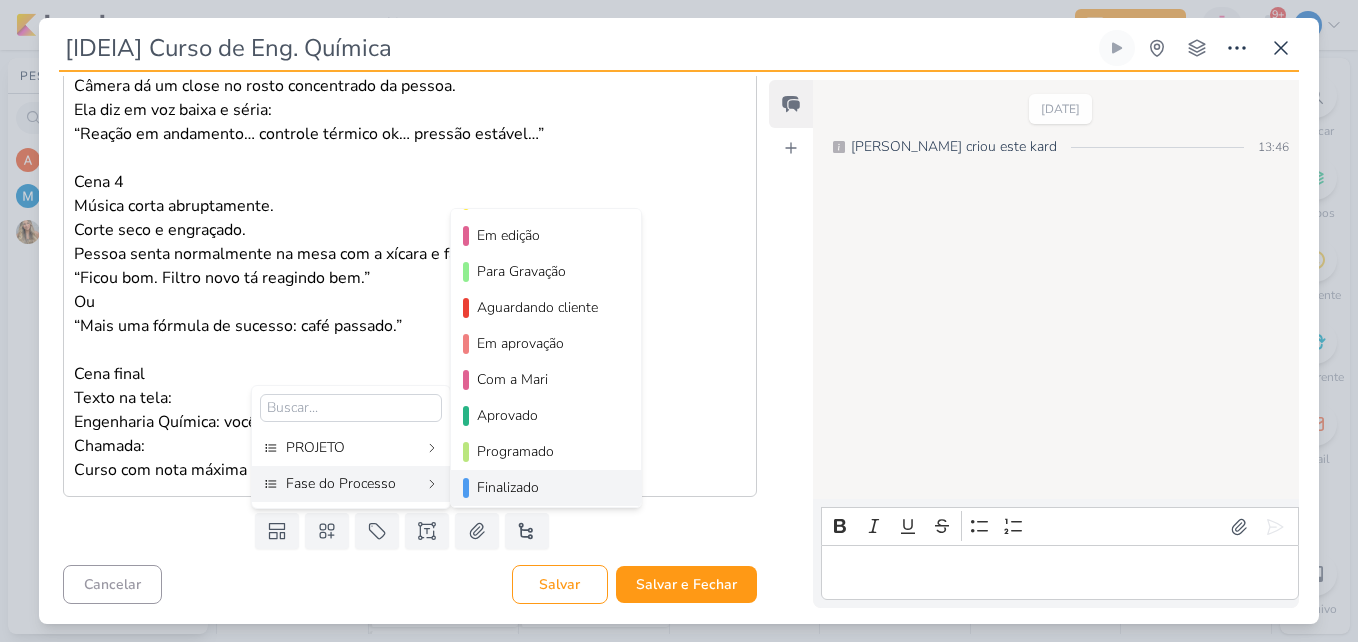 scroll, scrollTop: 146, scrollLeft: 0, axis: vertical 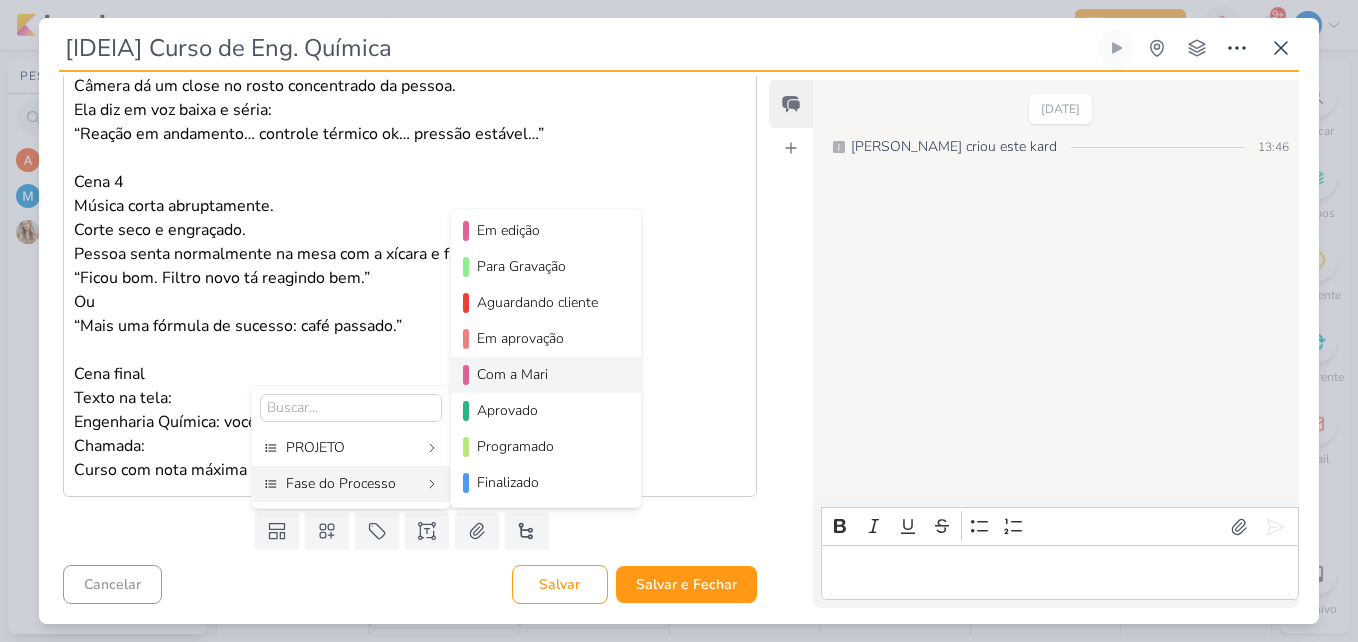 click on "Com a Mari" at bounding box center (547, 374) 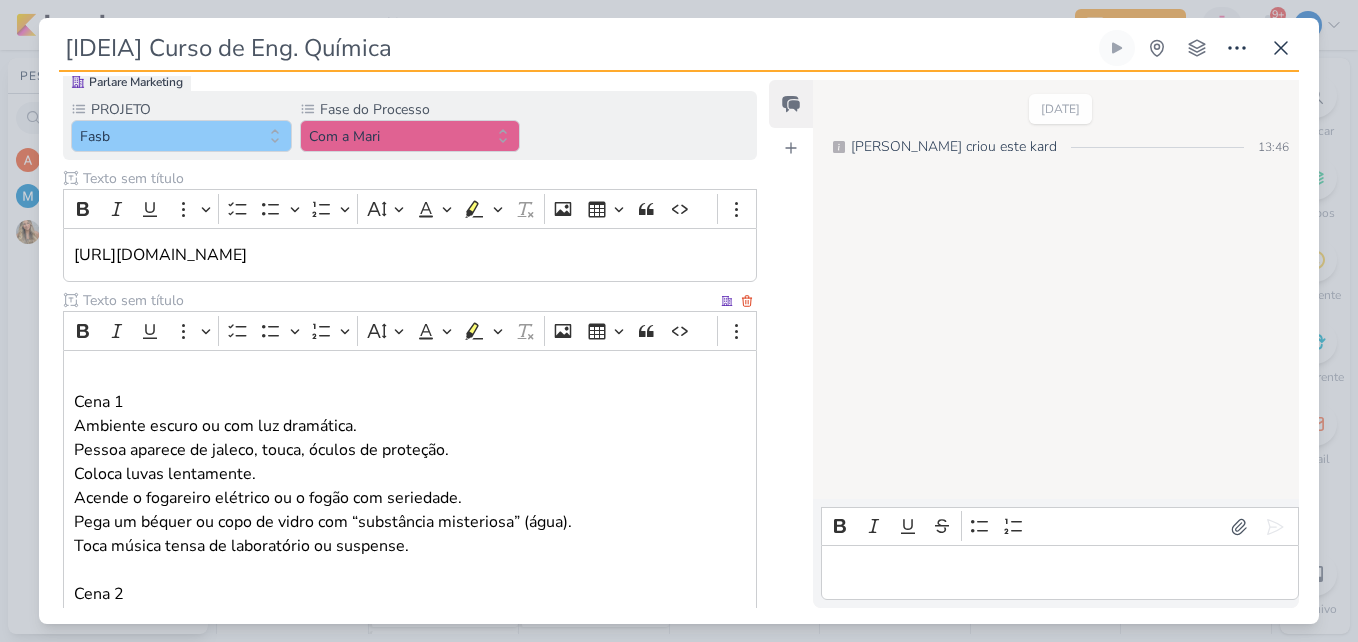scroll, scrollTop: 894, scrollLeft: 0, axis: vertical 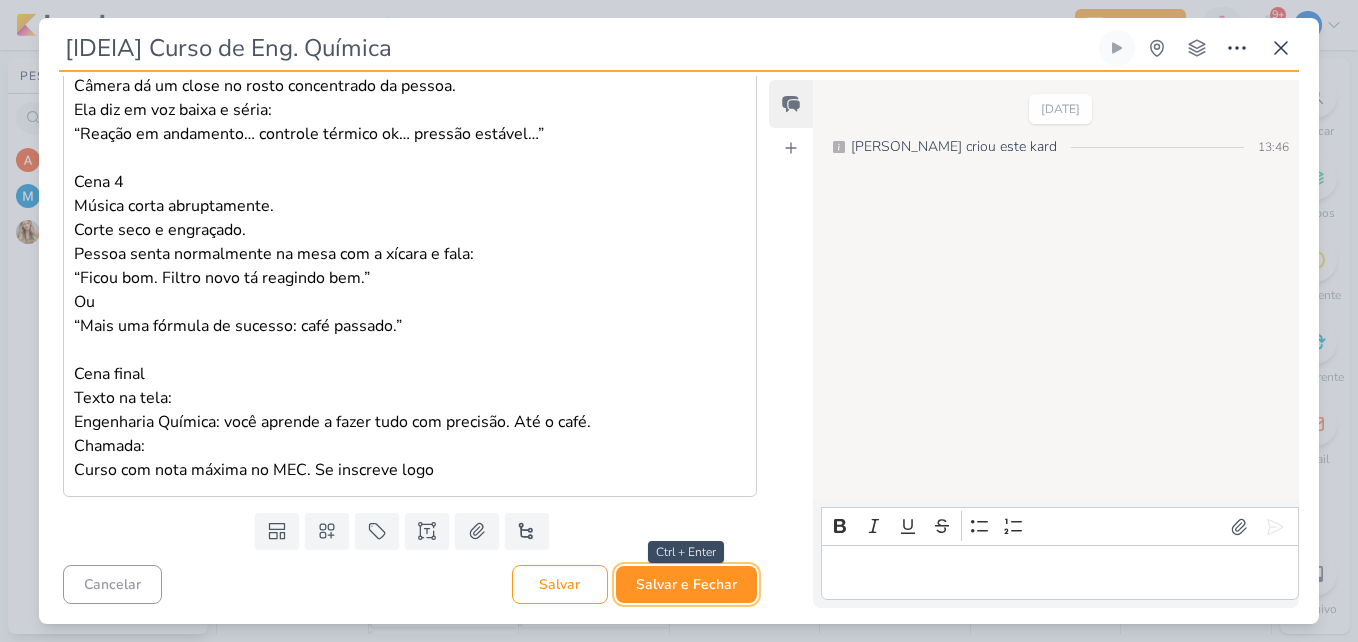 click on "Salvar e Fechar" at bounding box center (686, 584) 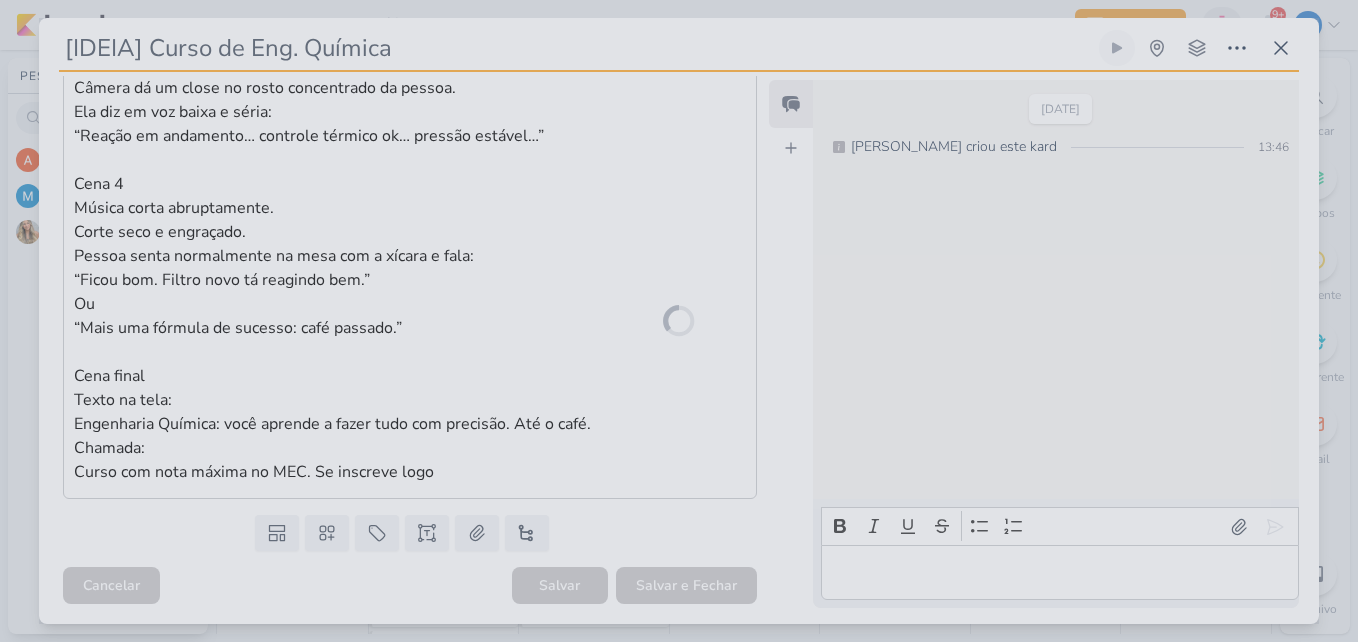 scroll, scrollTop: 892, scrollLeft: 0, axis: vertical 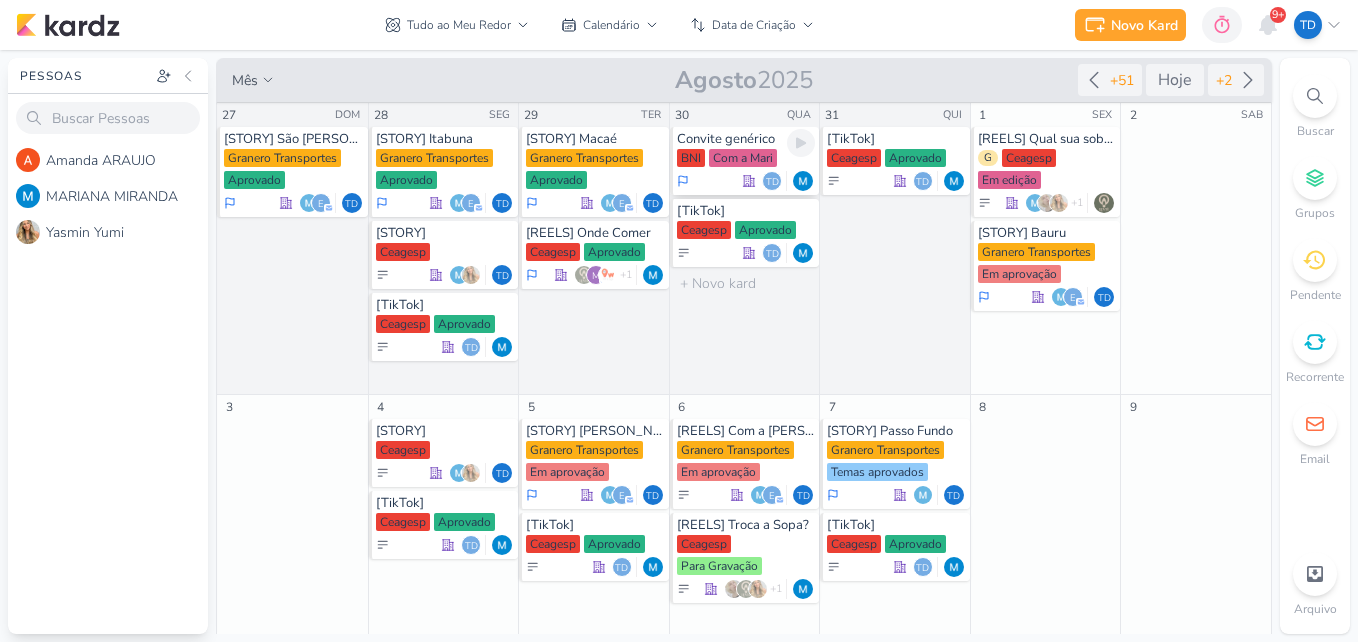 click on "Td" at bounding box center [777, 181] 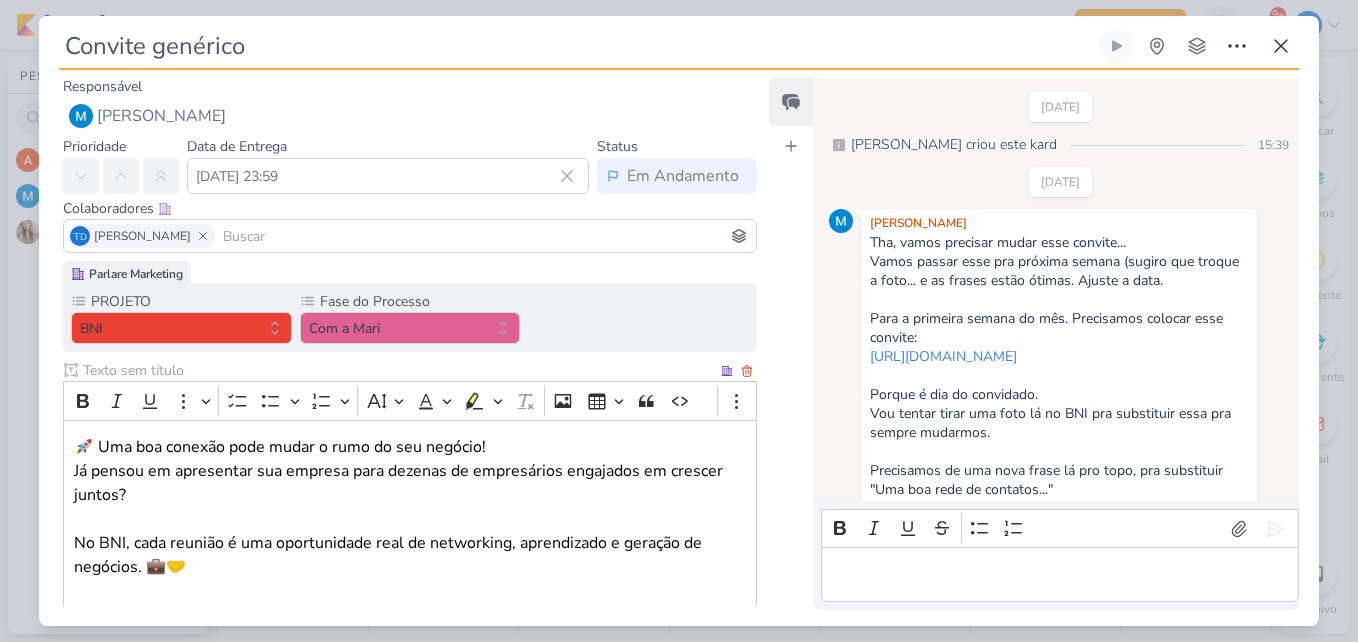 scroll, scrollTop: 157, scrollLeft: 0, axis: vertical 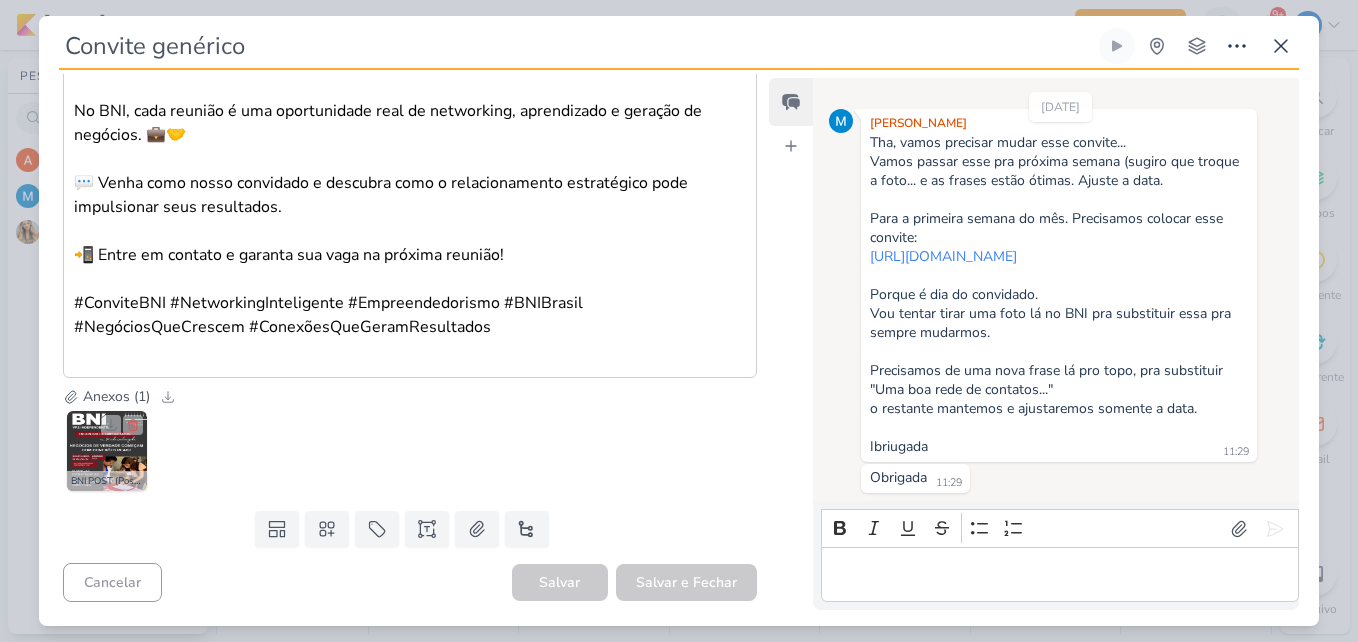 click at bounding box center [107, 451] 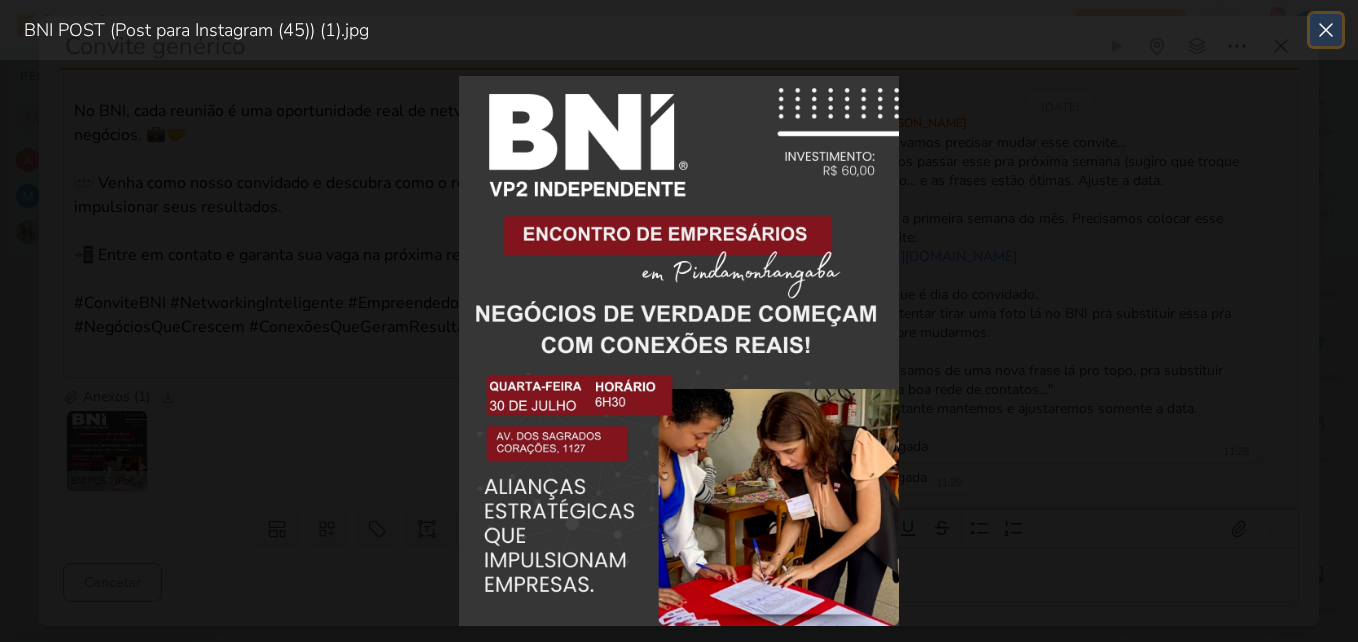click 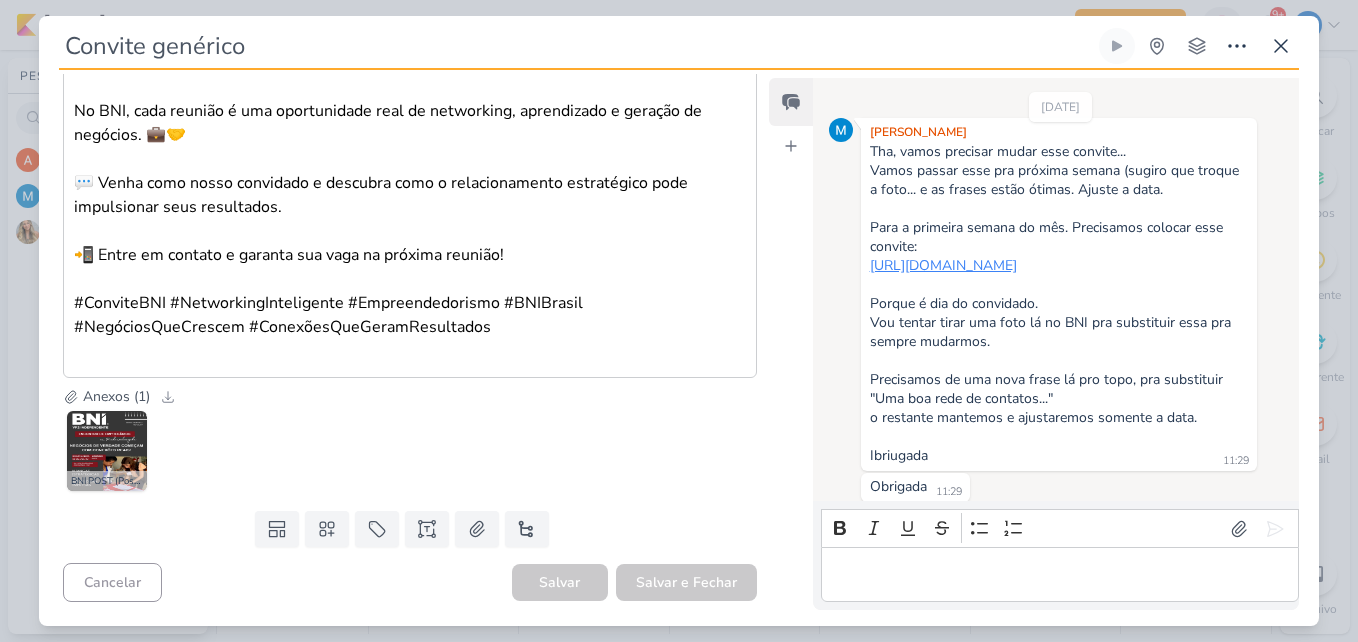 scroll, scrollTop: 57, scrollLeft: 0, axis: vertical 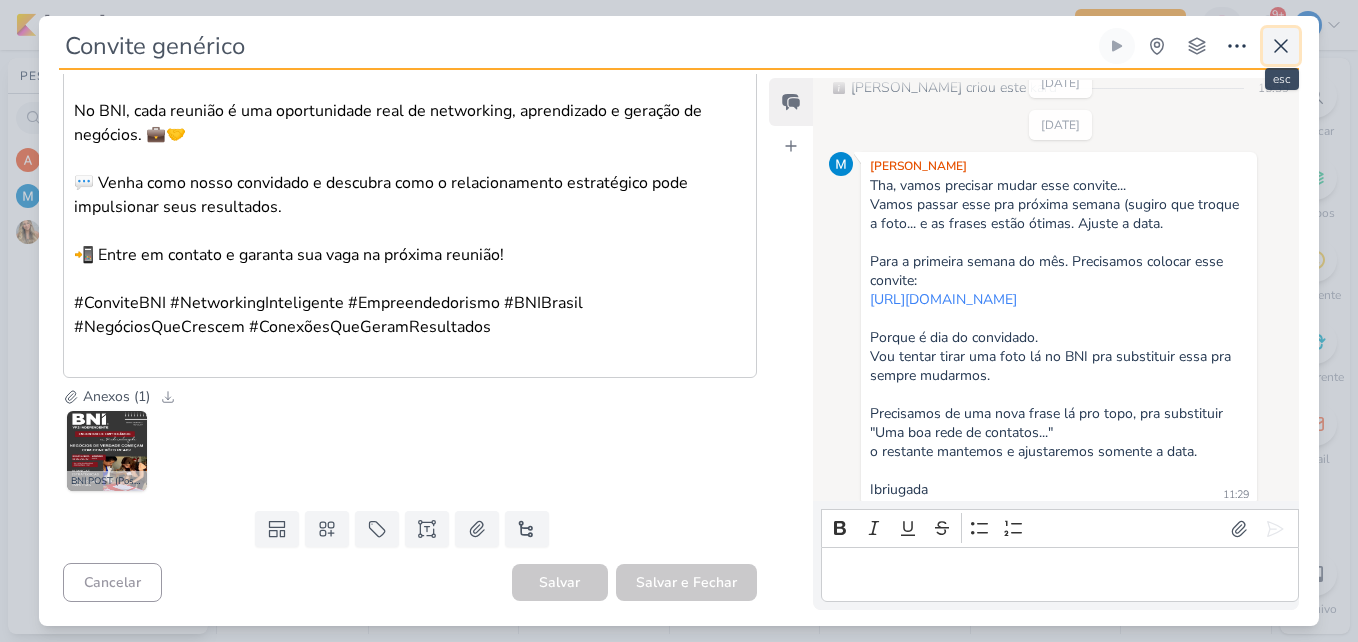 click 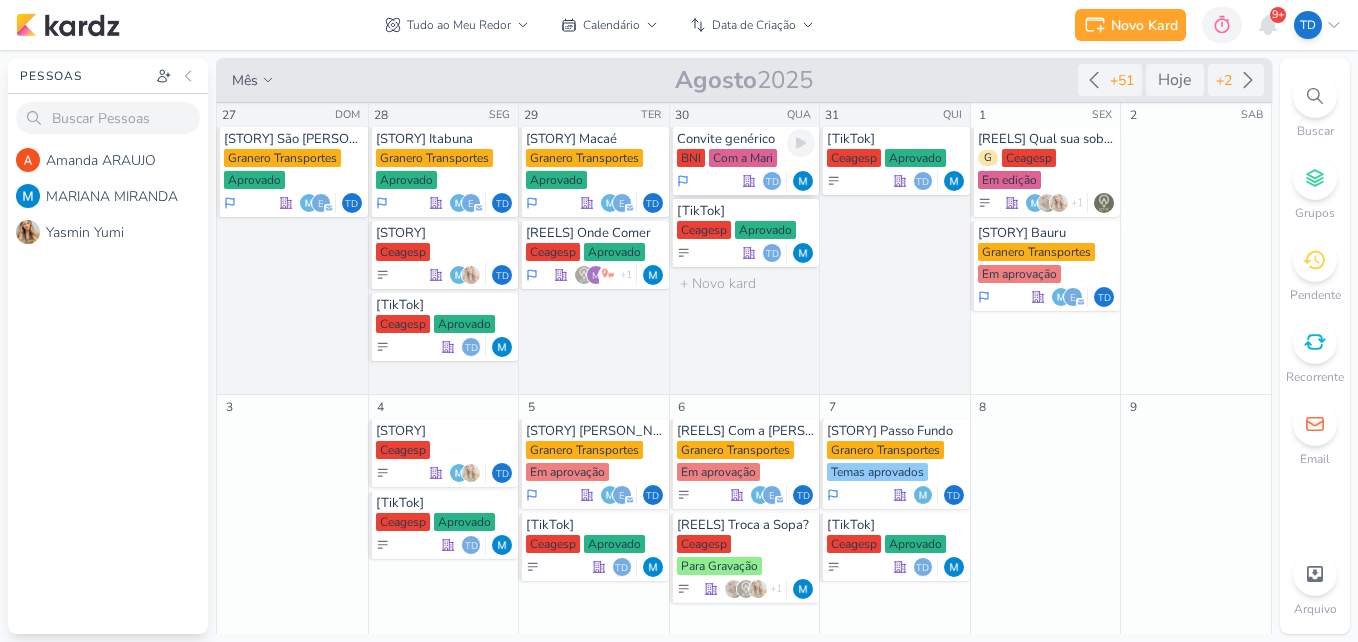 click on "Com a Mari" at bounding box center [743, 158] 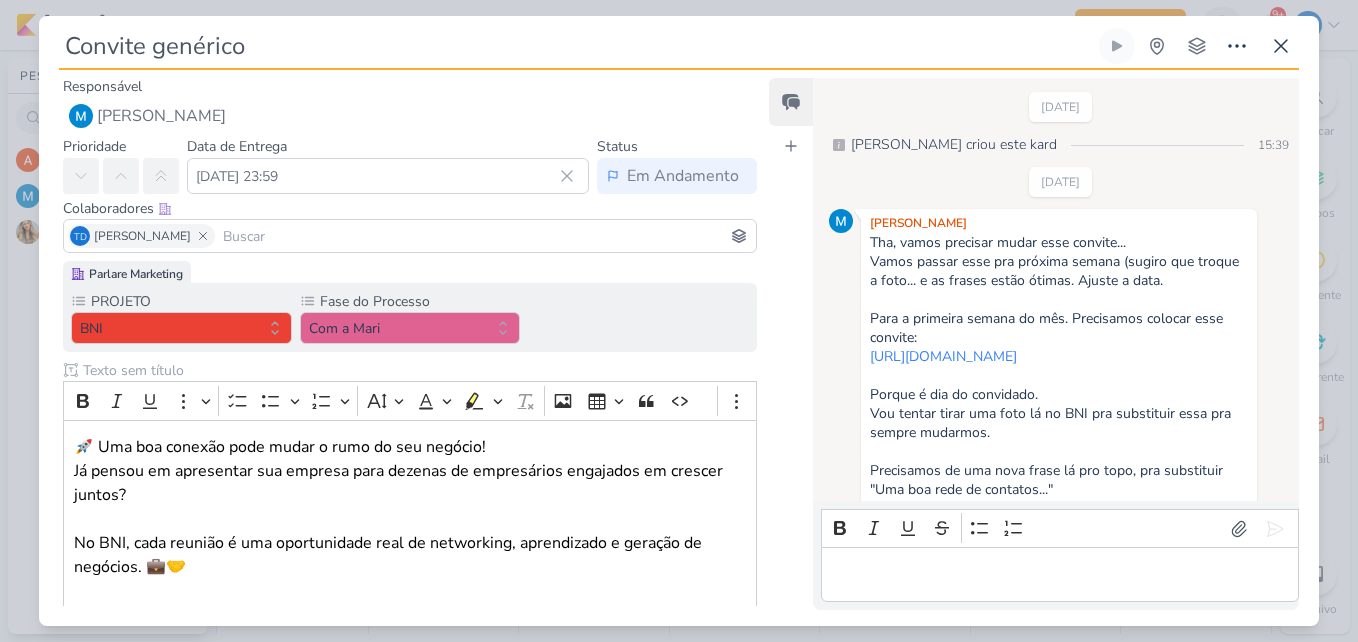 scroll, scrollTop: 157, scrollLeft: 0, axis: vertical 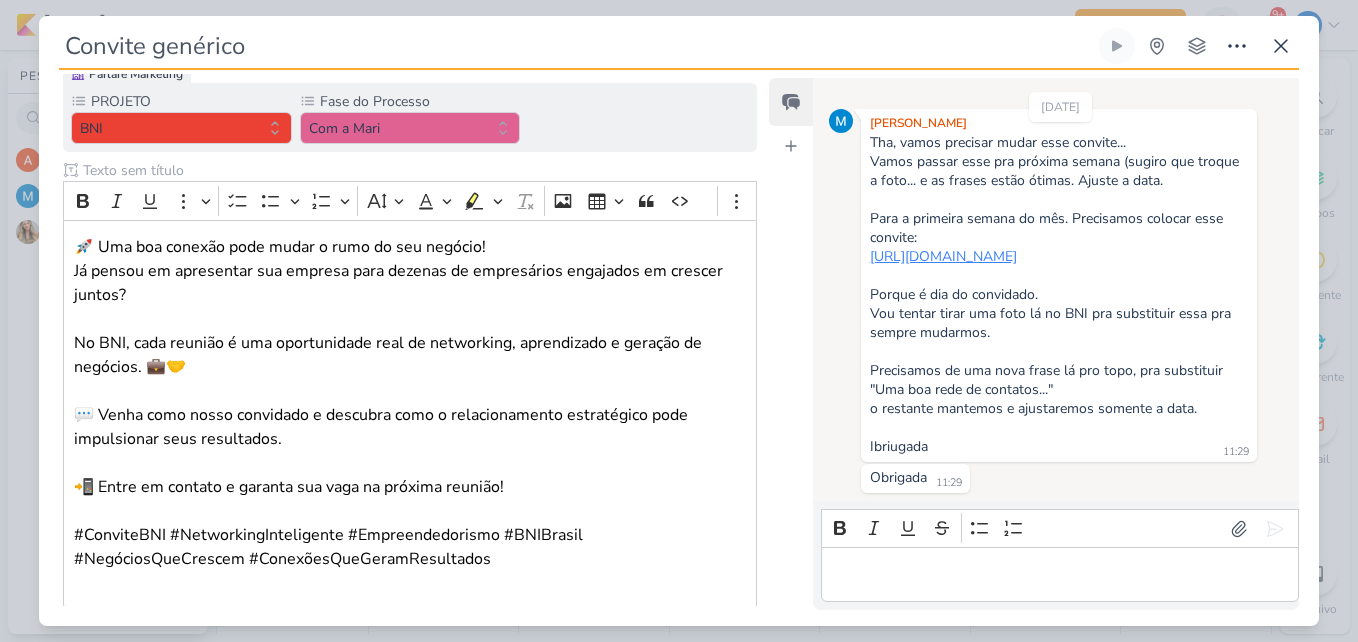 click on "[URL][DOMAIN_NAME]" at bounding box center (943, 256) 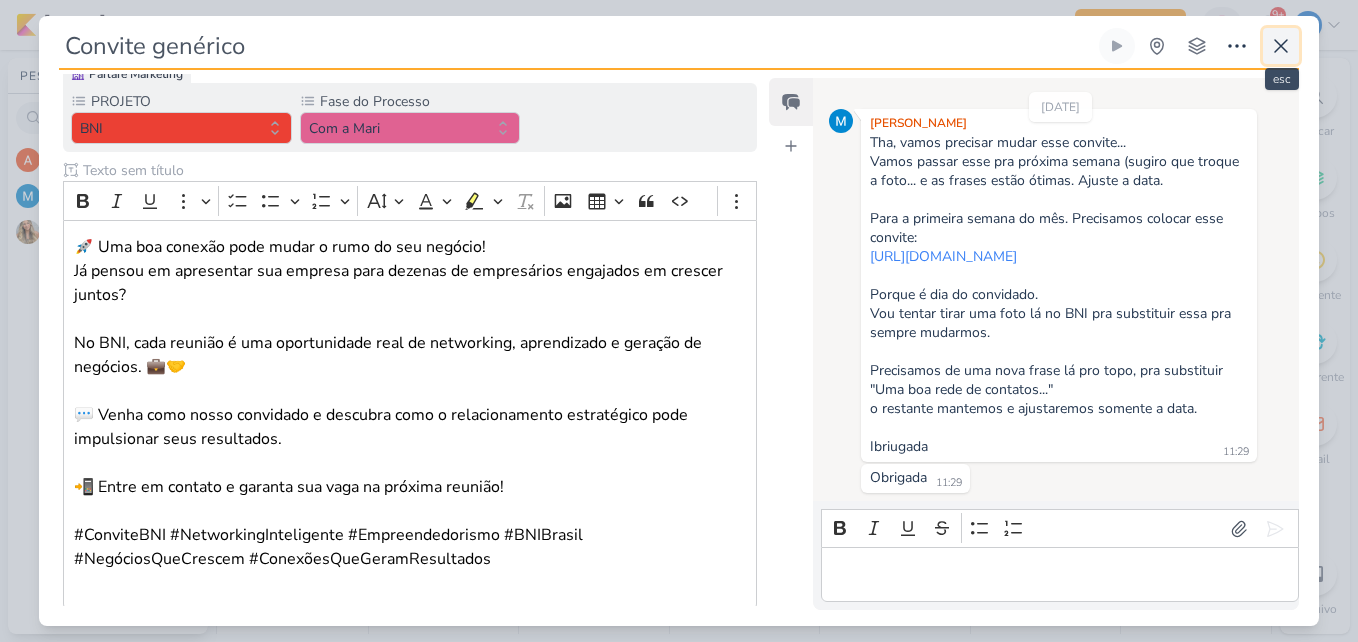 click 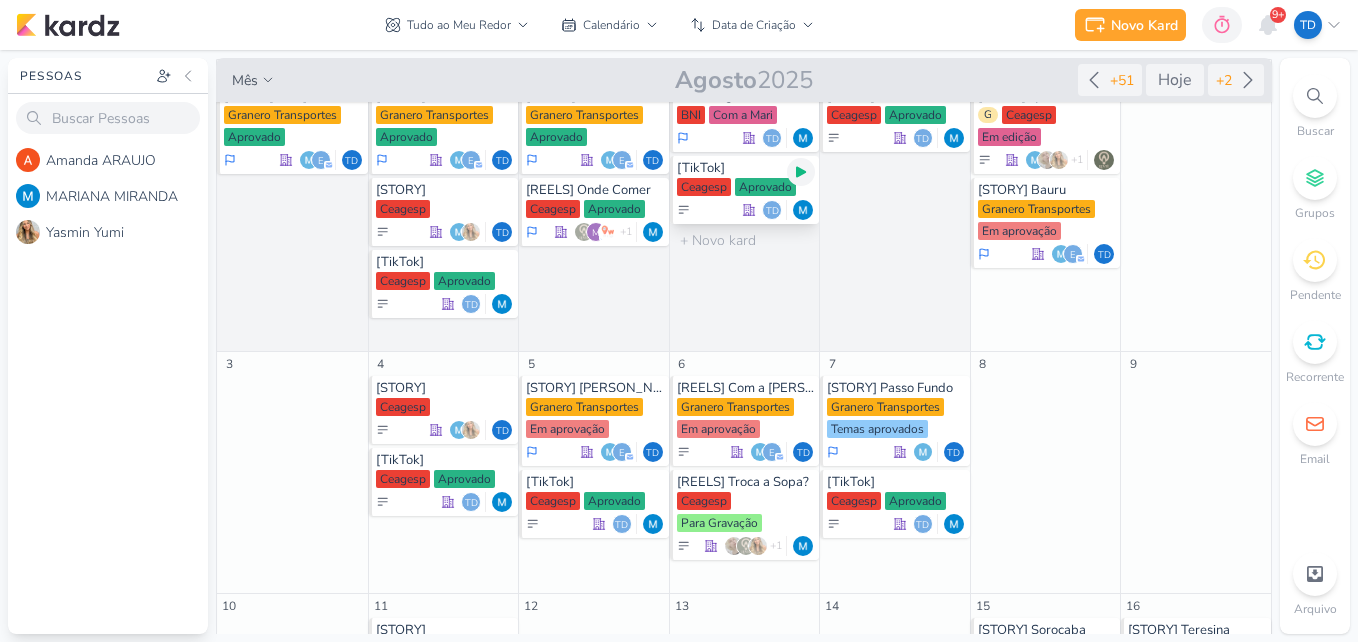 scroll, scrollTop: 0, scrollLeft: 0, axis: both 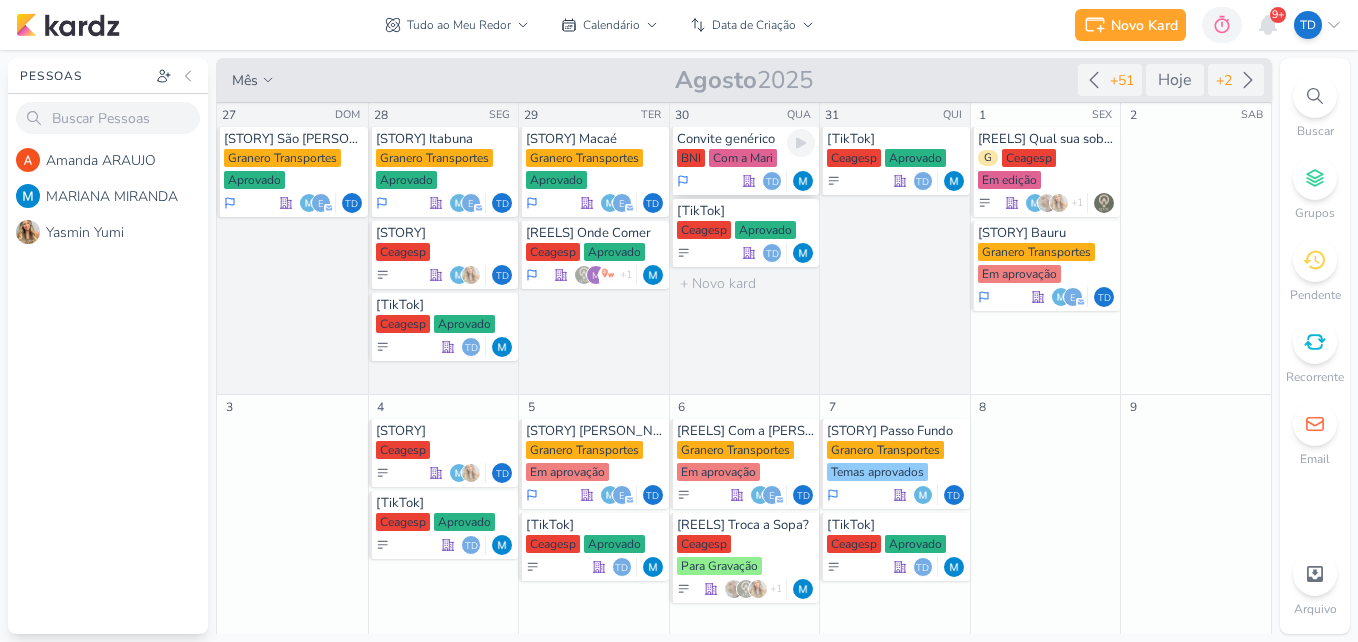 click on "Convite genérico" at bounding box center [746, 139] 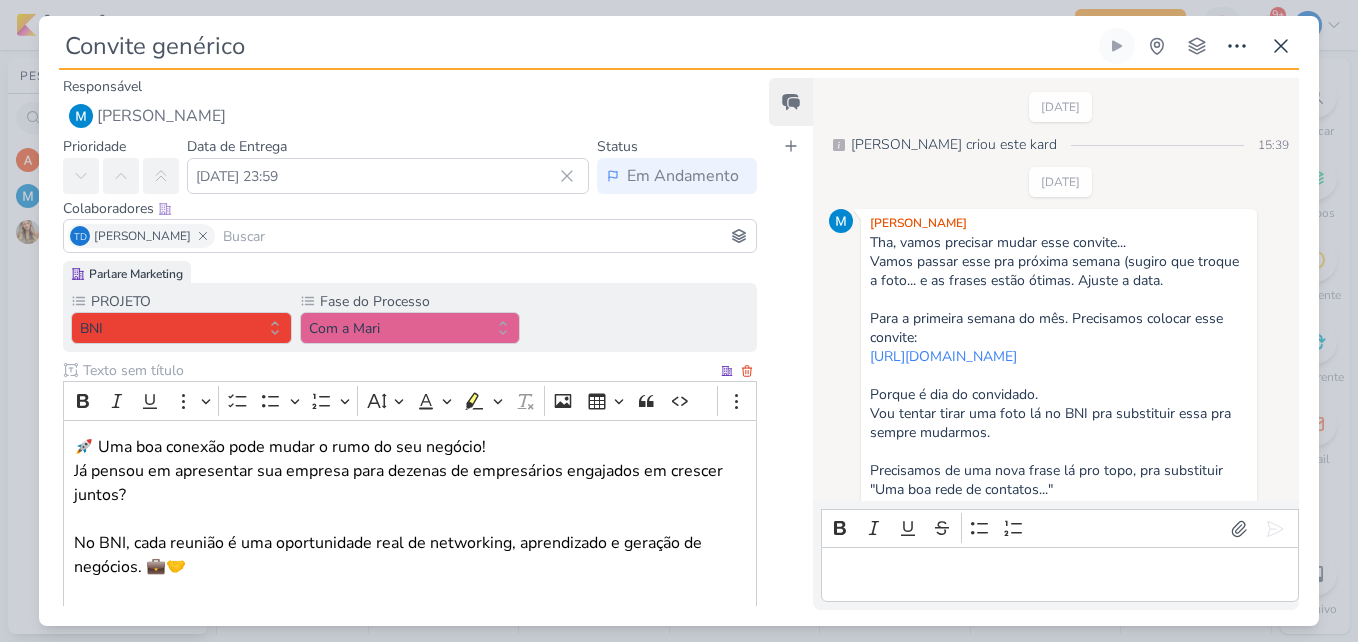 scroll, scrollTop: 157, scrollLeft: 0, axis: vertical 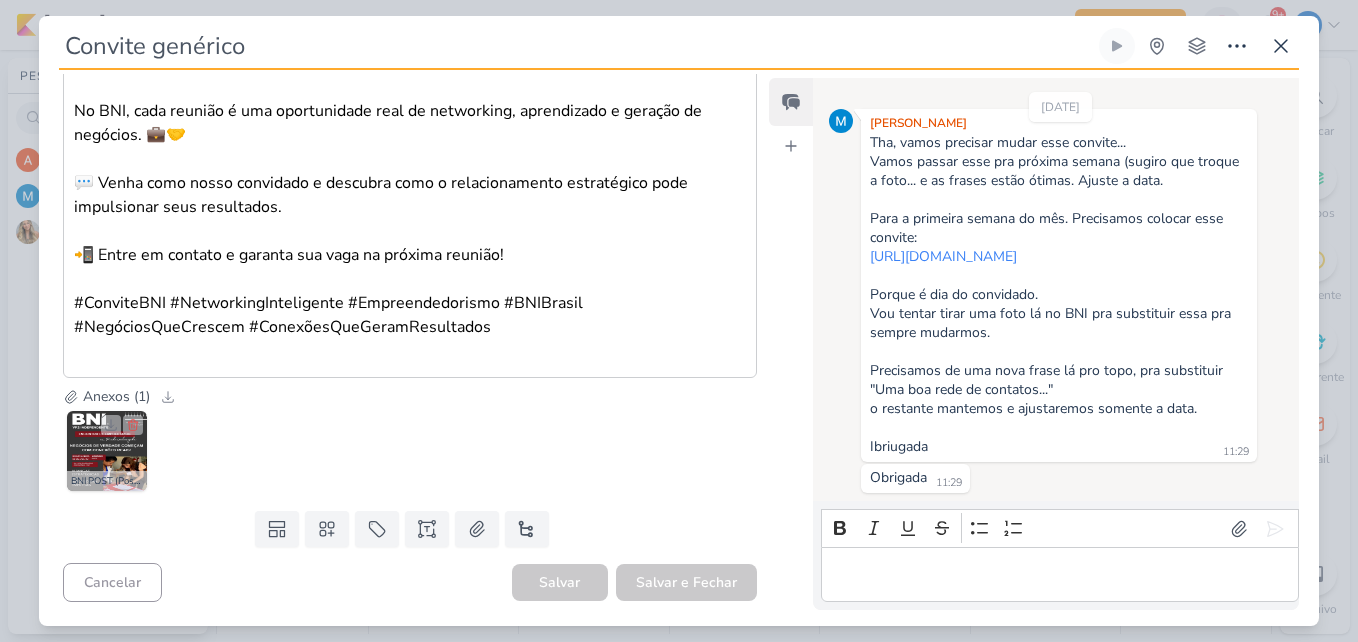 click at bounding box center (107, 451) 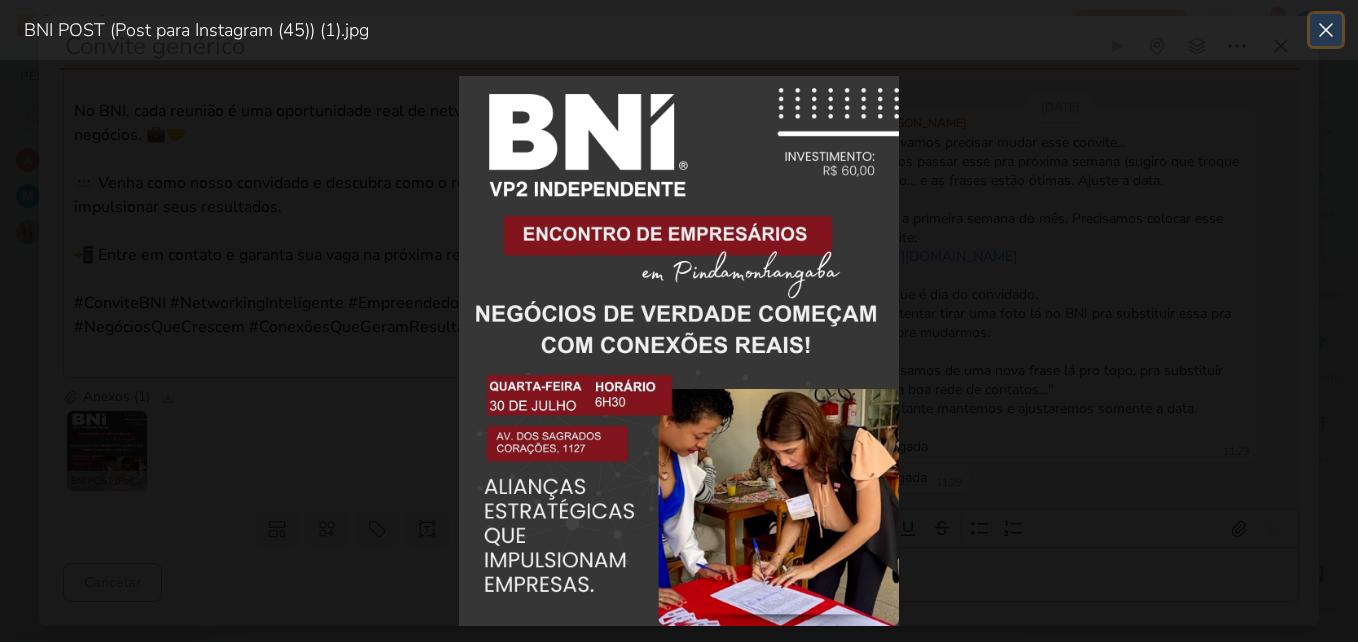 click 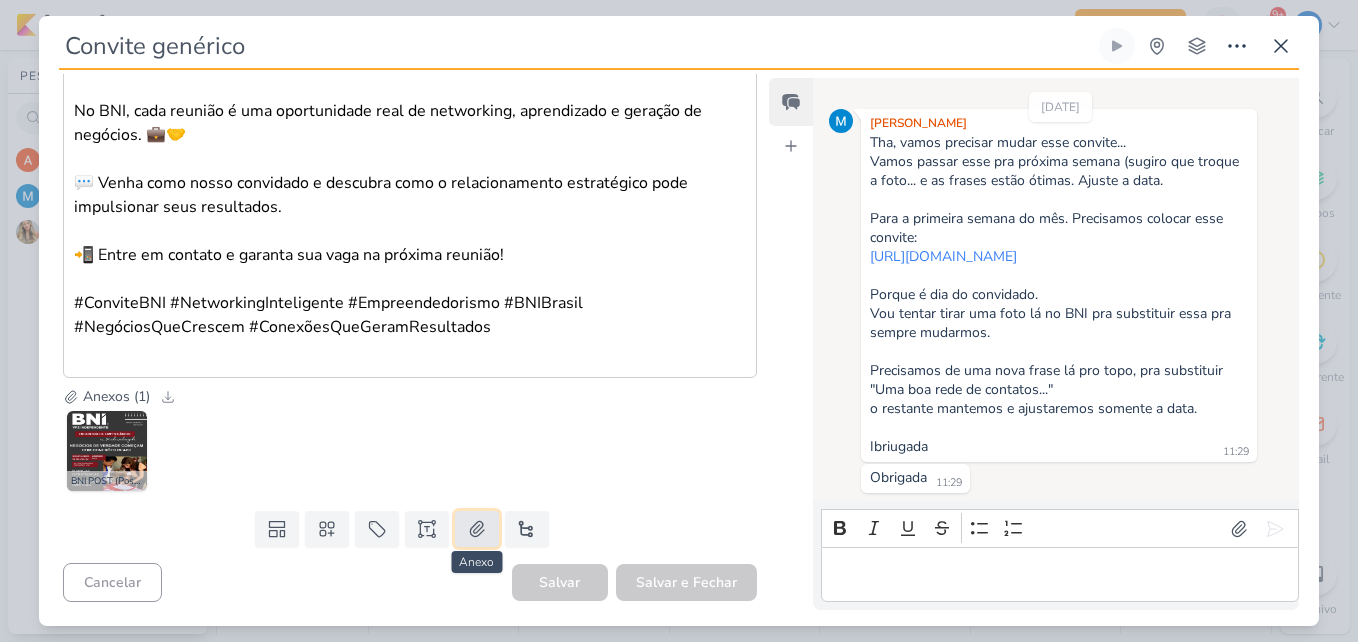 click 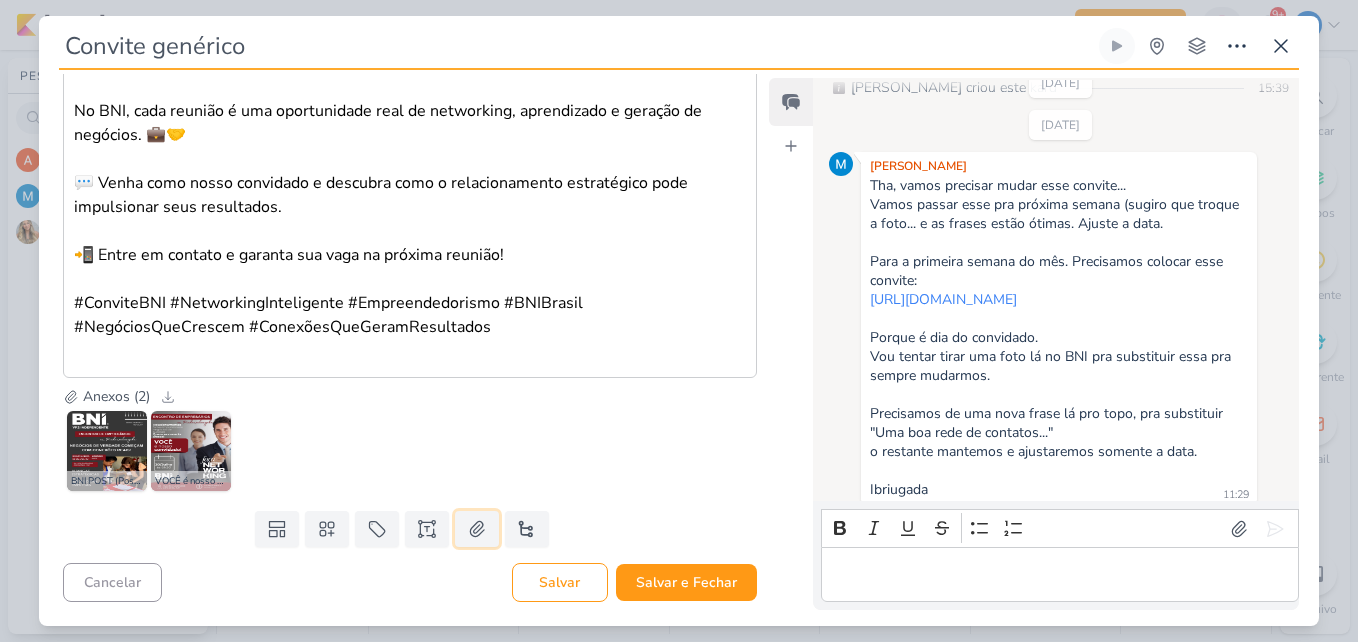 scroll, scrollTop: 157, scrollLeft: 0, axis: vertical 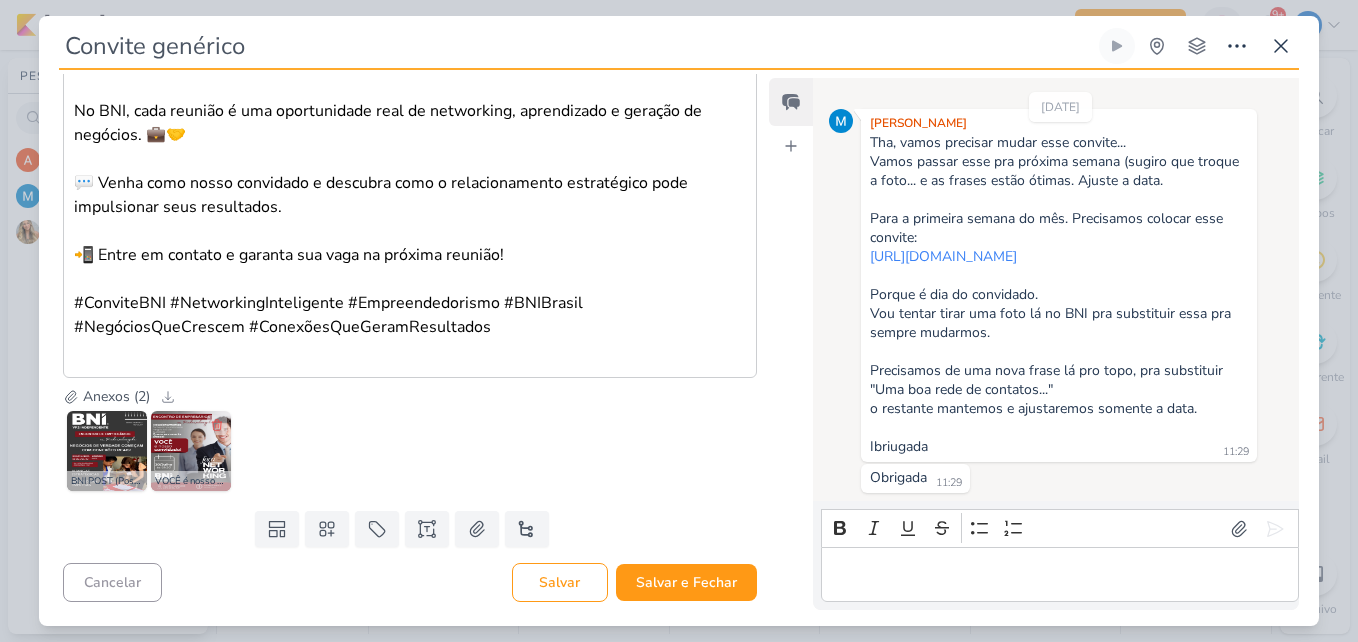 click at bounding box center [191, 451] 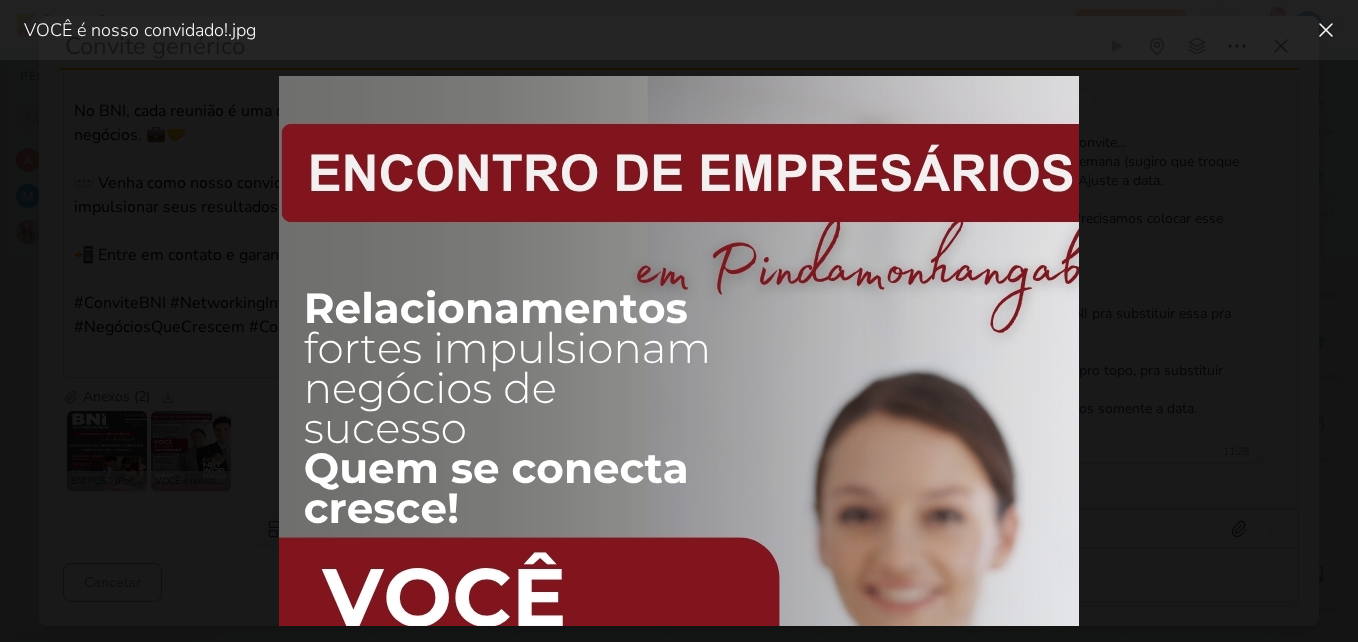 scroll, scrollTop: 0, scrollLeft: 0, axis: both 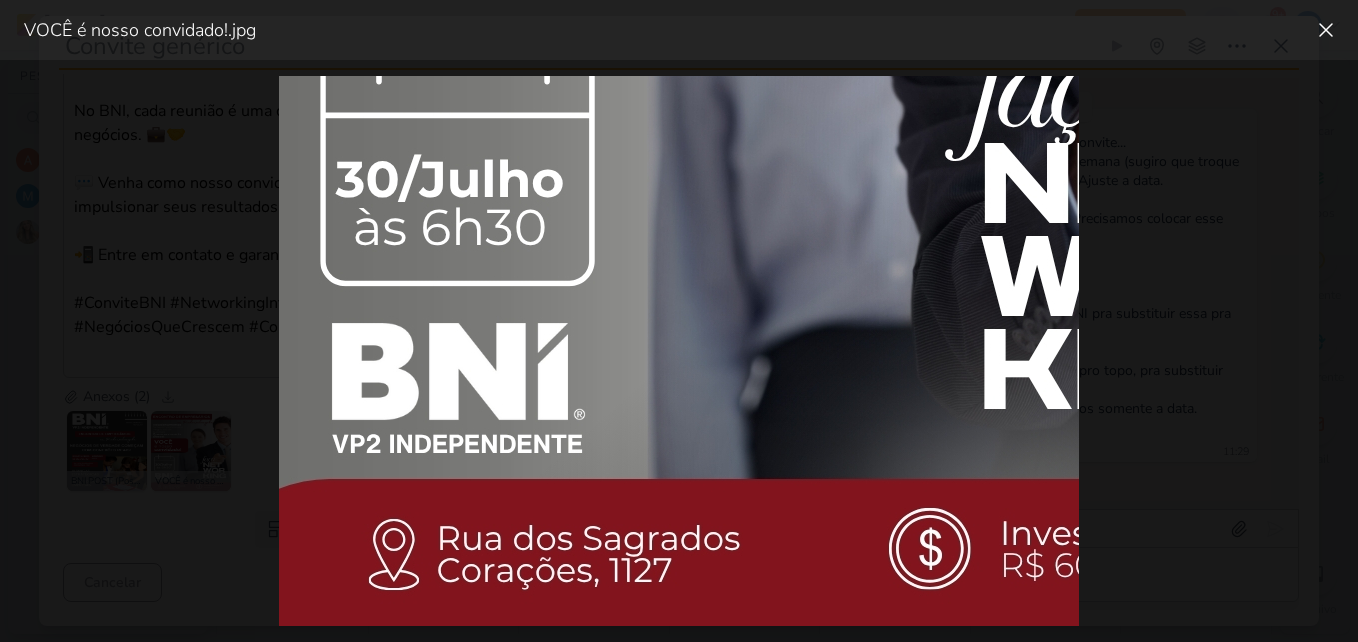 click on "VOCÊ é nosso convidado!.jpg" at bounding box center [679, 30] 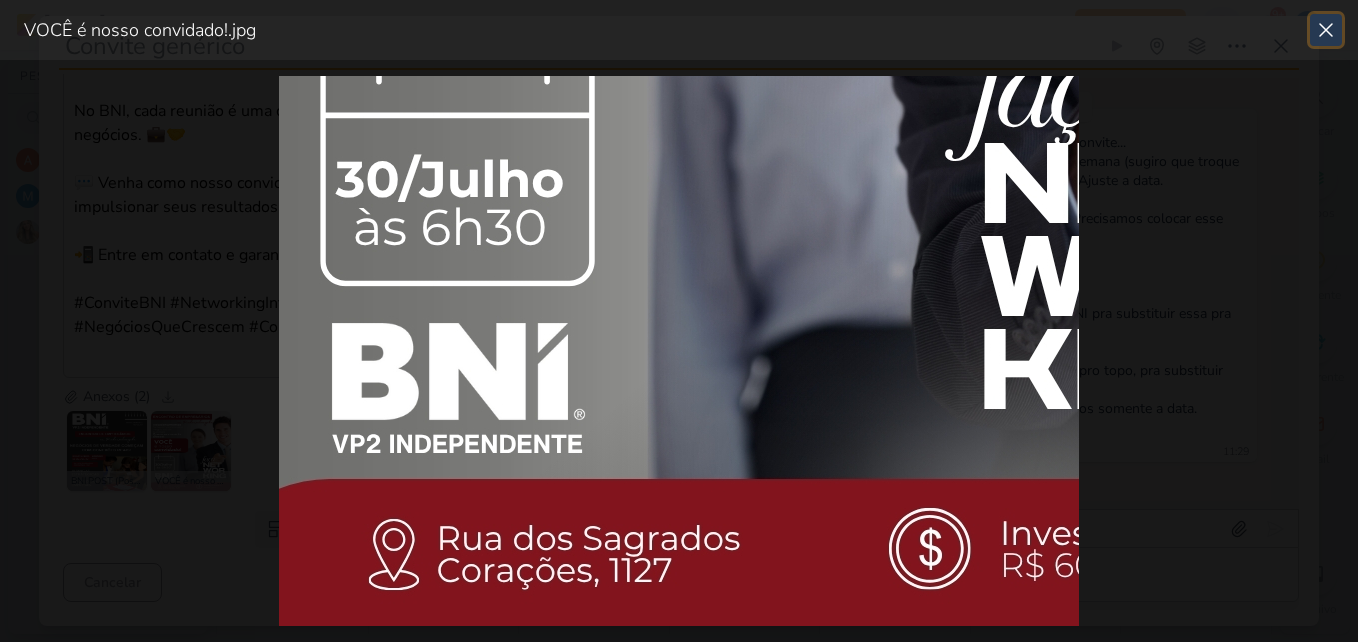 click 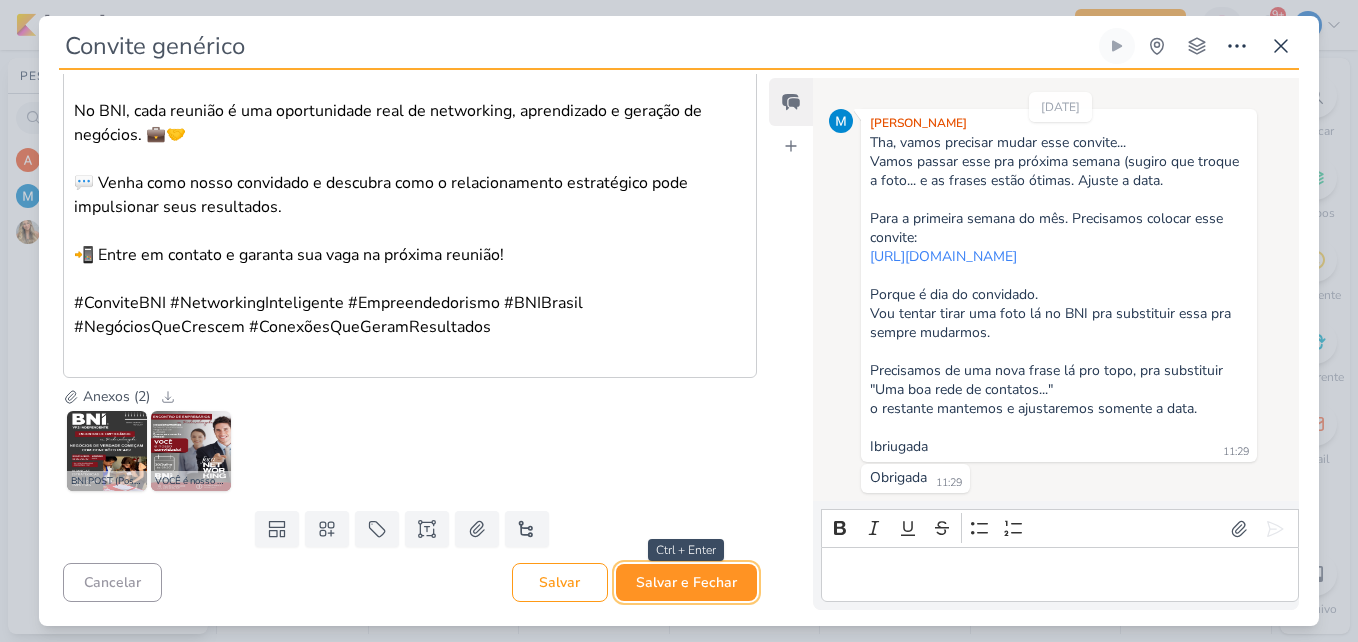 click on "Salvar e Fechar" at bounding box center [686, 582] 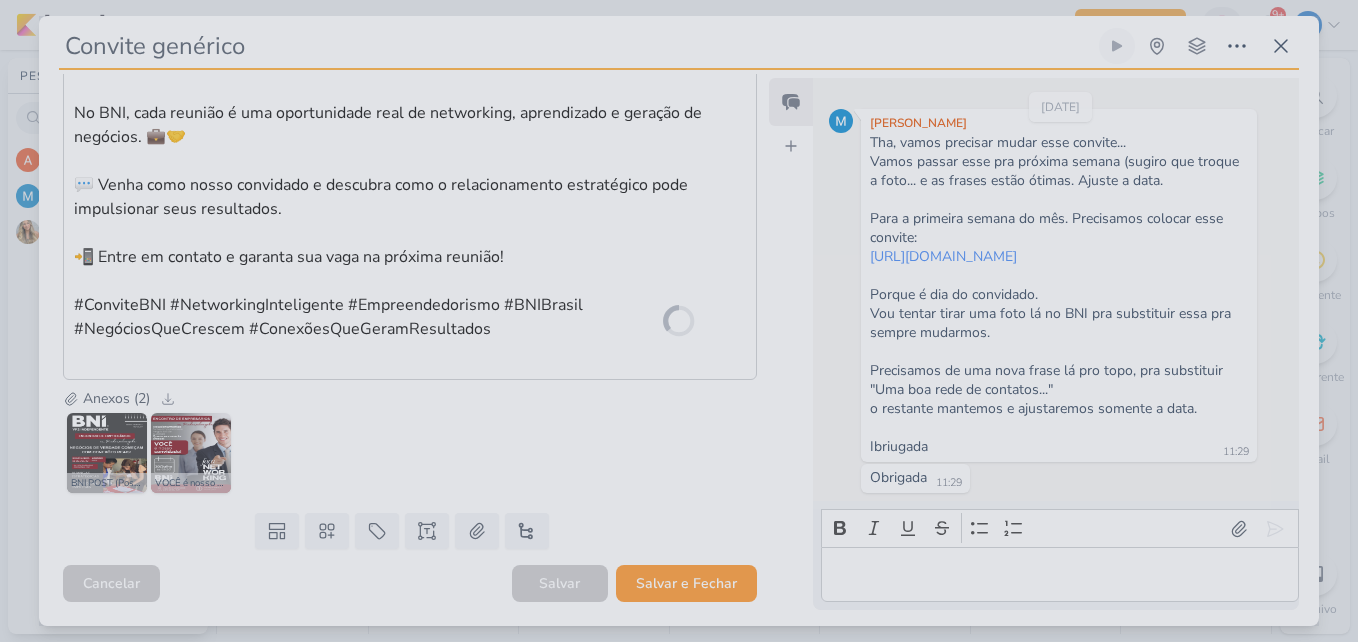 scroll, scrollTop: 430, scrollLeft: 0, axis: vertical 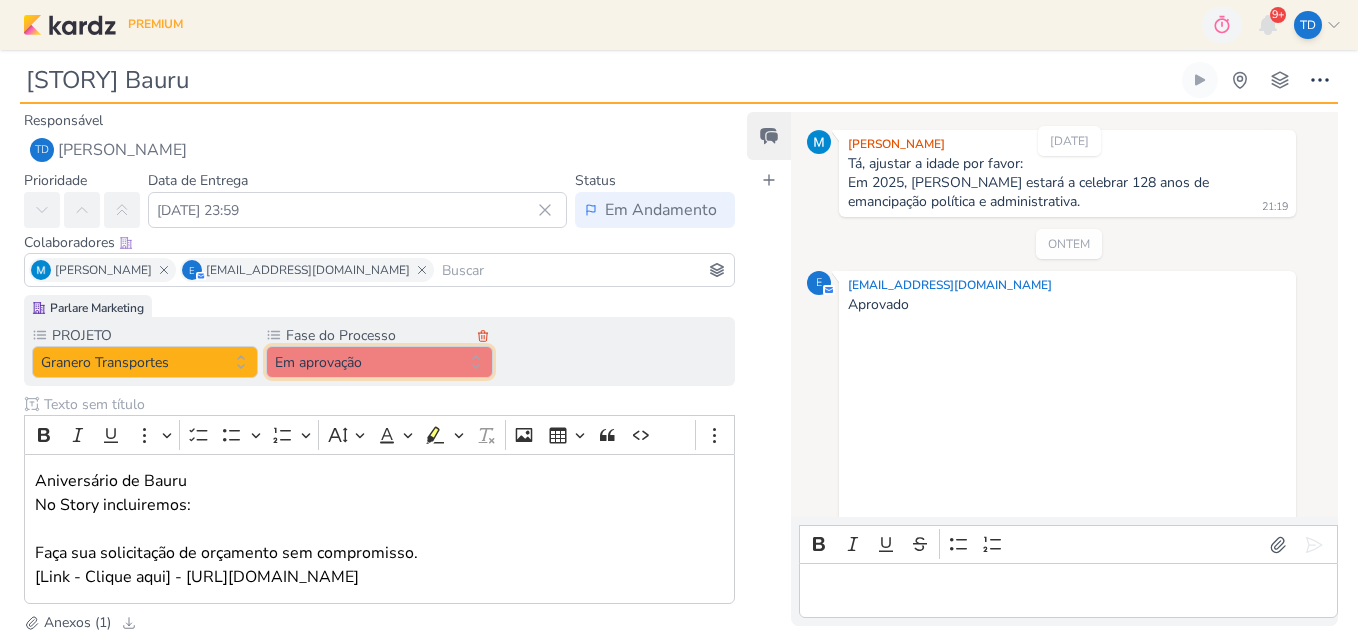 click on "Em aprovação" at bounding box center [379, 362] 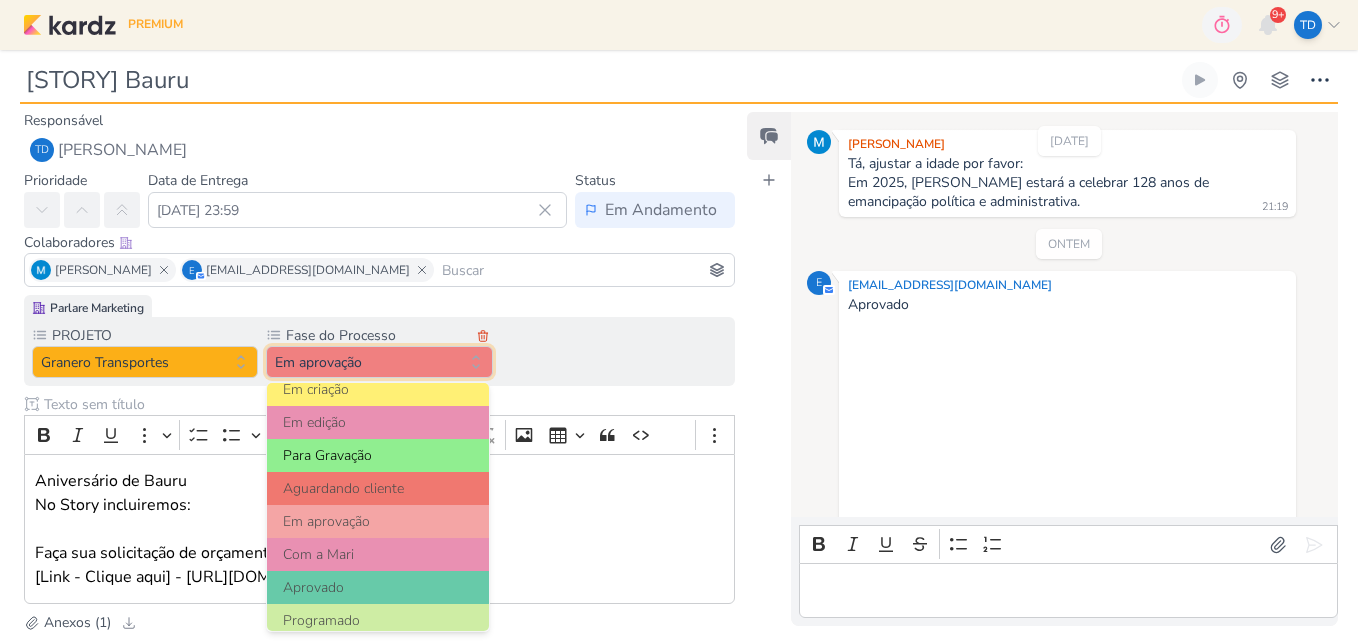 scroll, scrollTop: 193, scrollLeft: 0, axis: vertical 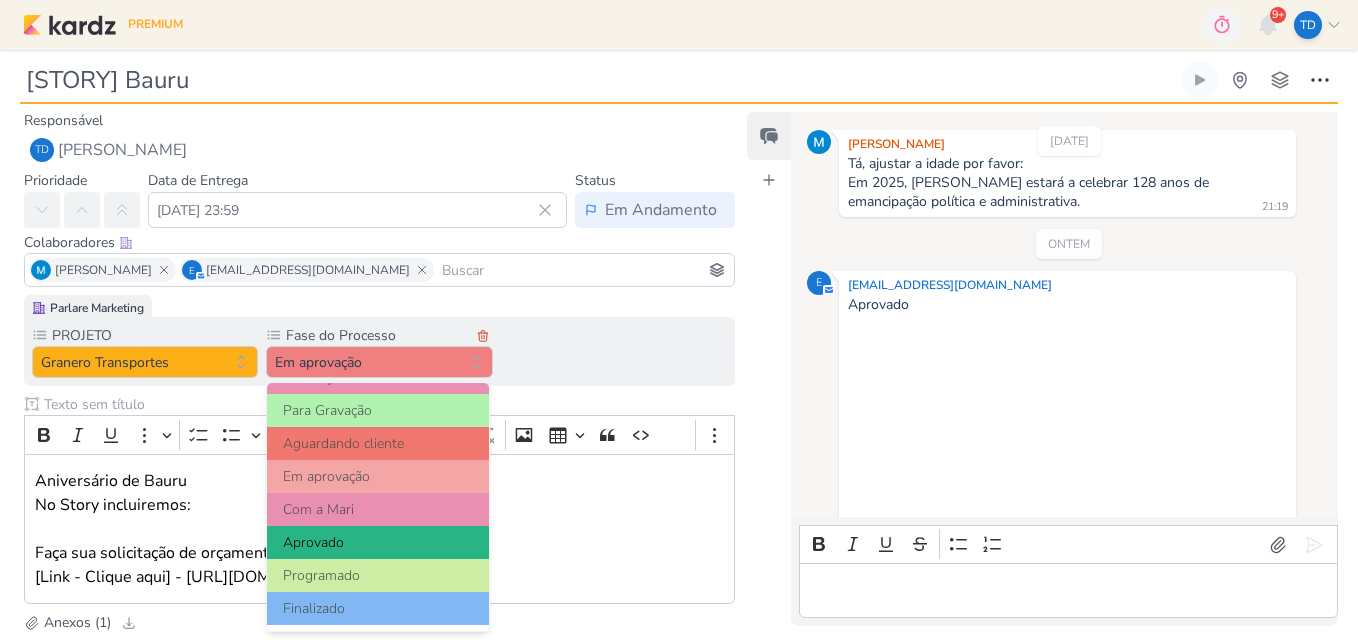 click on "Aprovado" at bounding box center (378, 542) 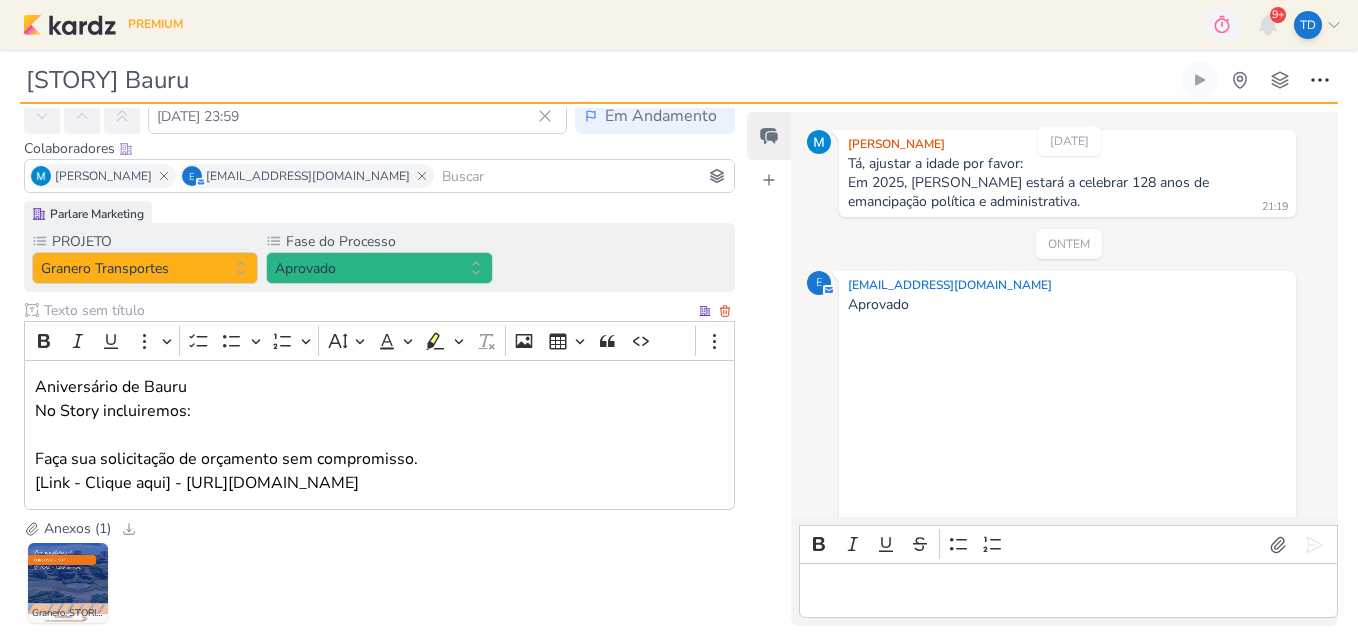scroll, scrollTop: 202, scrollLeft: 0, axis: vertical 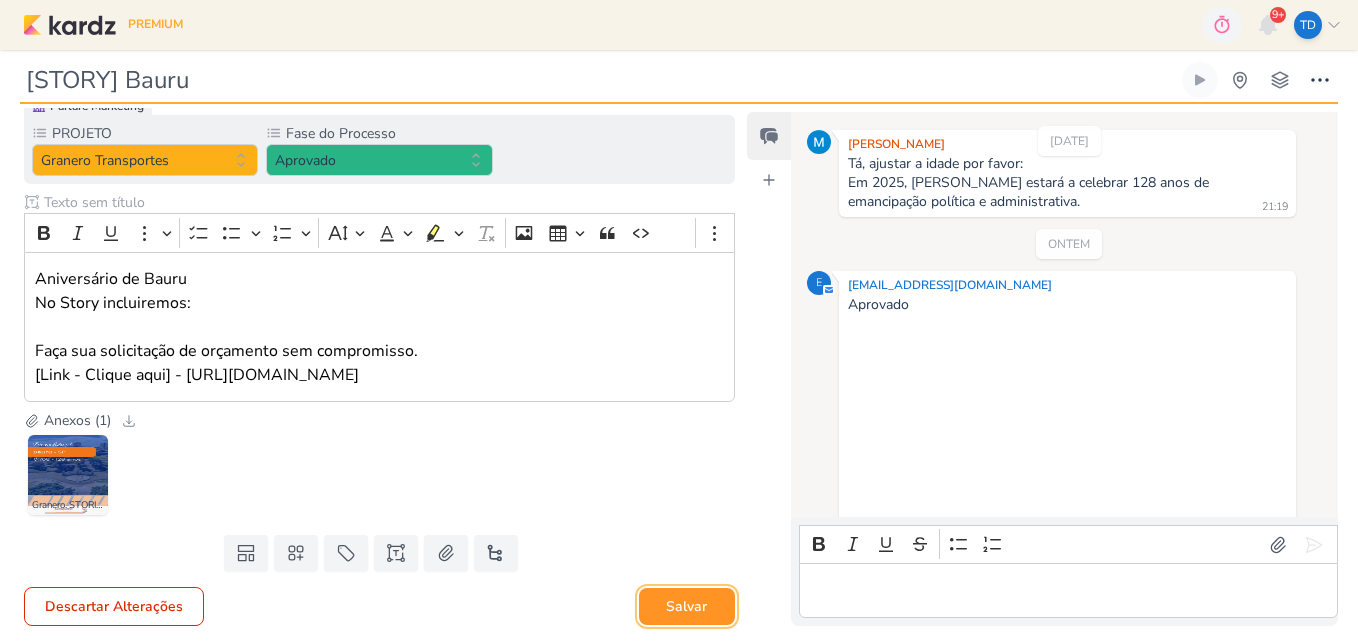 click on "Salvar" at bounding box center (687, 606) 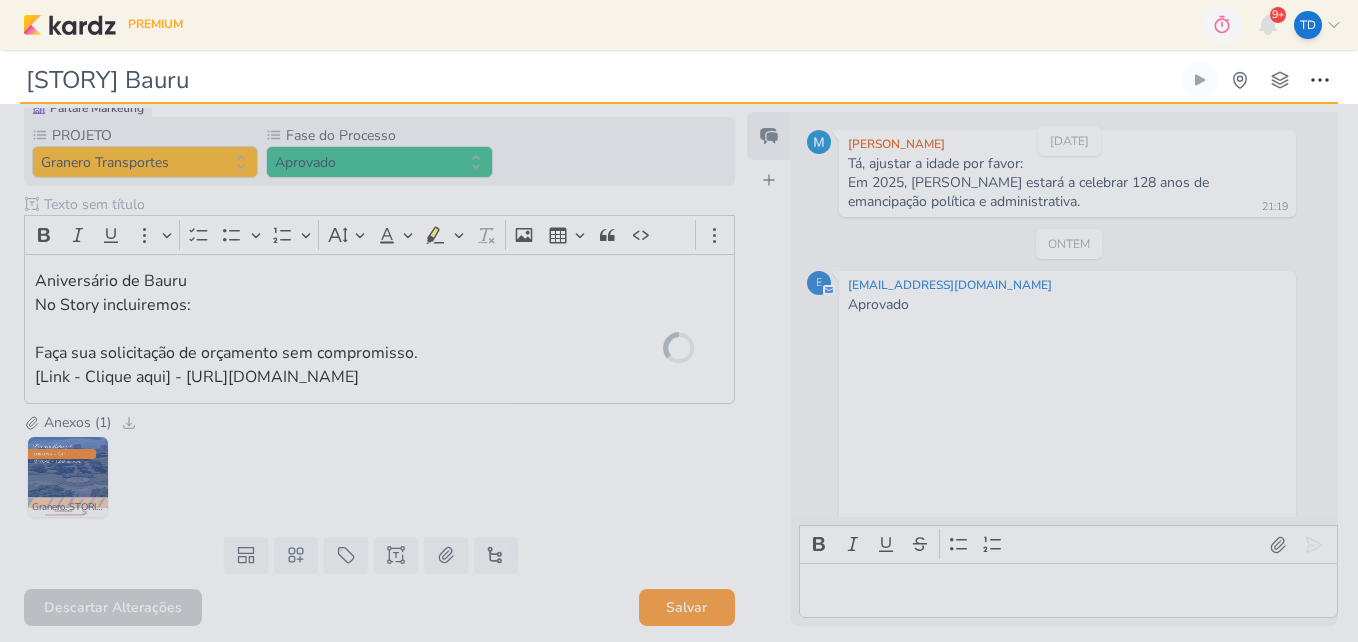 scroll, scrollTop: 200, scrollLeft: 0, axis: vertical 